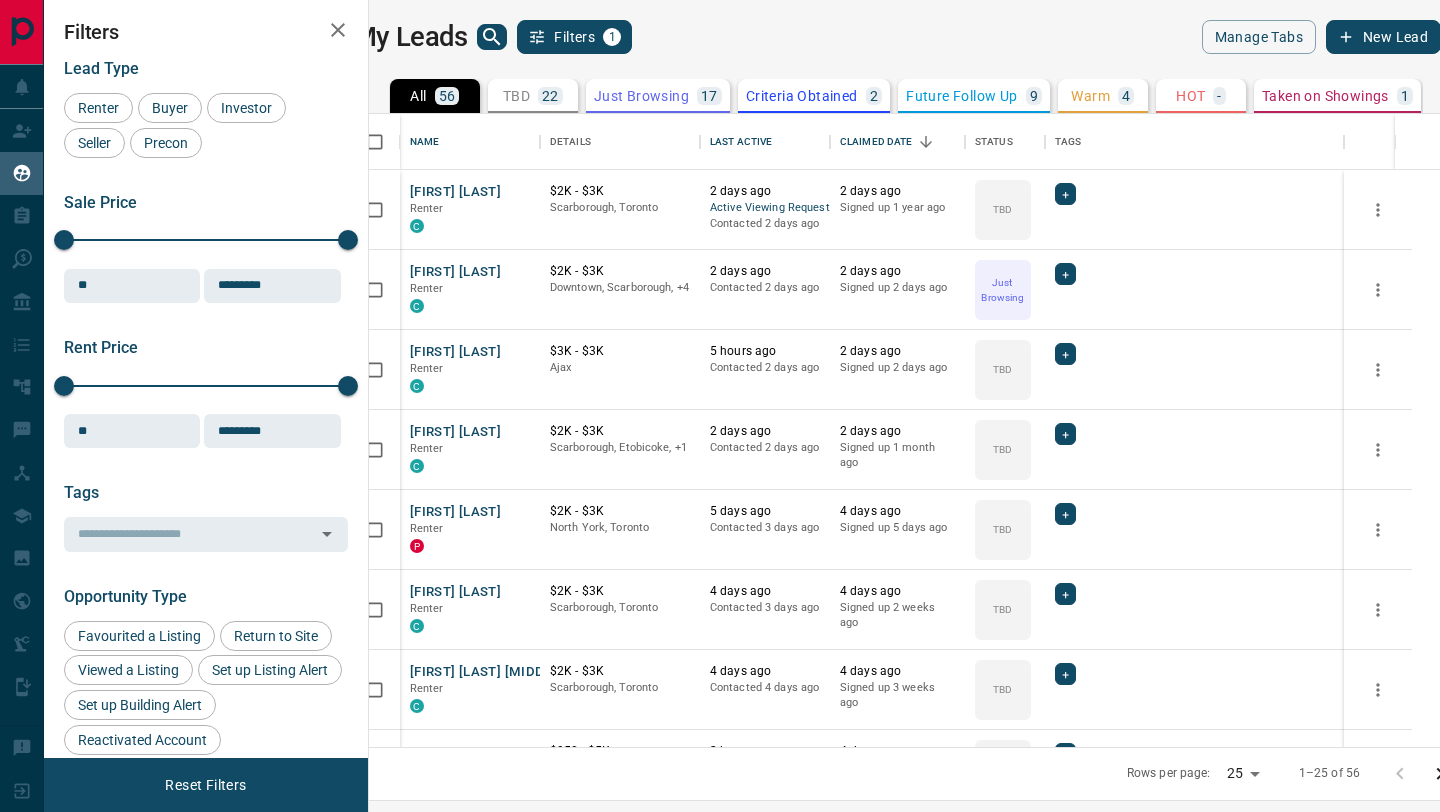 scroll, scrollTop: 0, scrollLeft: 0, axis: both 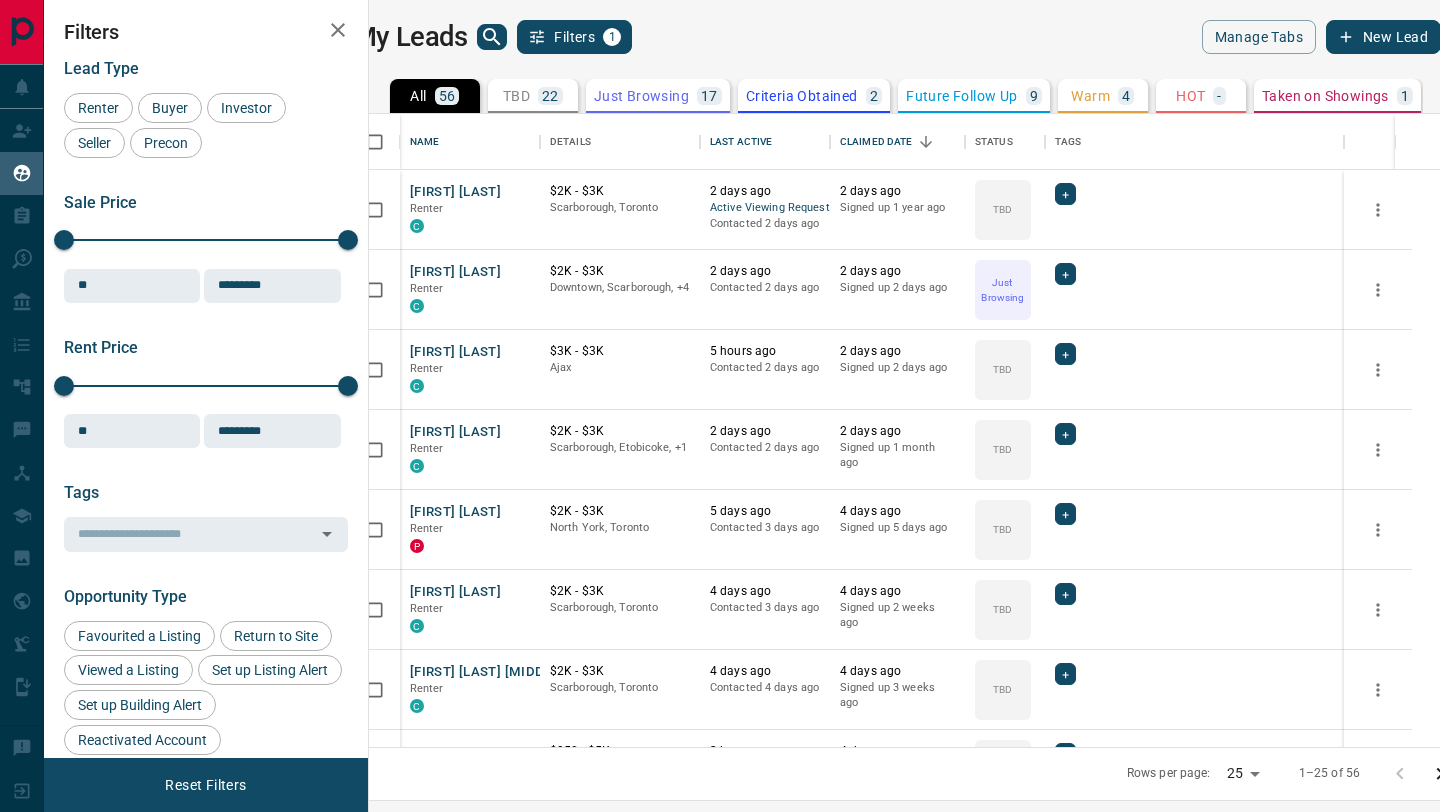 click 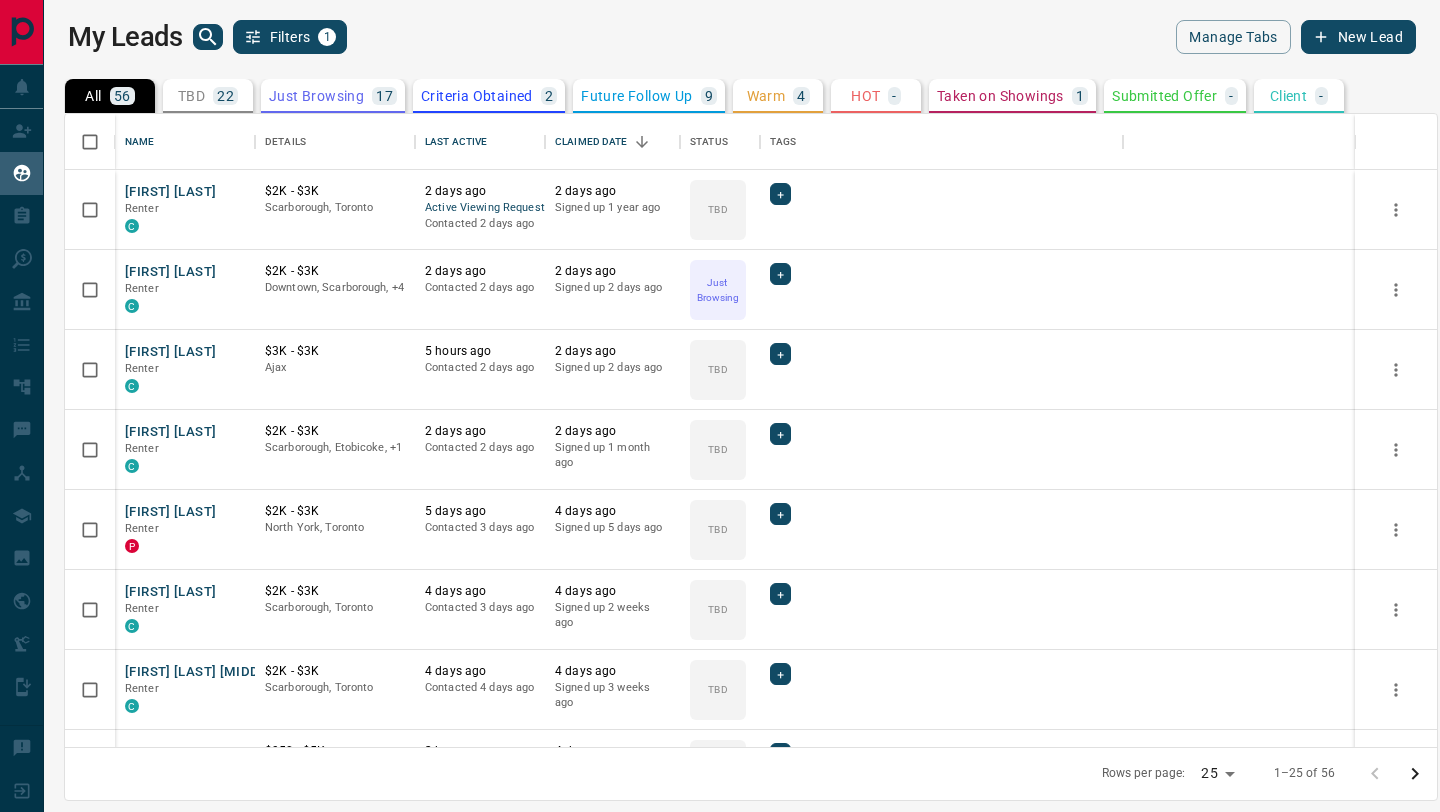 scroll, scrollTop: 1, scrollLeft: 1, axis: both 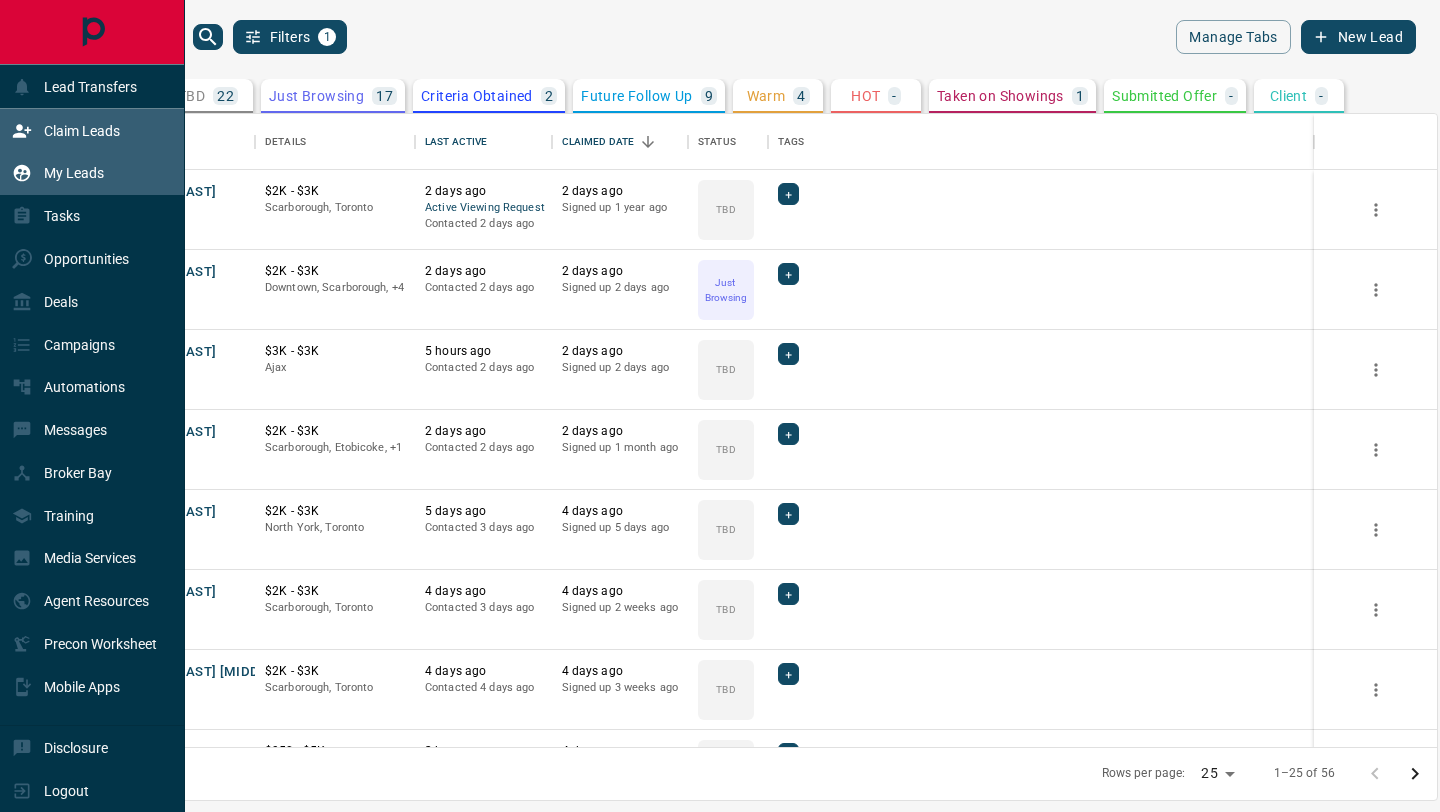 click on "Claim Leads" at bounding box center (82, 131) 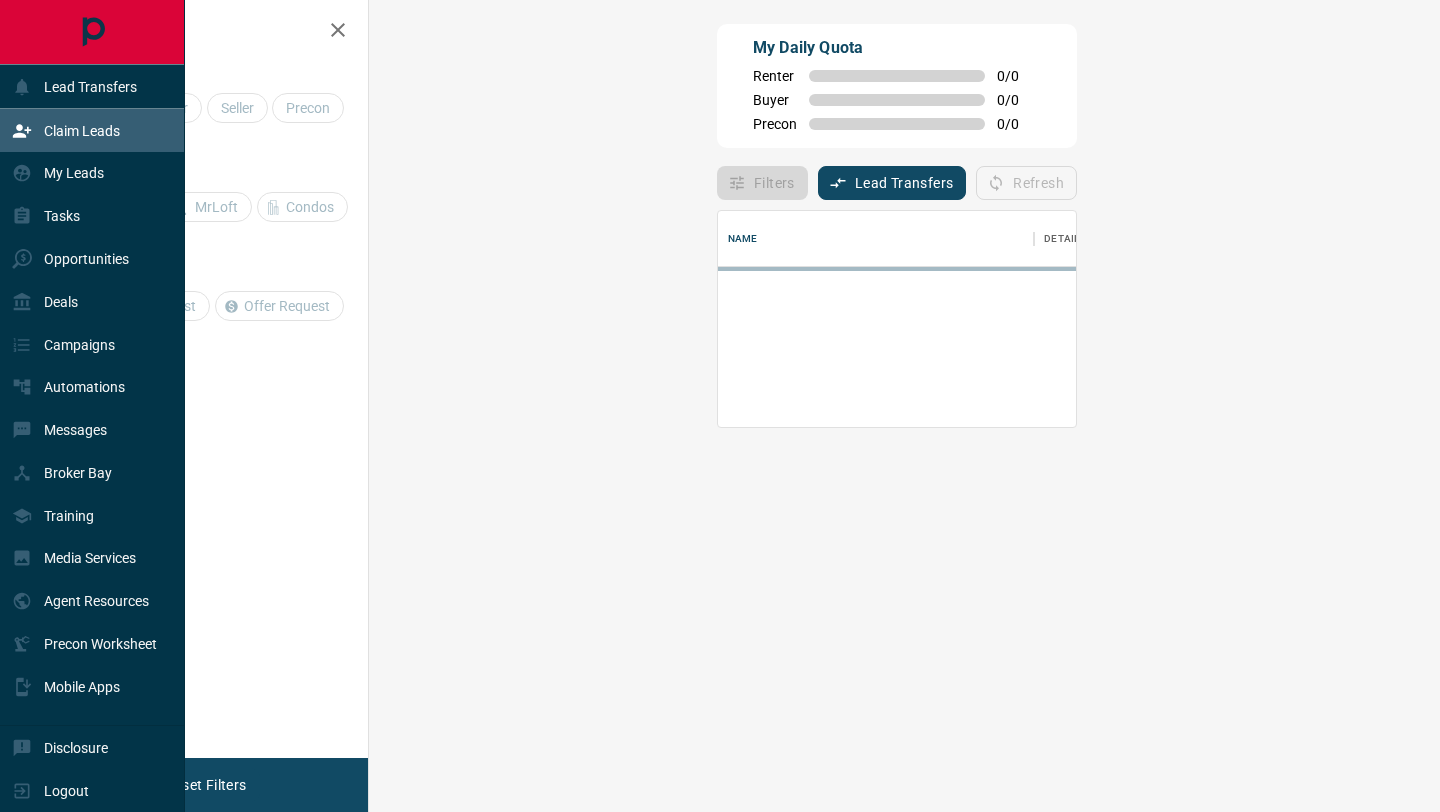 scroll, scrollTop: 0, scrollLeft: 0, axis: both 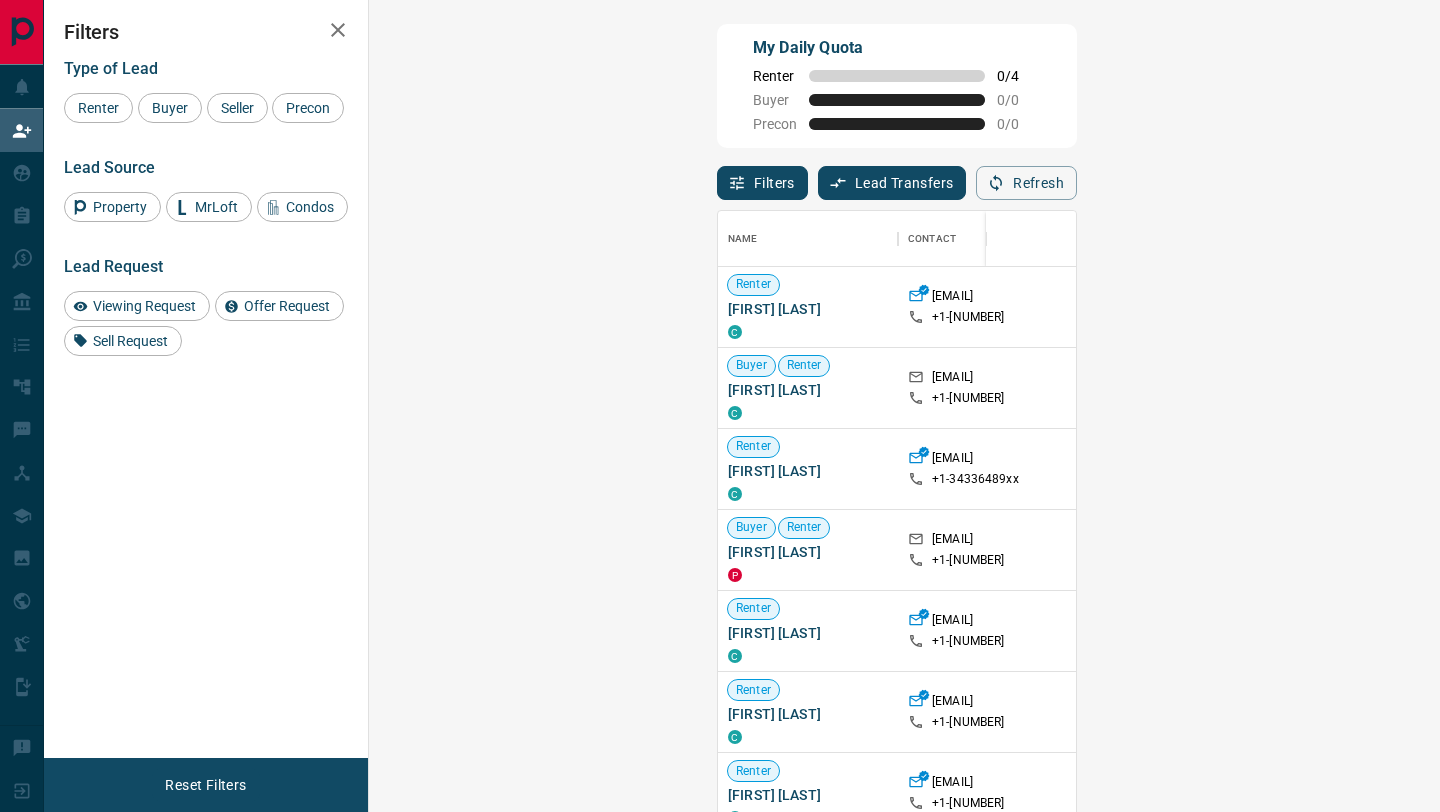 click 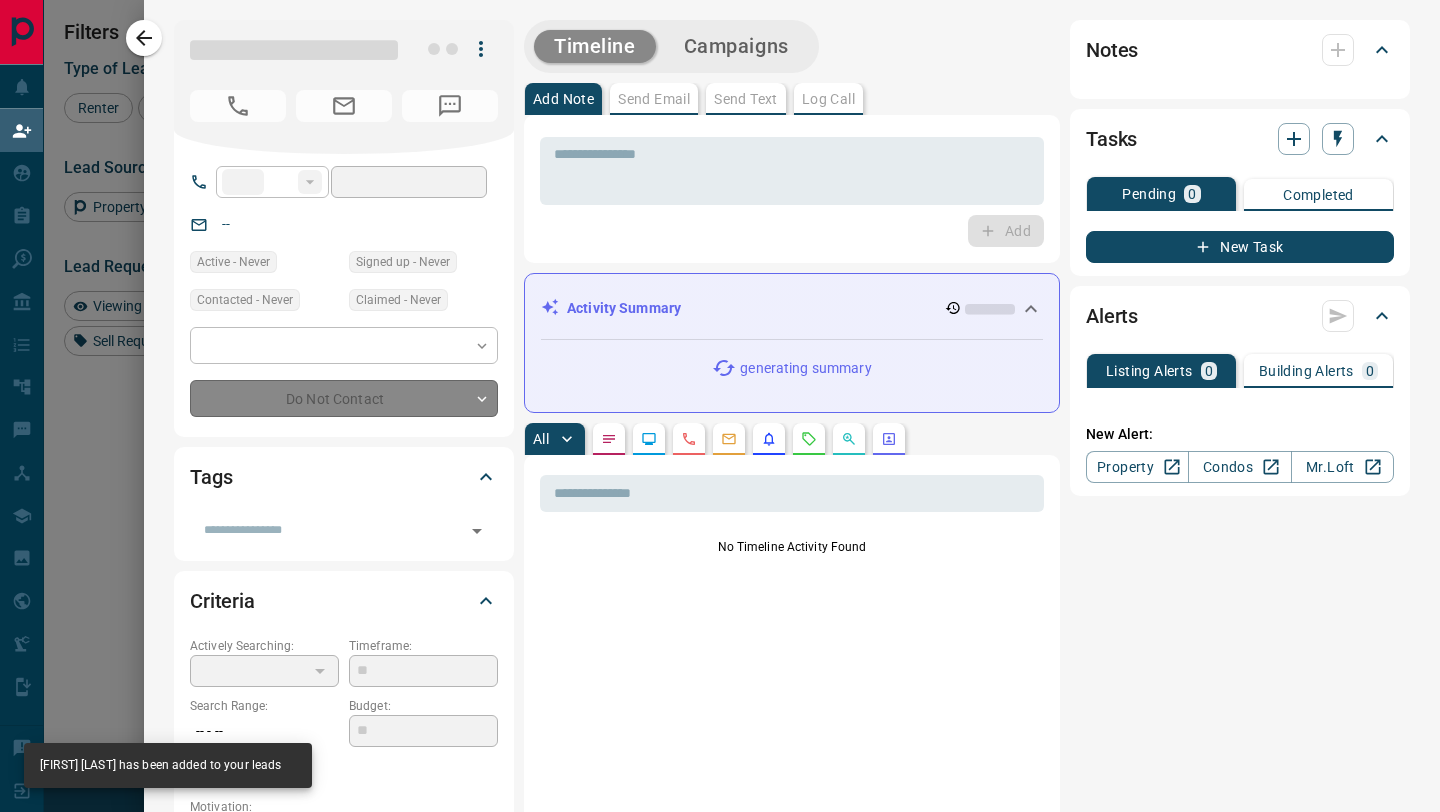 type on "**" 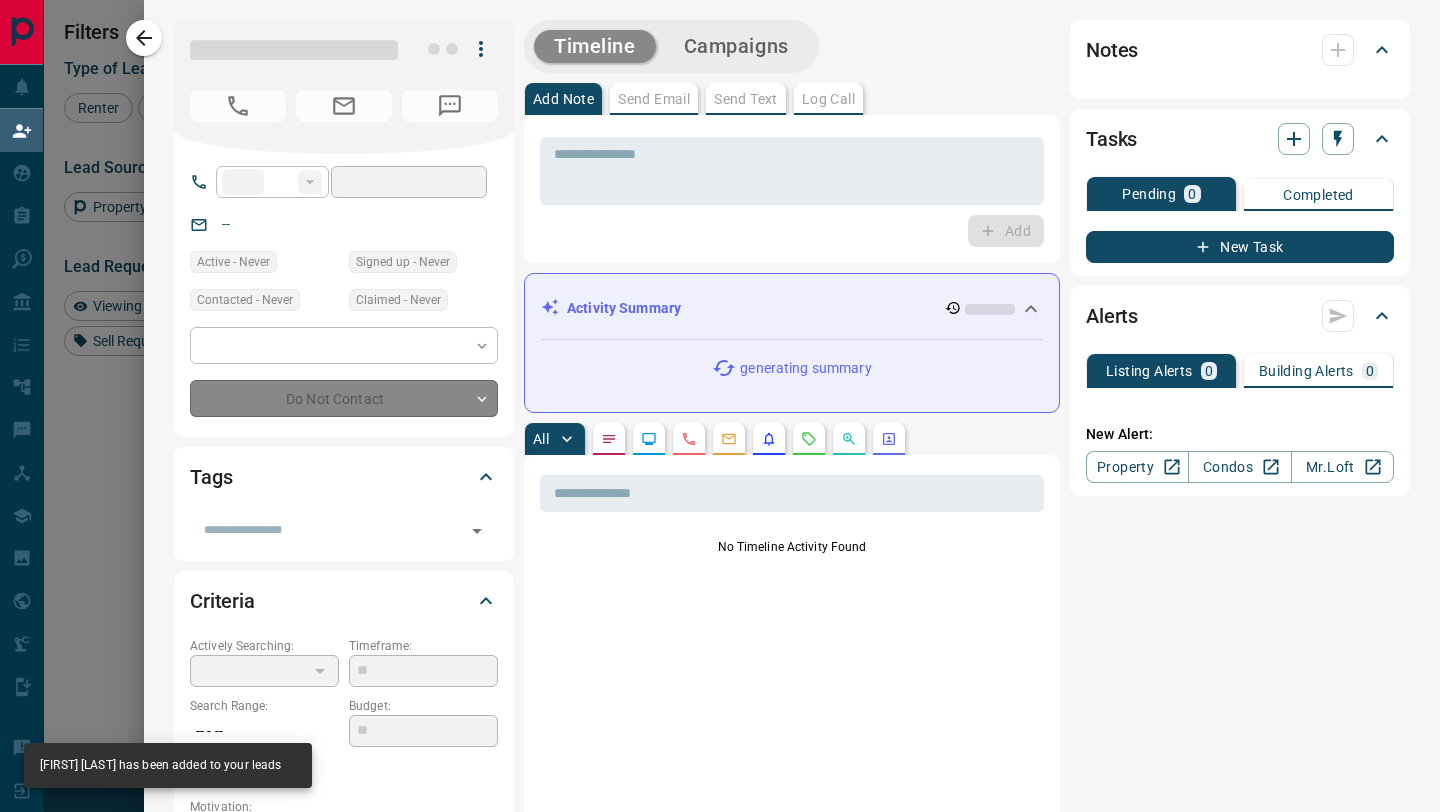 type on "**********" 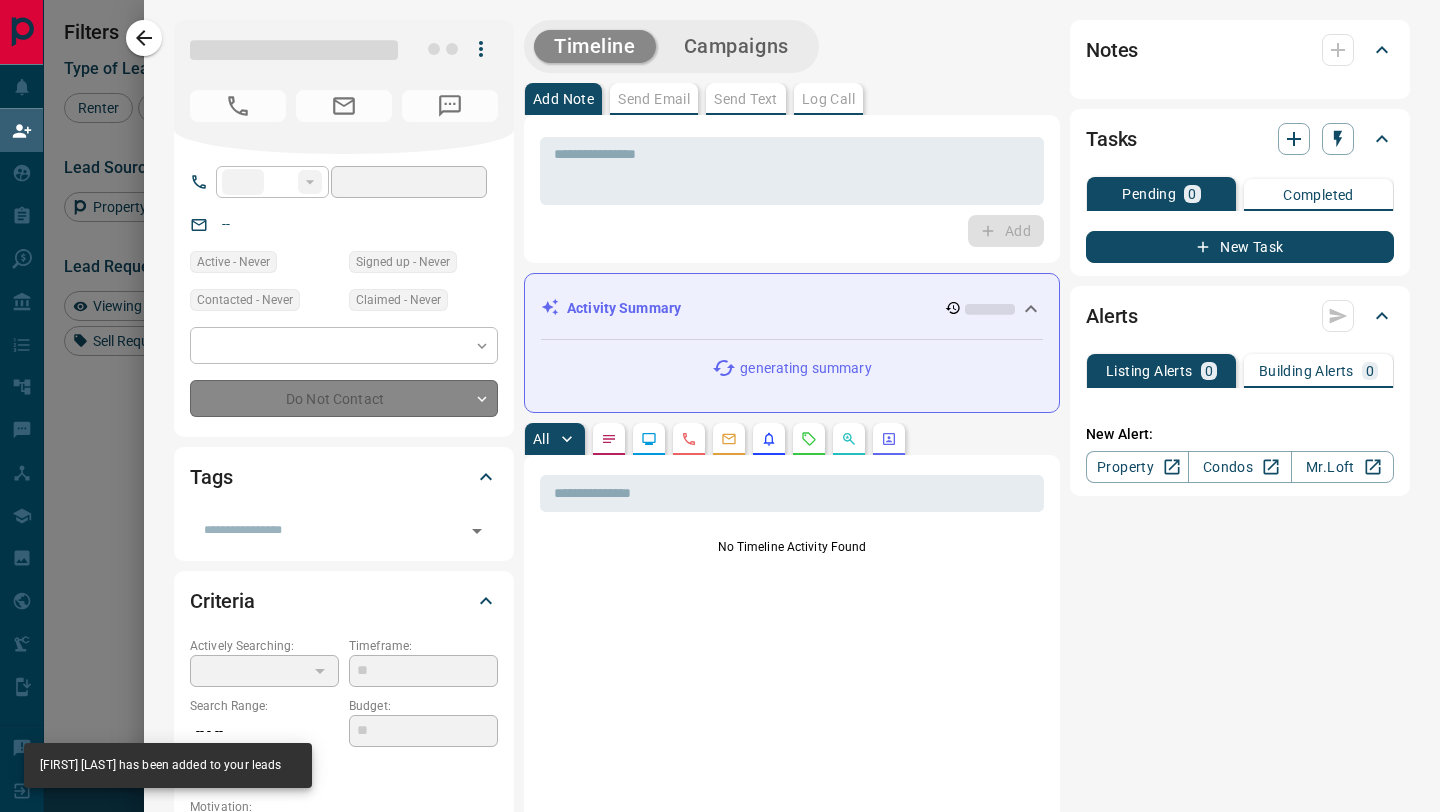 type on "**" 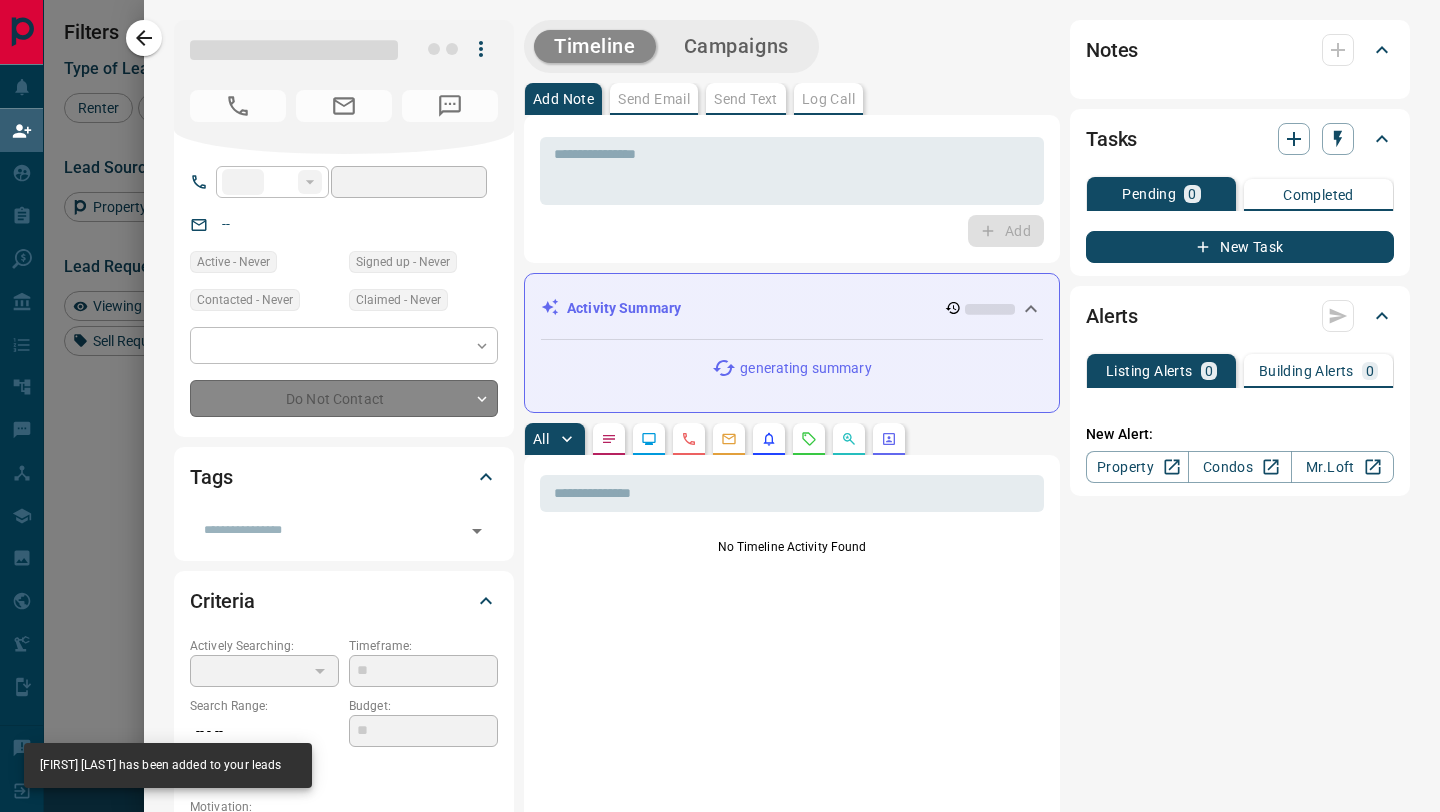 type on "*" 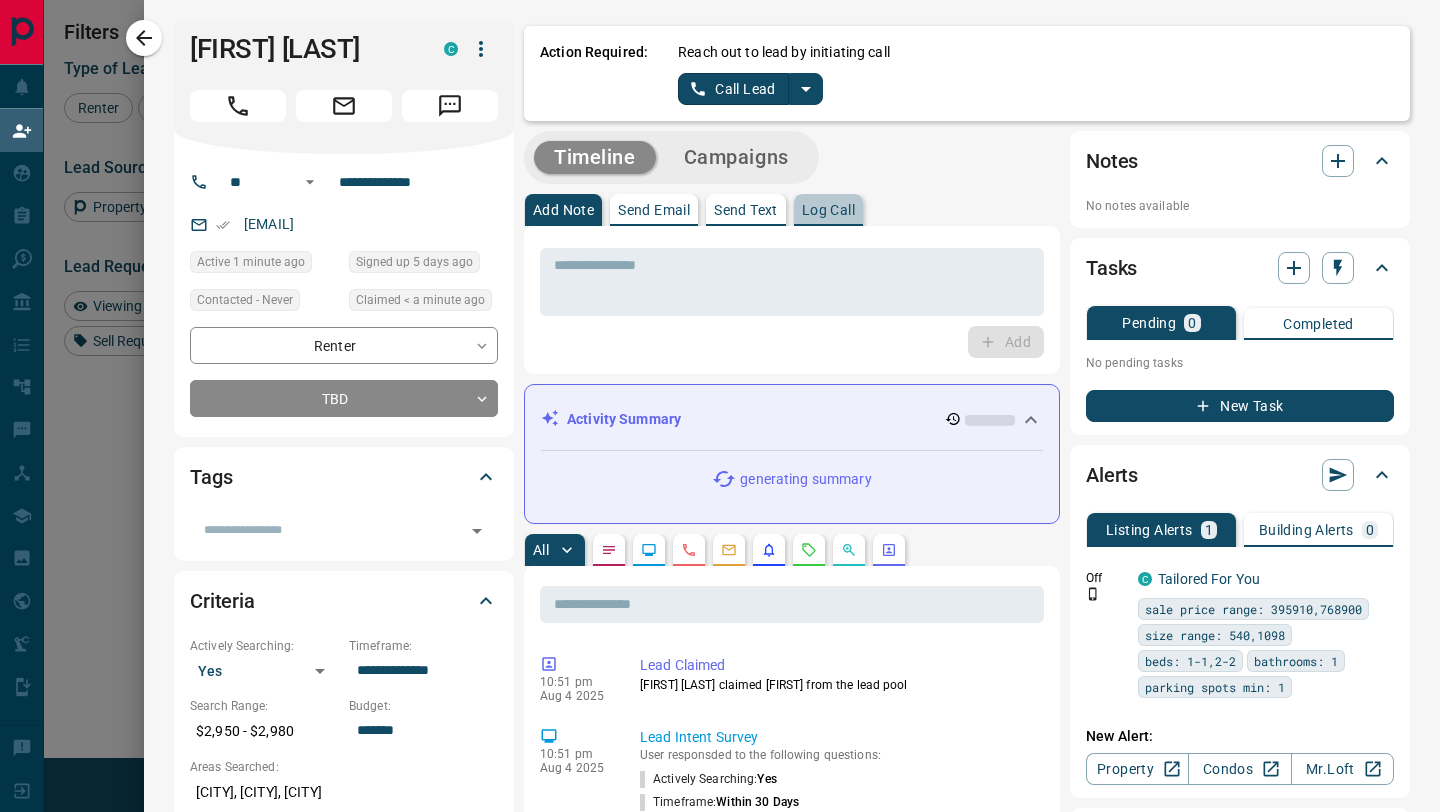 click on "Log Call" at bounding box center [828, 210] 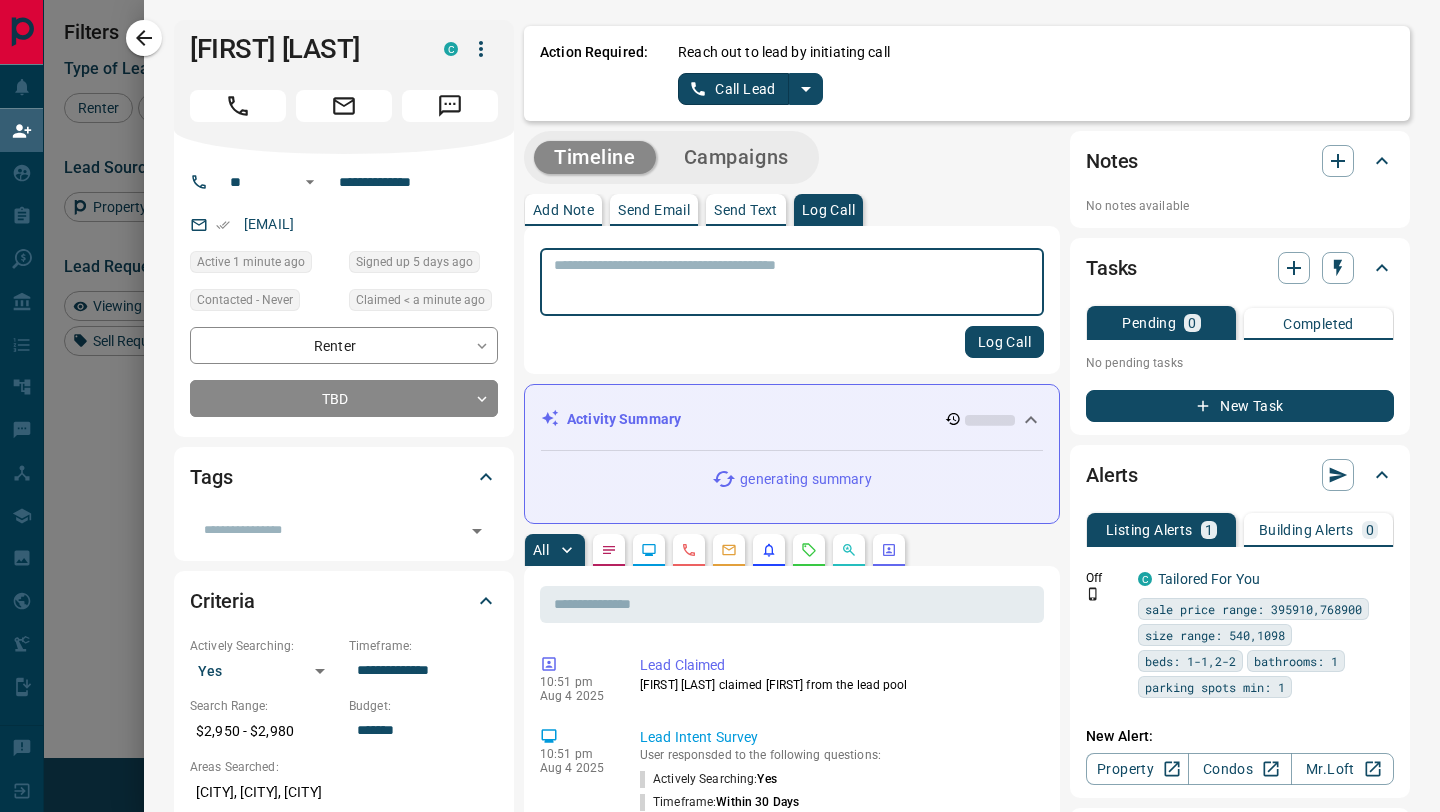 click at bounding box center [792, 282] 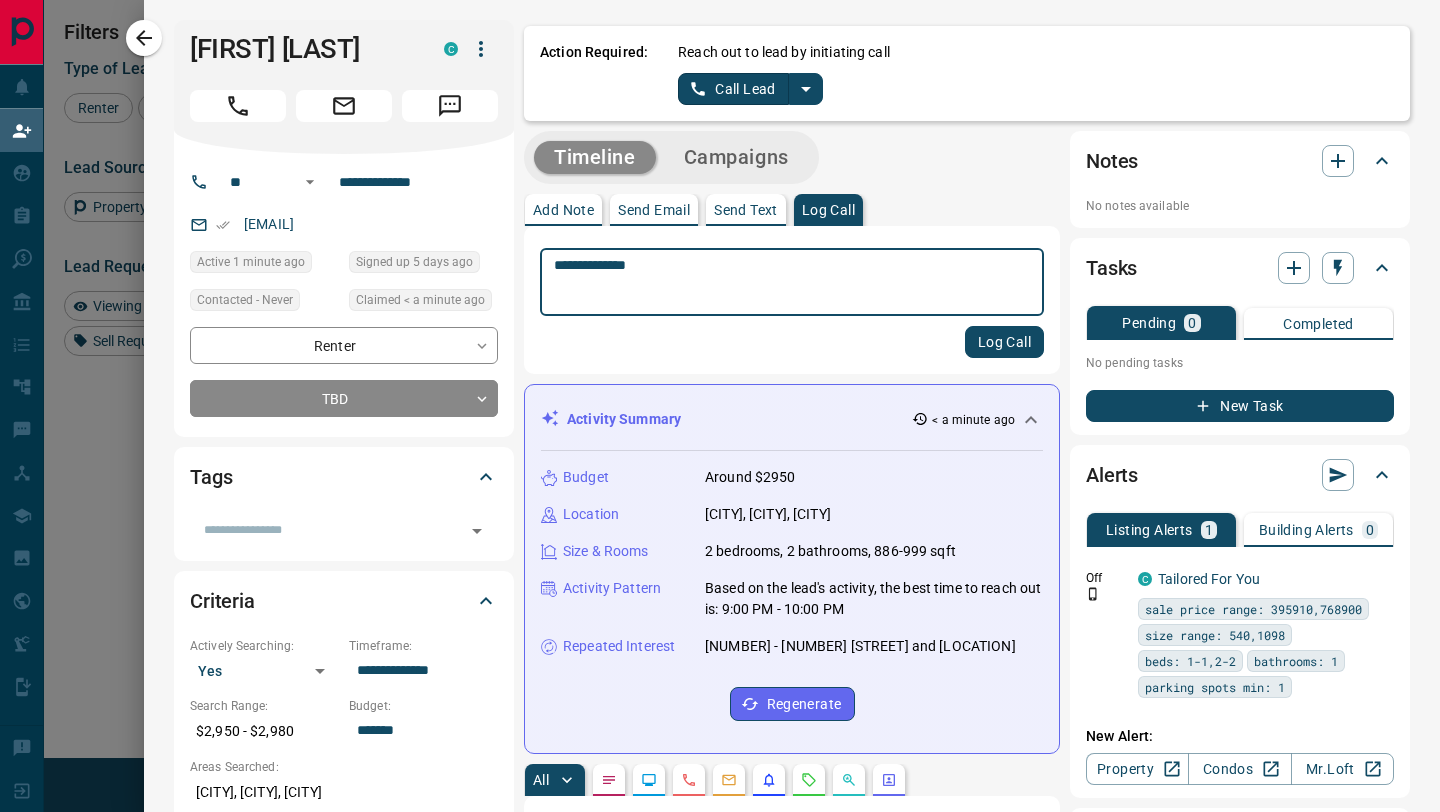 type on "**********" 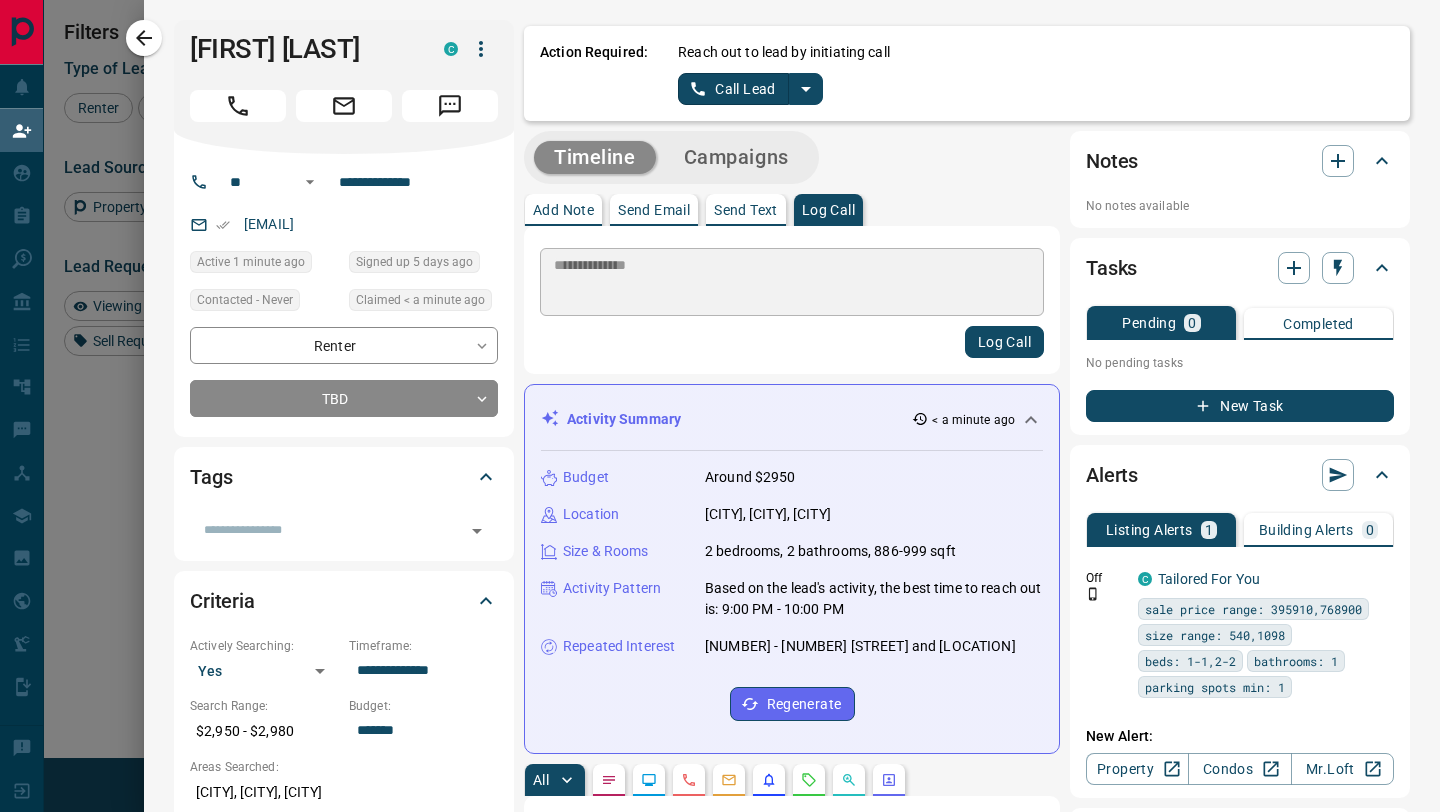 type 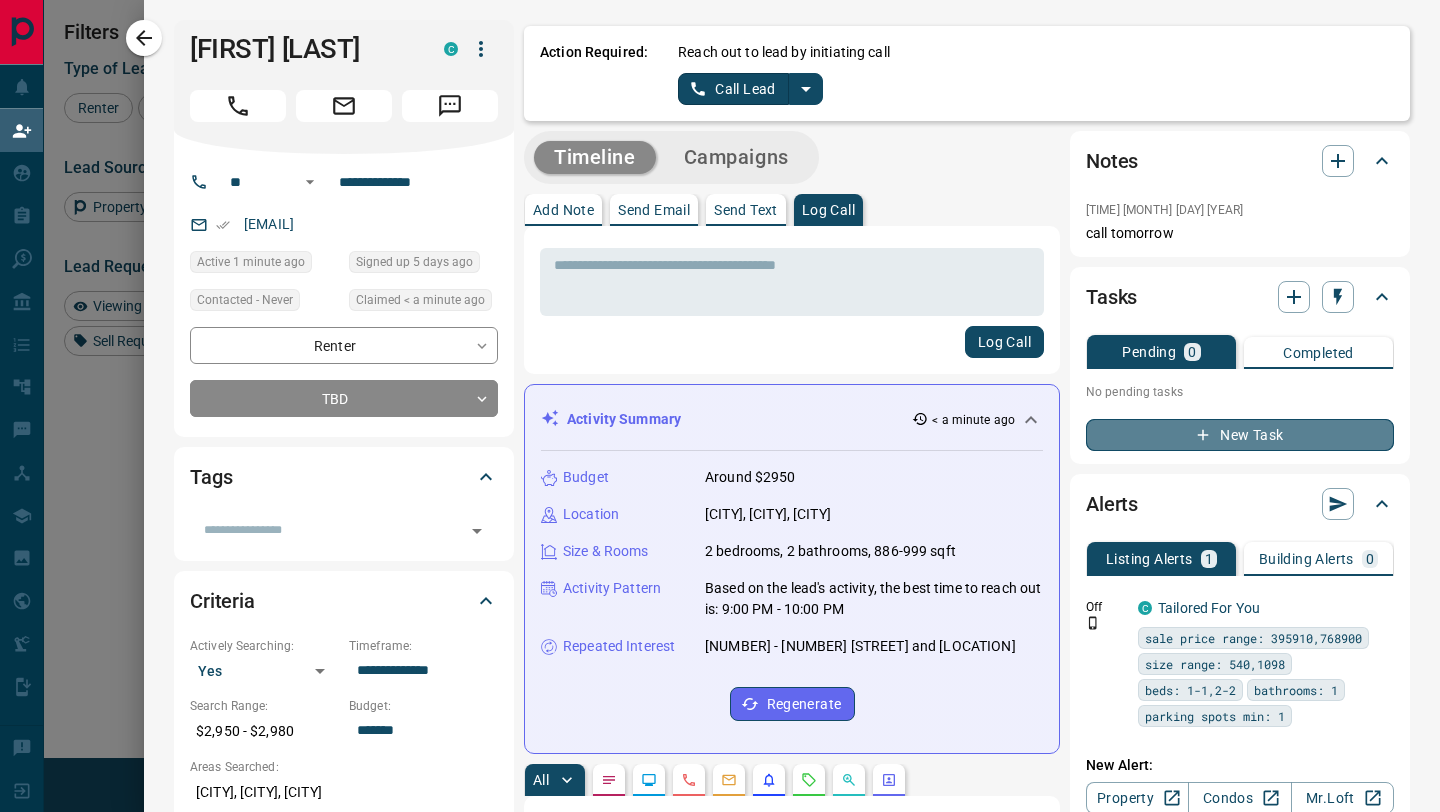click on "New Task" at bounding box center [1240, 435] 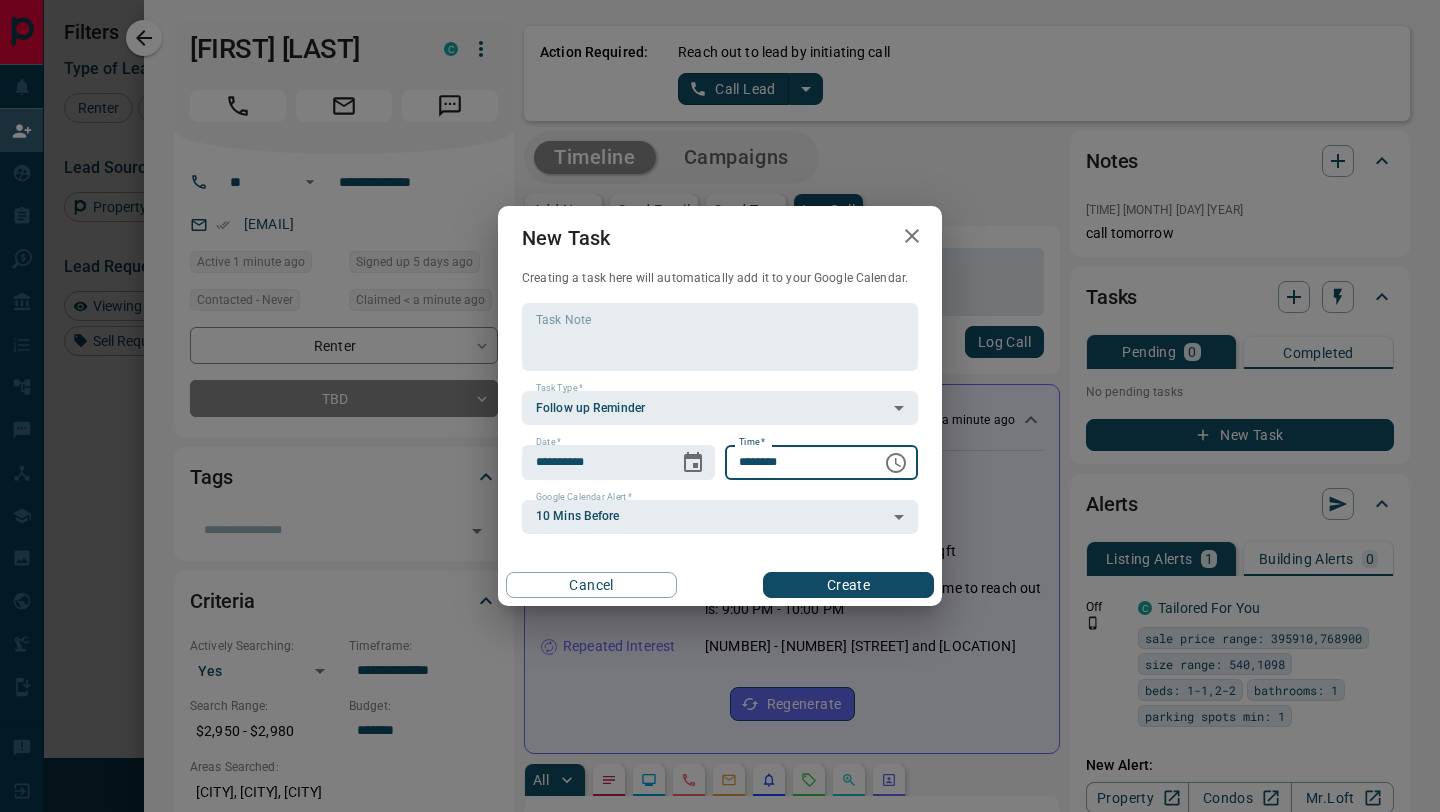 click on "********" at bounding box center [796, 462] 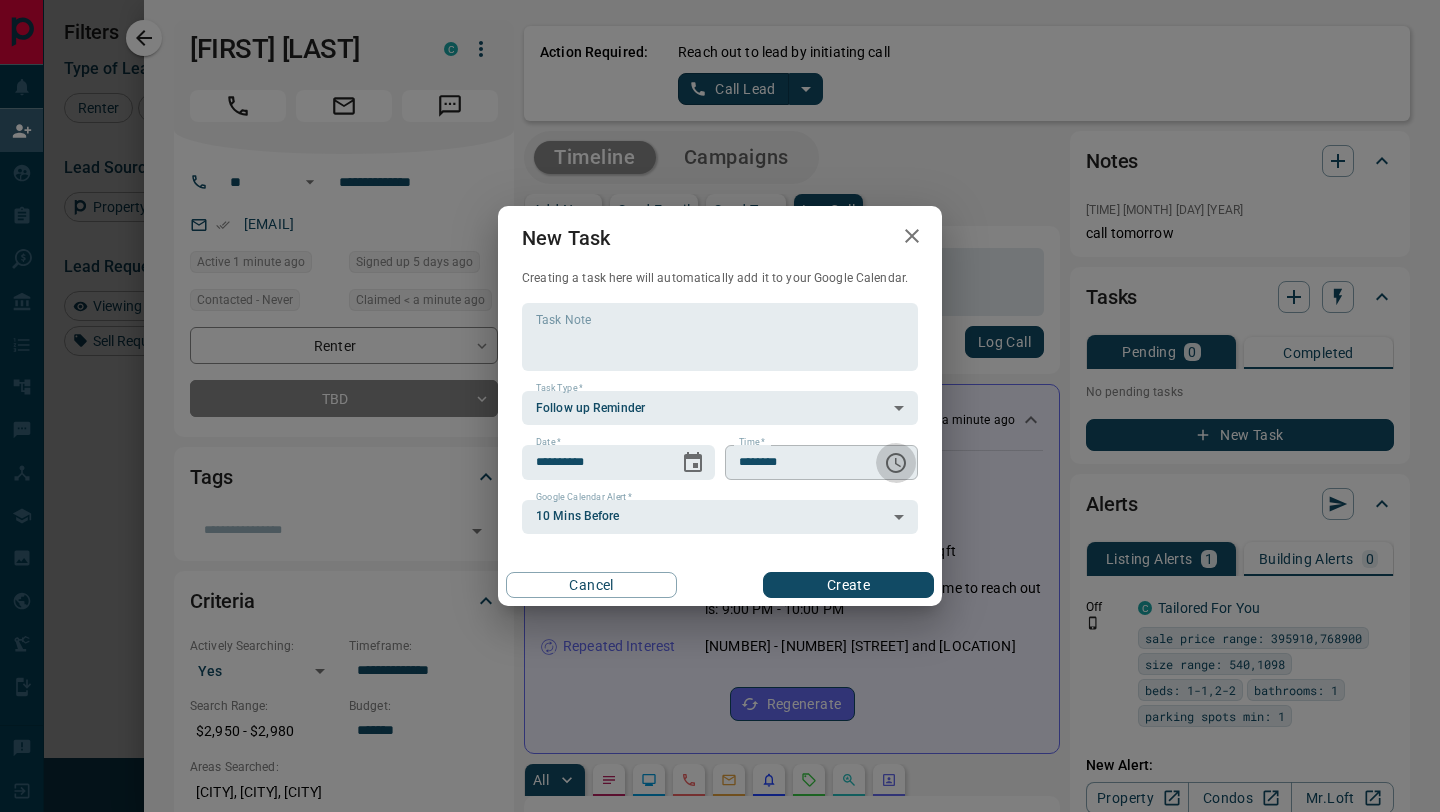 click 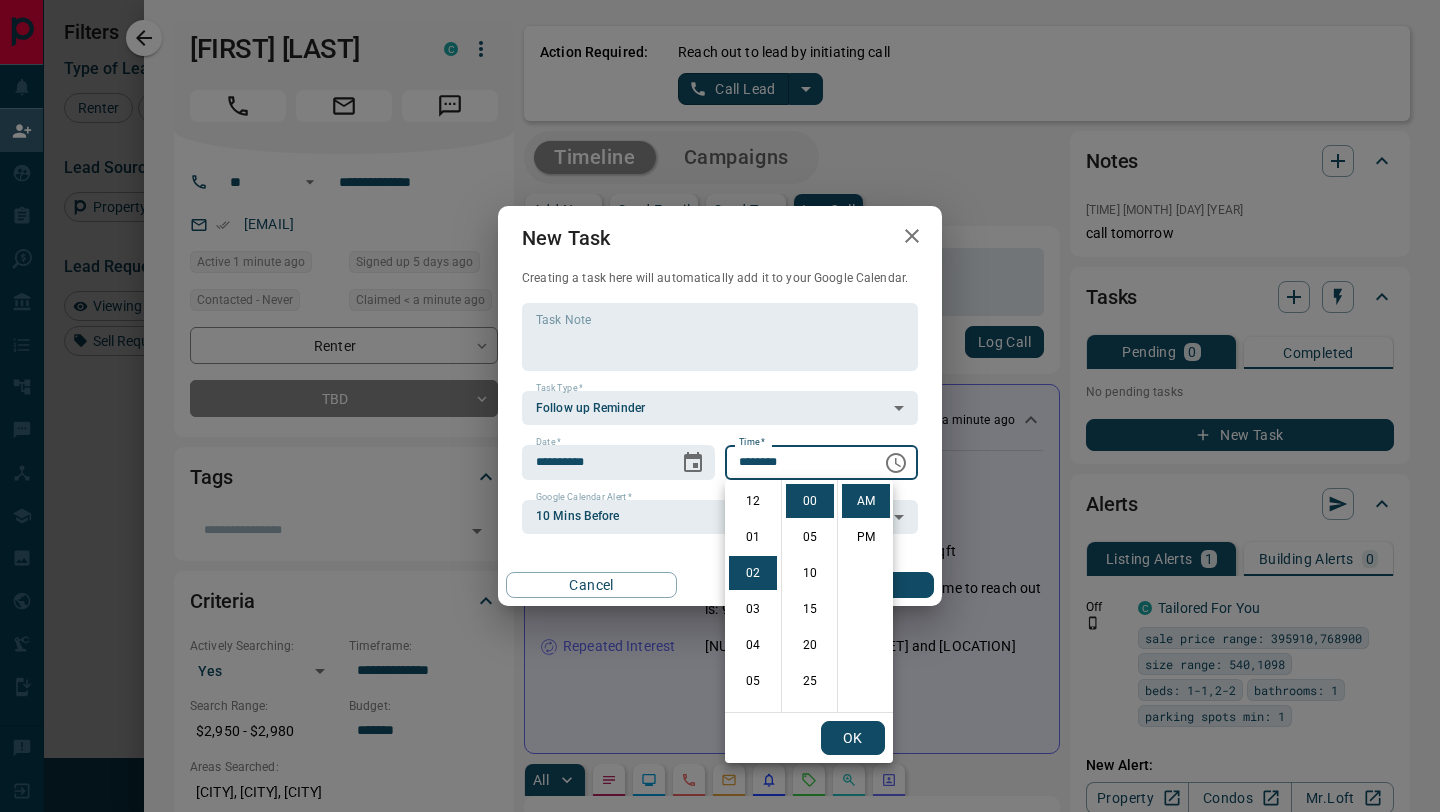 scroll, scrollTop: 72, scrollLeft: 0, axis: vertical 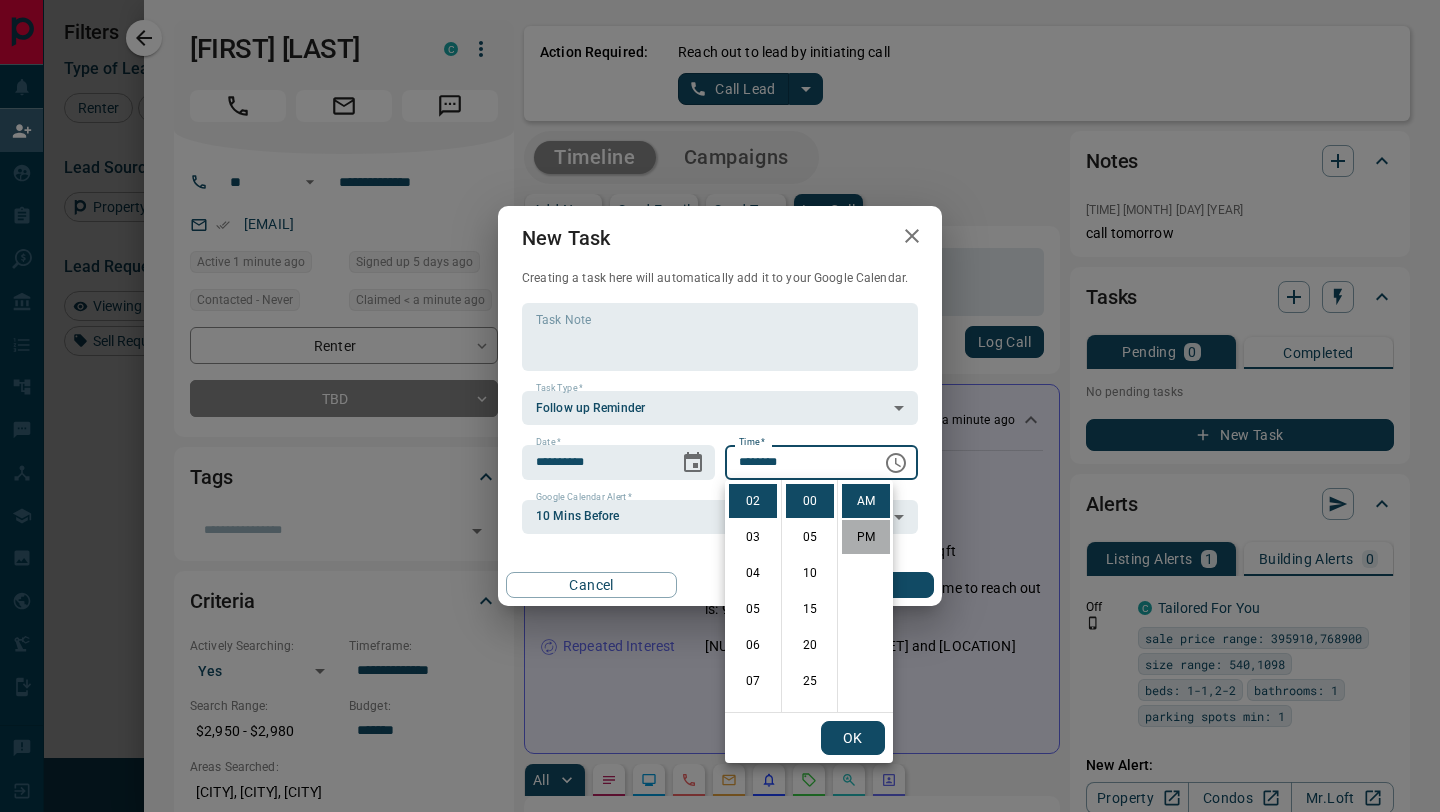 click on "PM" at bounding box center (866, 537) 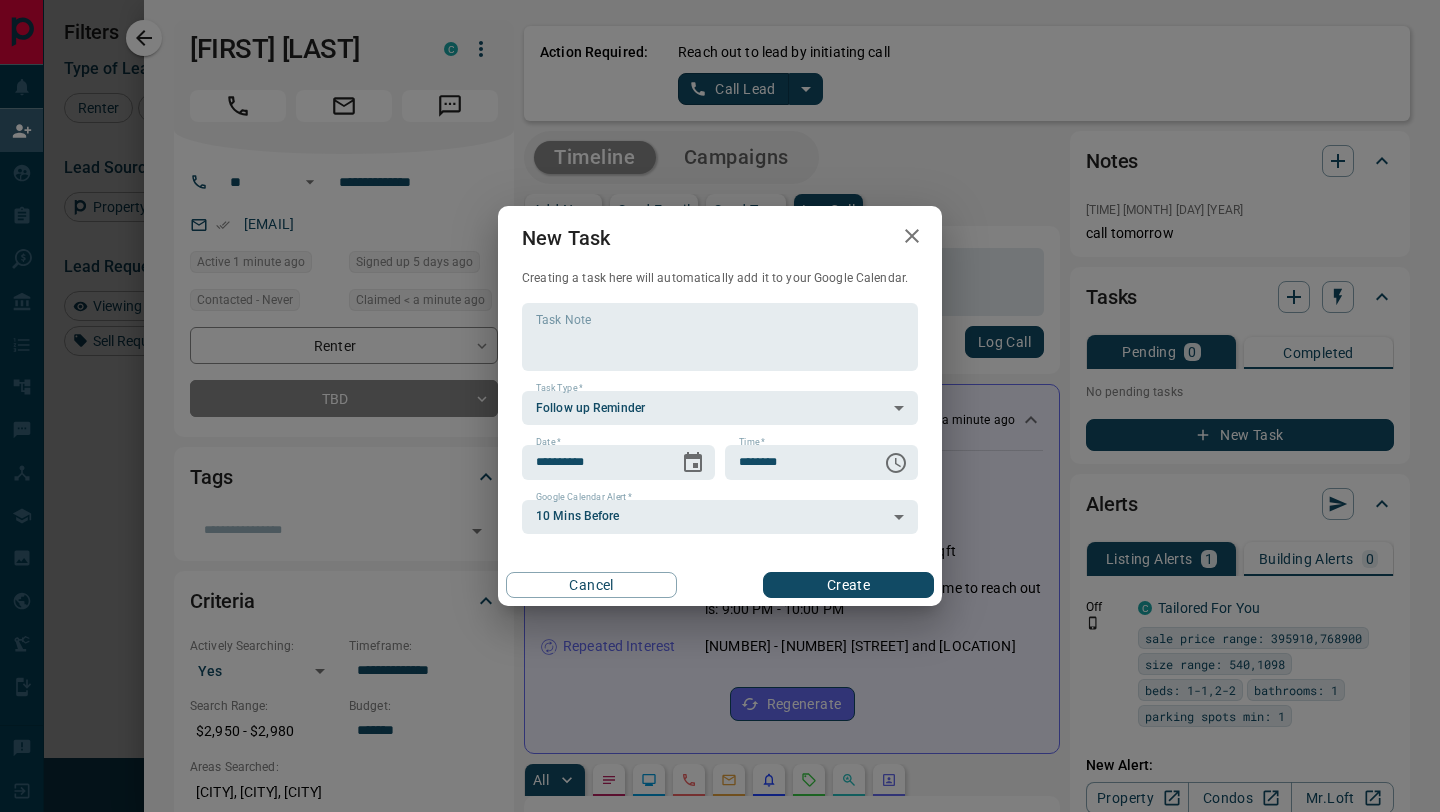 click on "Create" at bounding box center [848, 585] 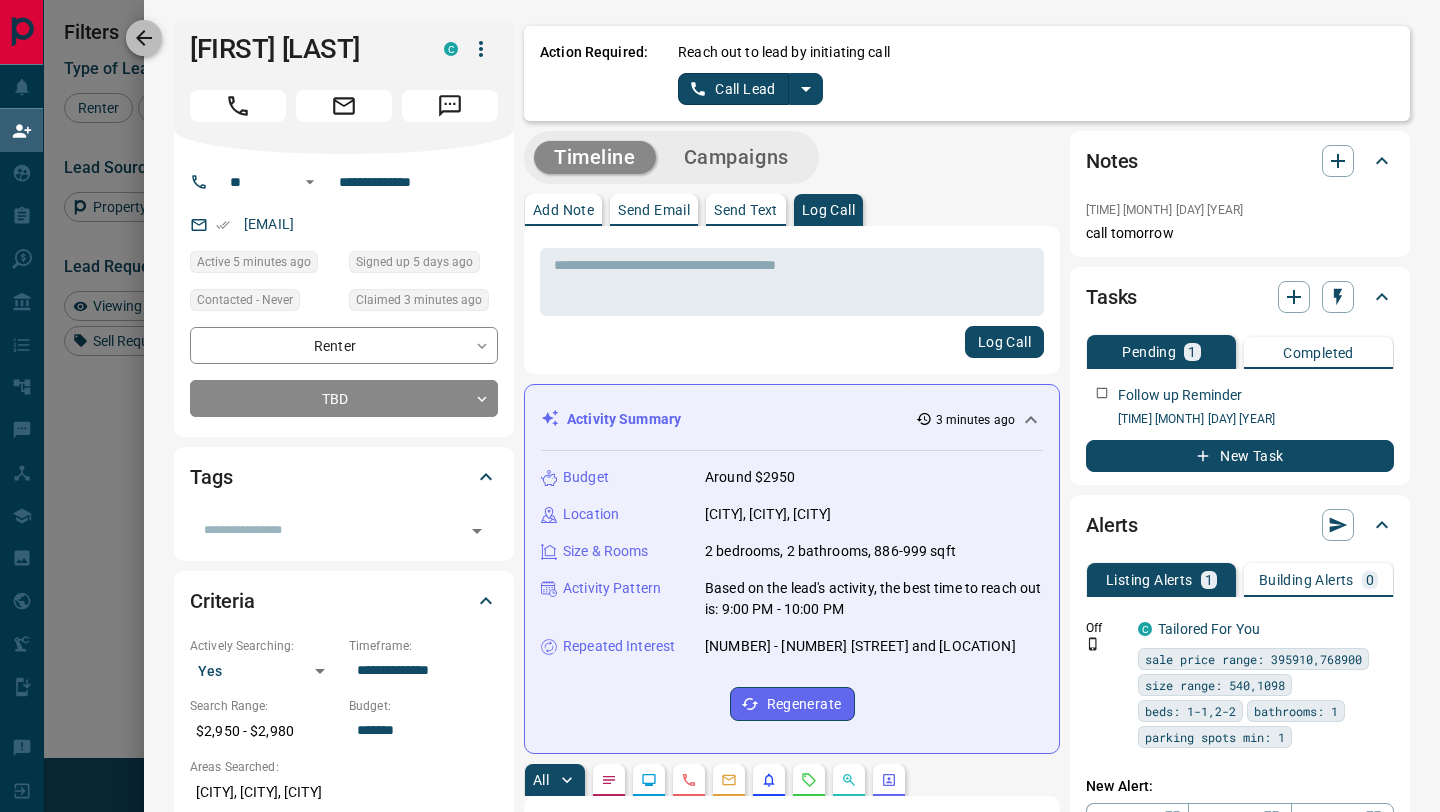 click 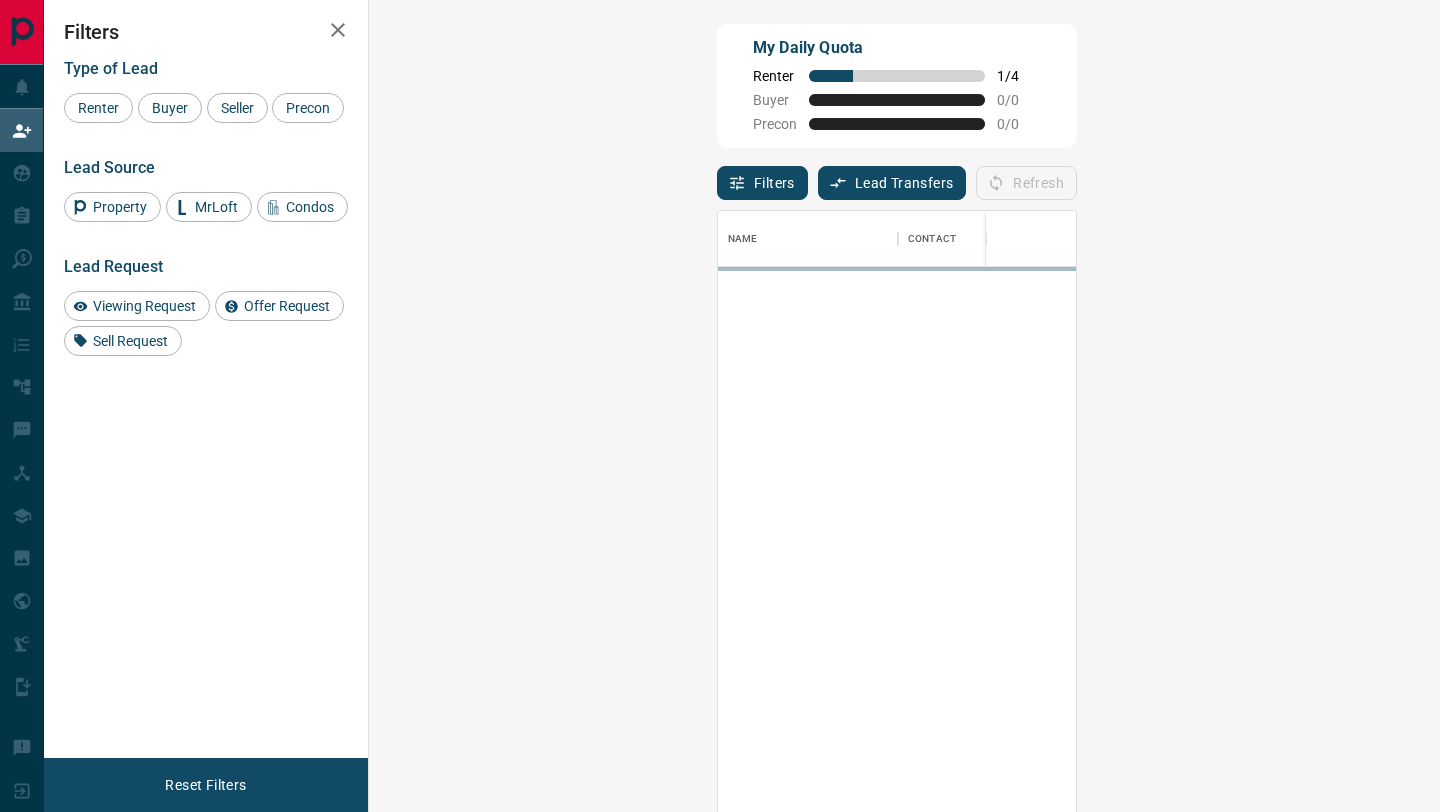 scroll, scrollTop: 1, scrollLeft: 1, axis: both 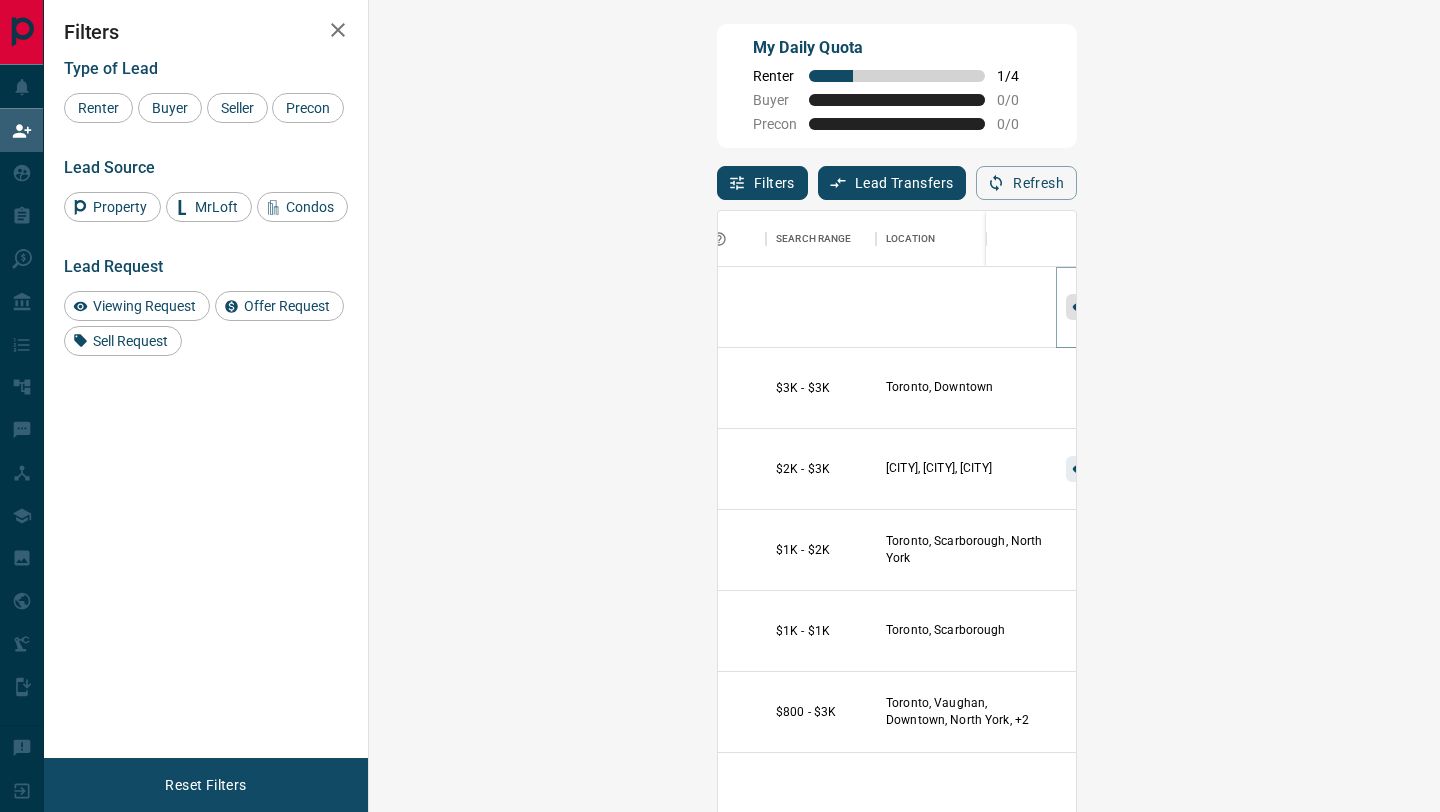 click on "Viewing Request   ( 1 )" at bounding box center [1143, 307] 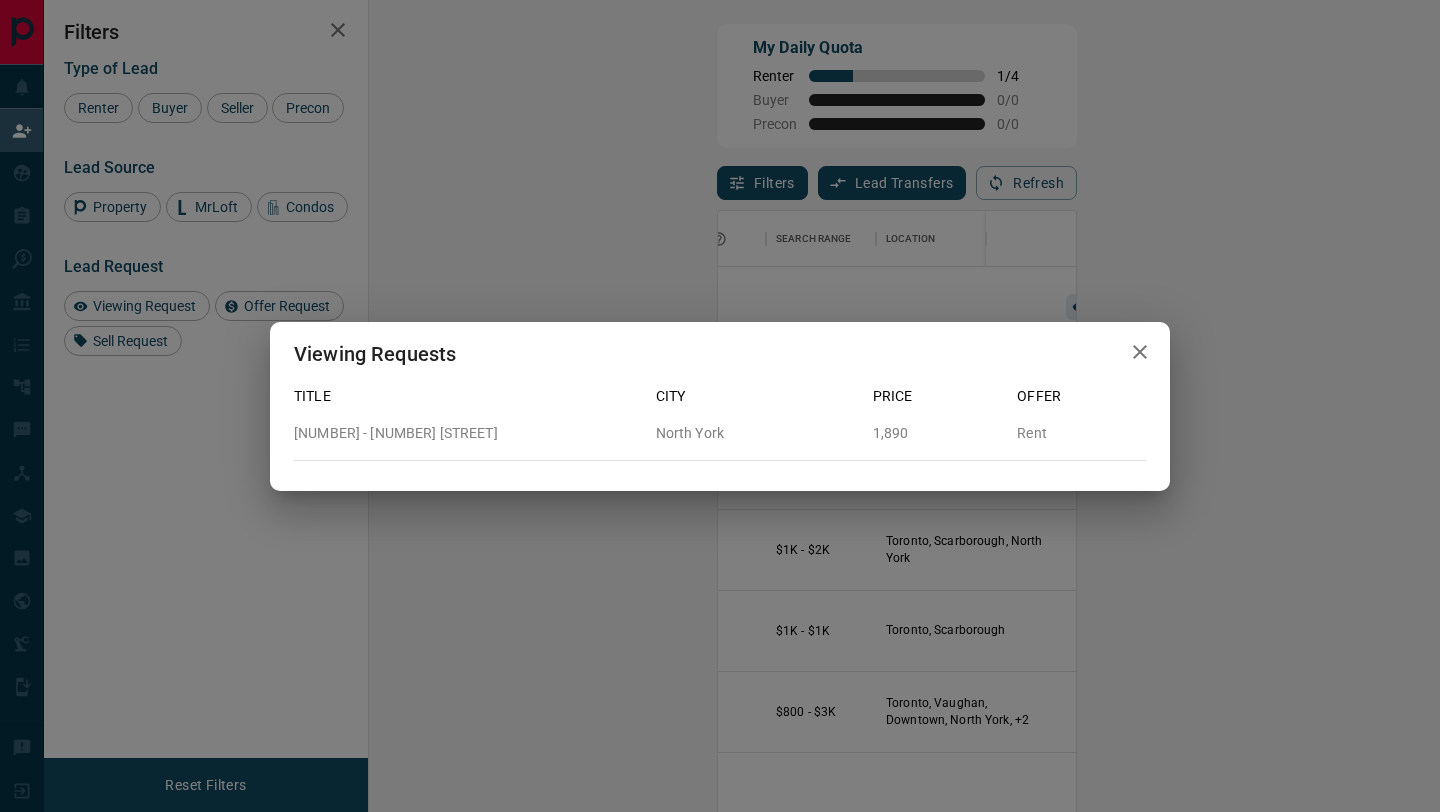 click 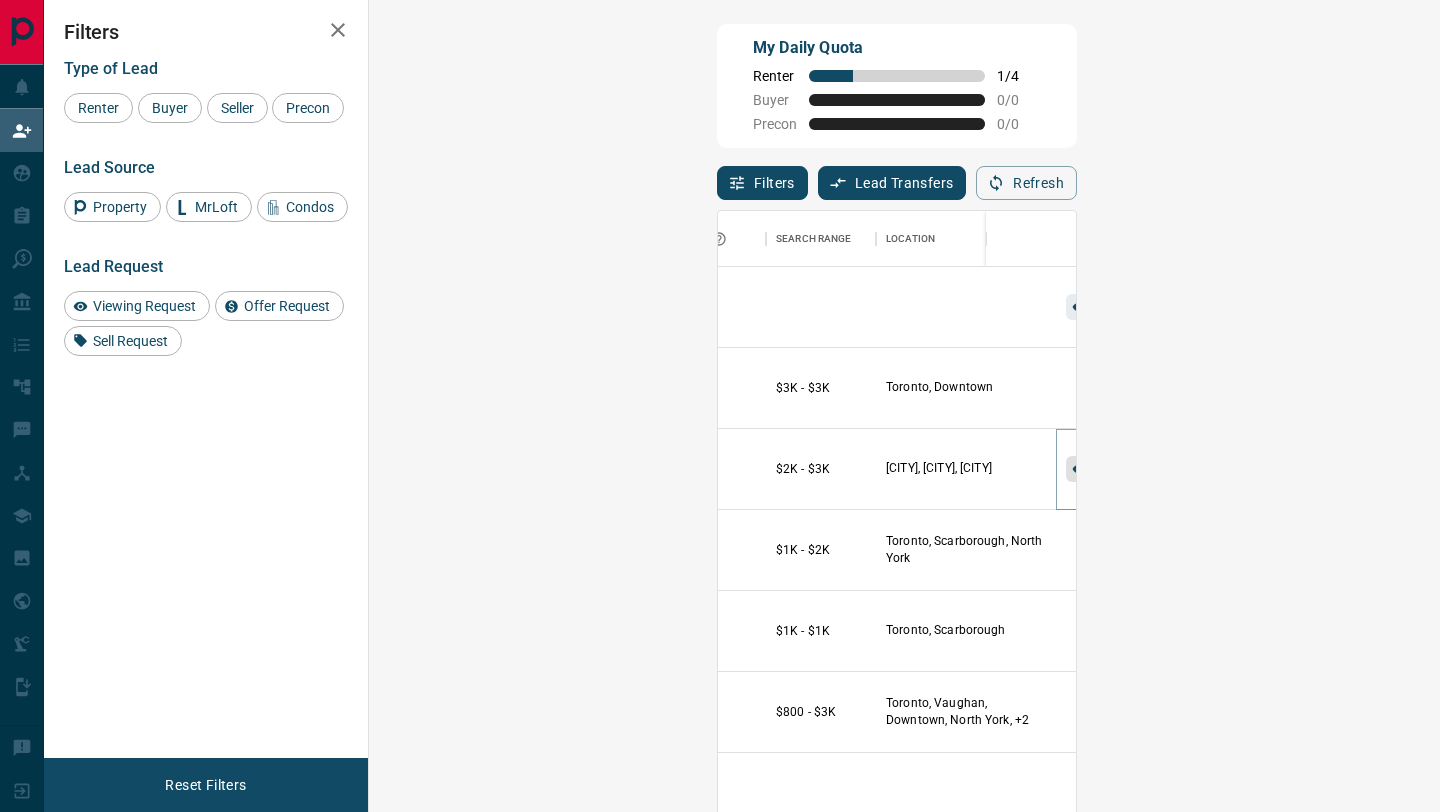 click on "Viewing Request   ( 2 )" at bounding box center [1143, 469] 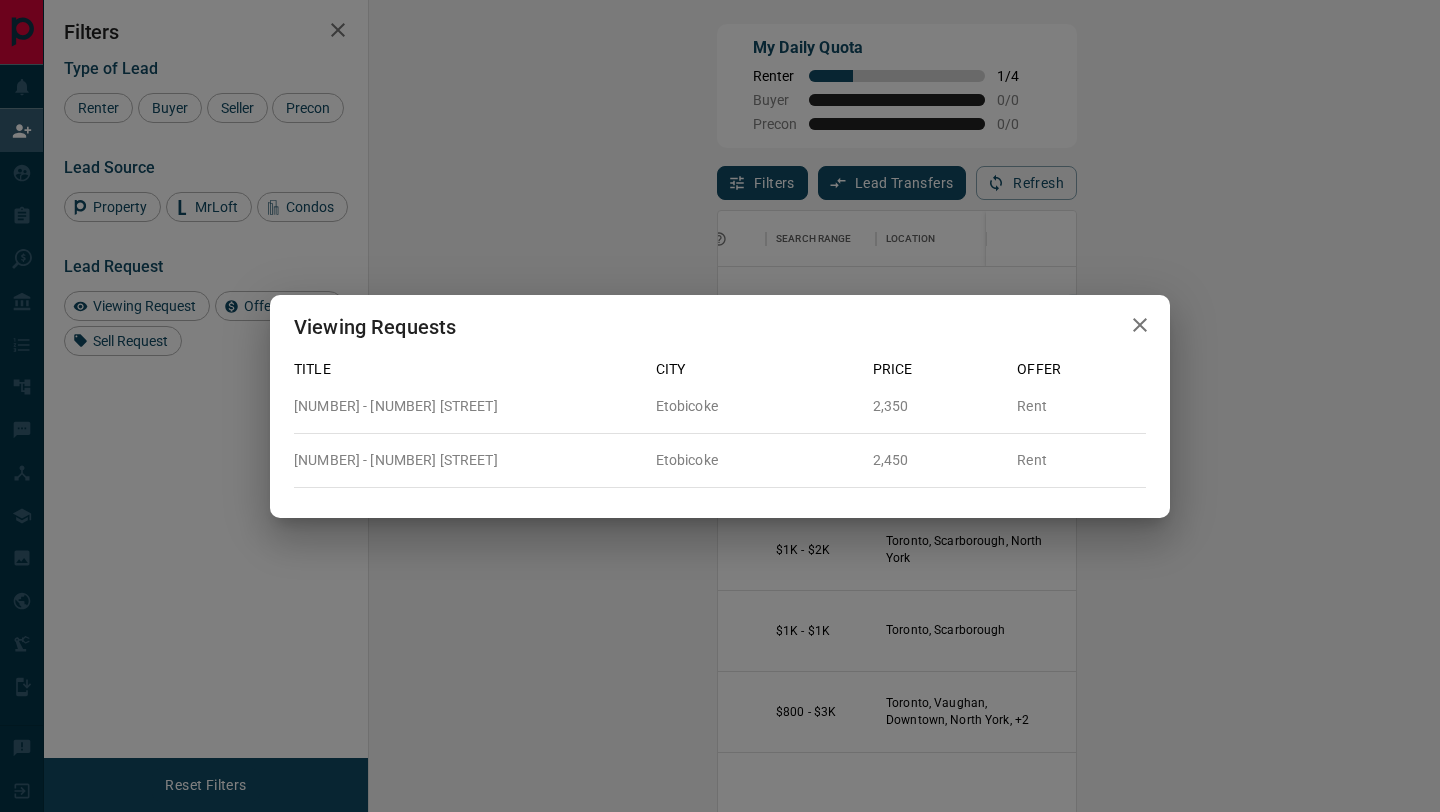 click 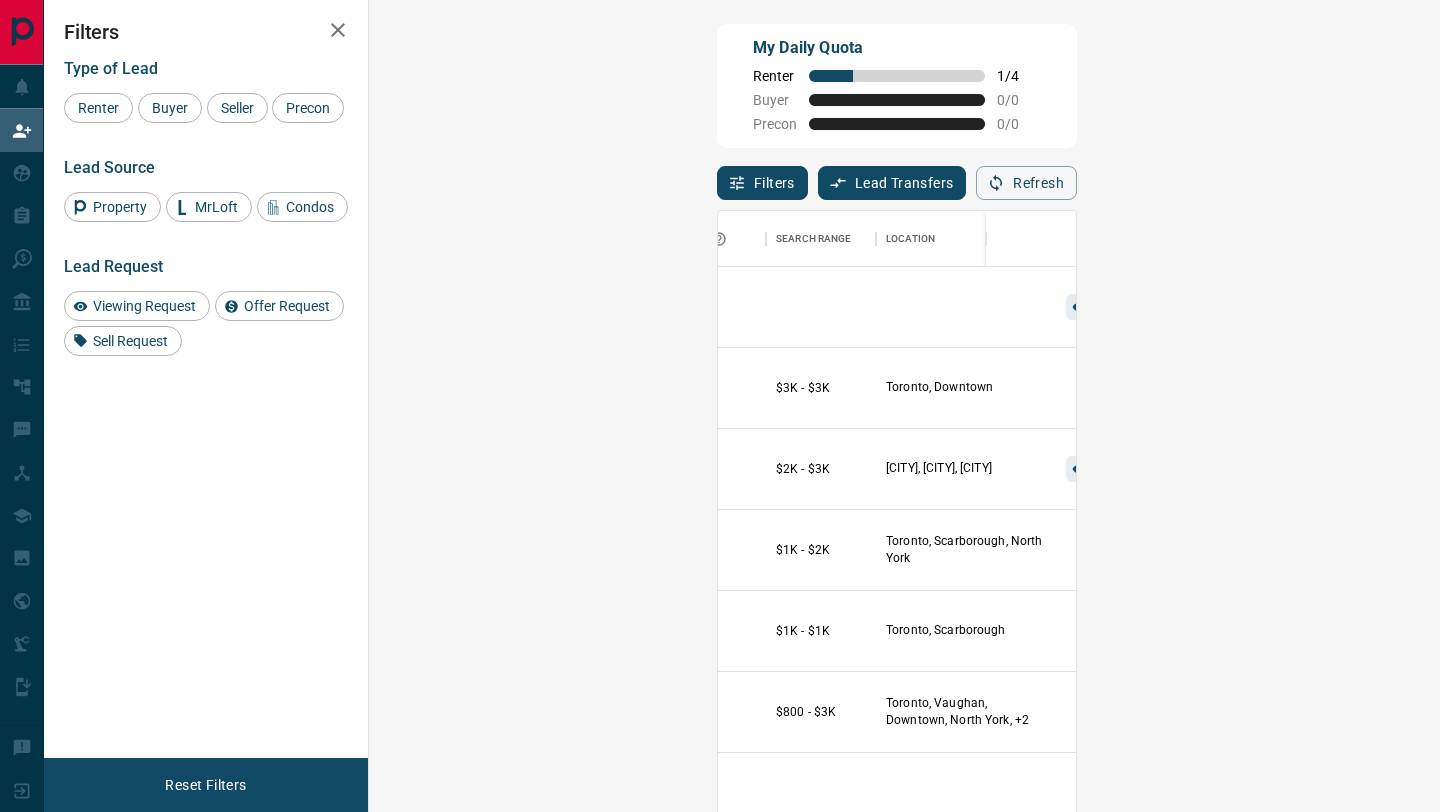 click 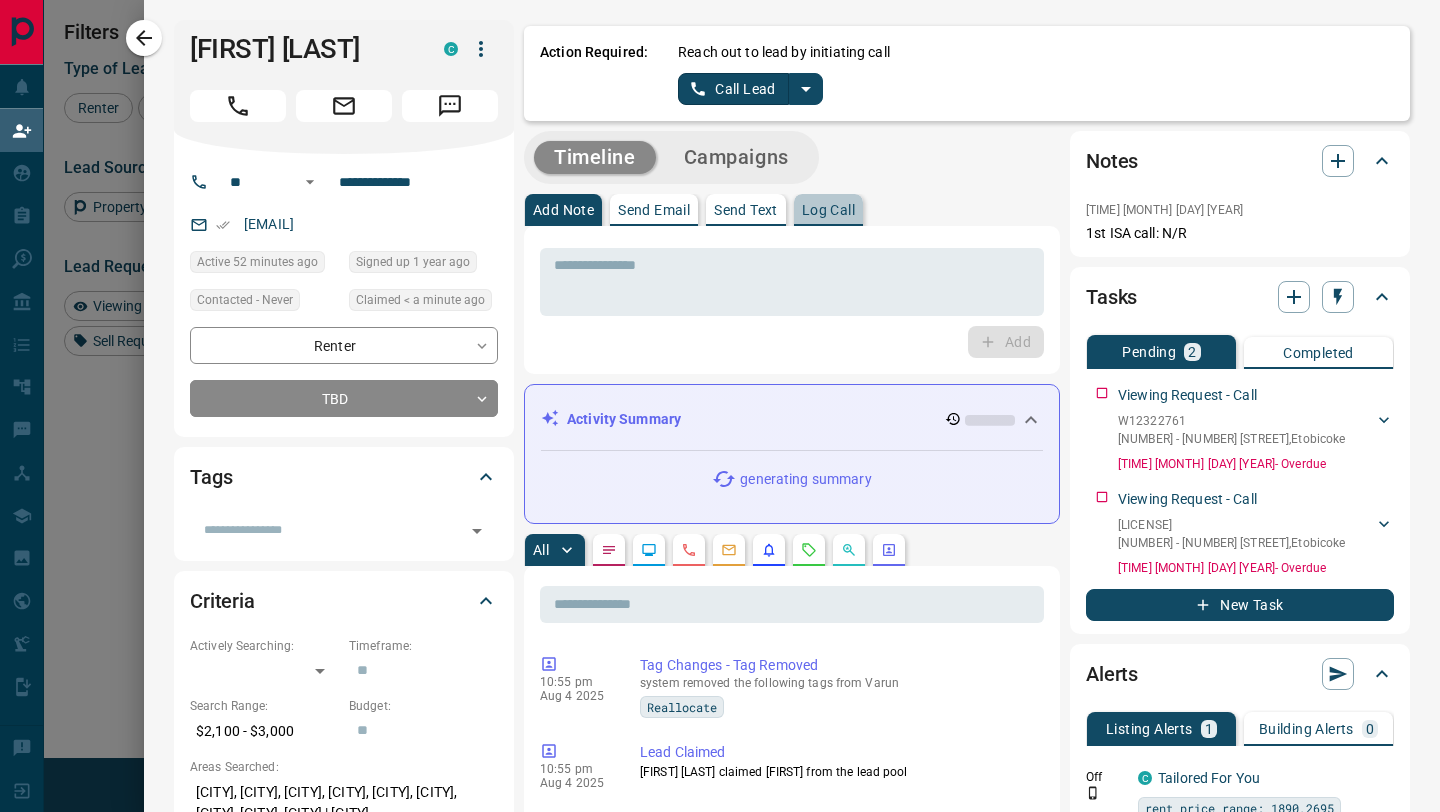 click on "Log Call" at bounding box center [828, 210] 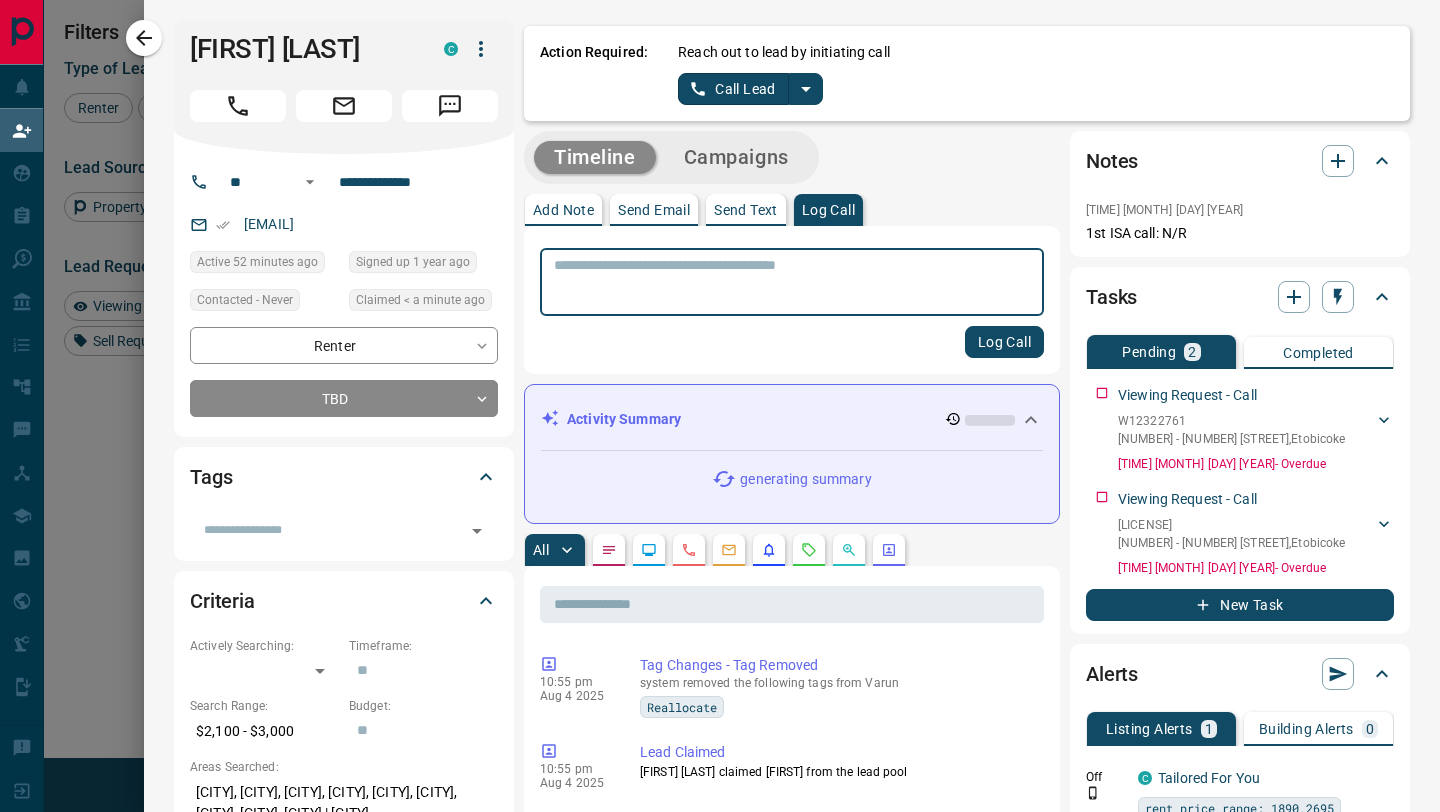 click at bounding box center [792, 282] 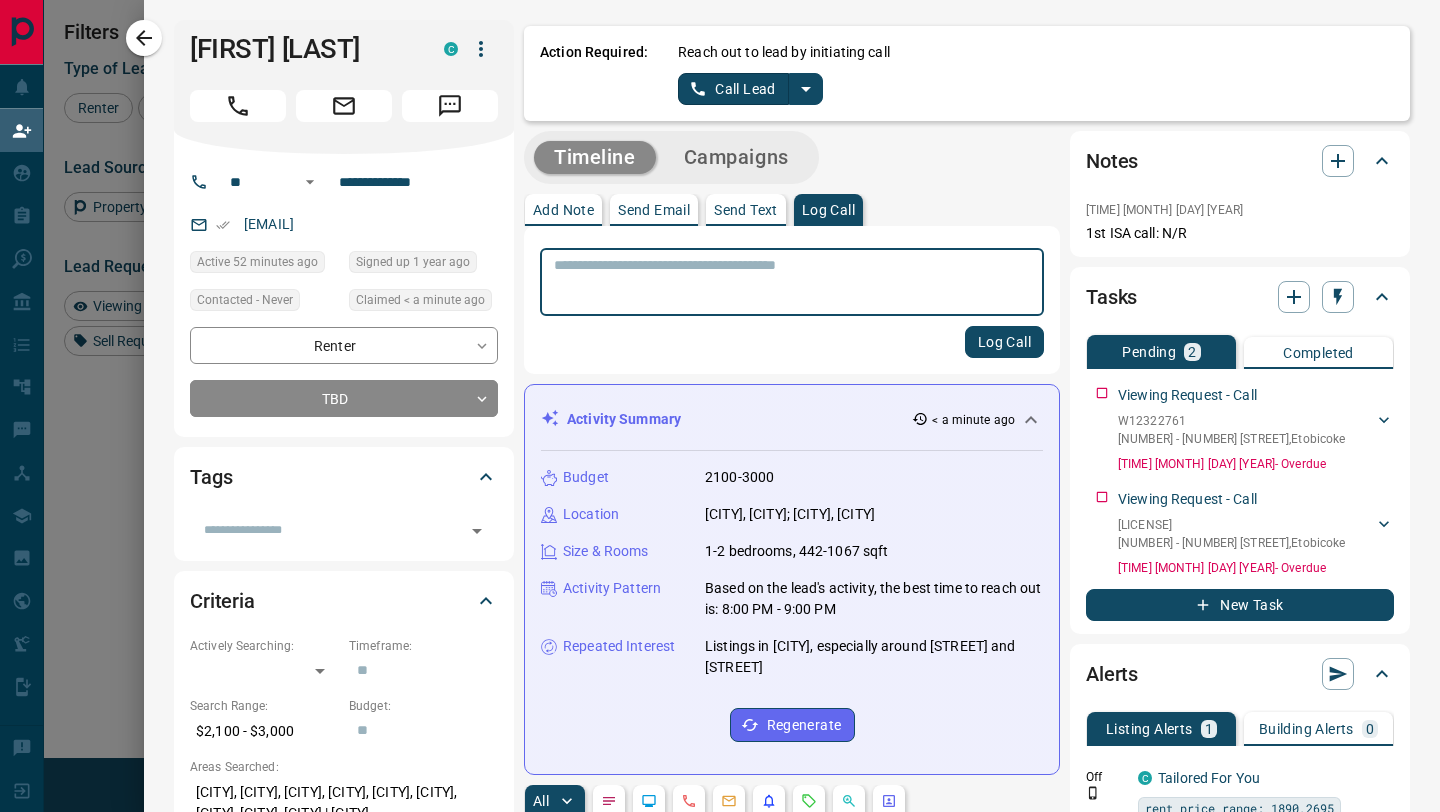 click at bounding box center [792, 282] 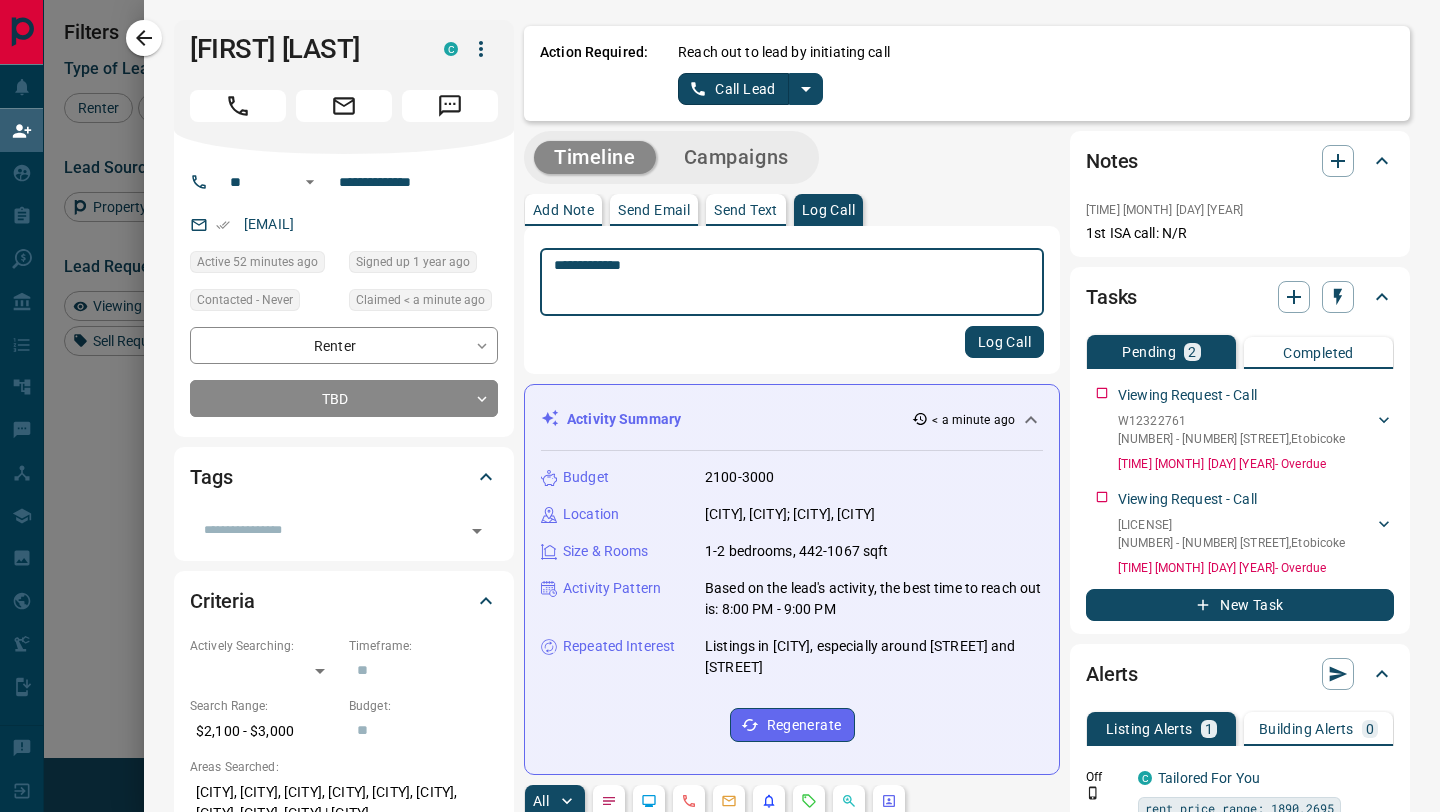type on "**********" 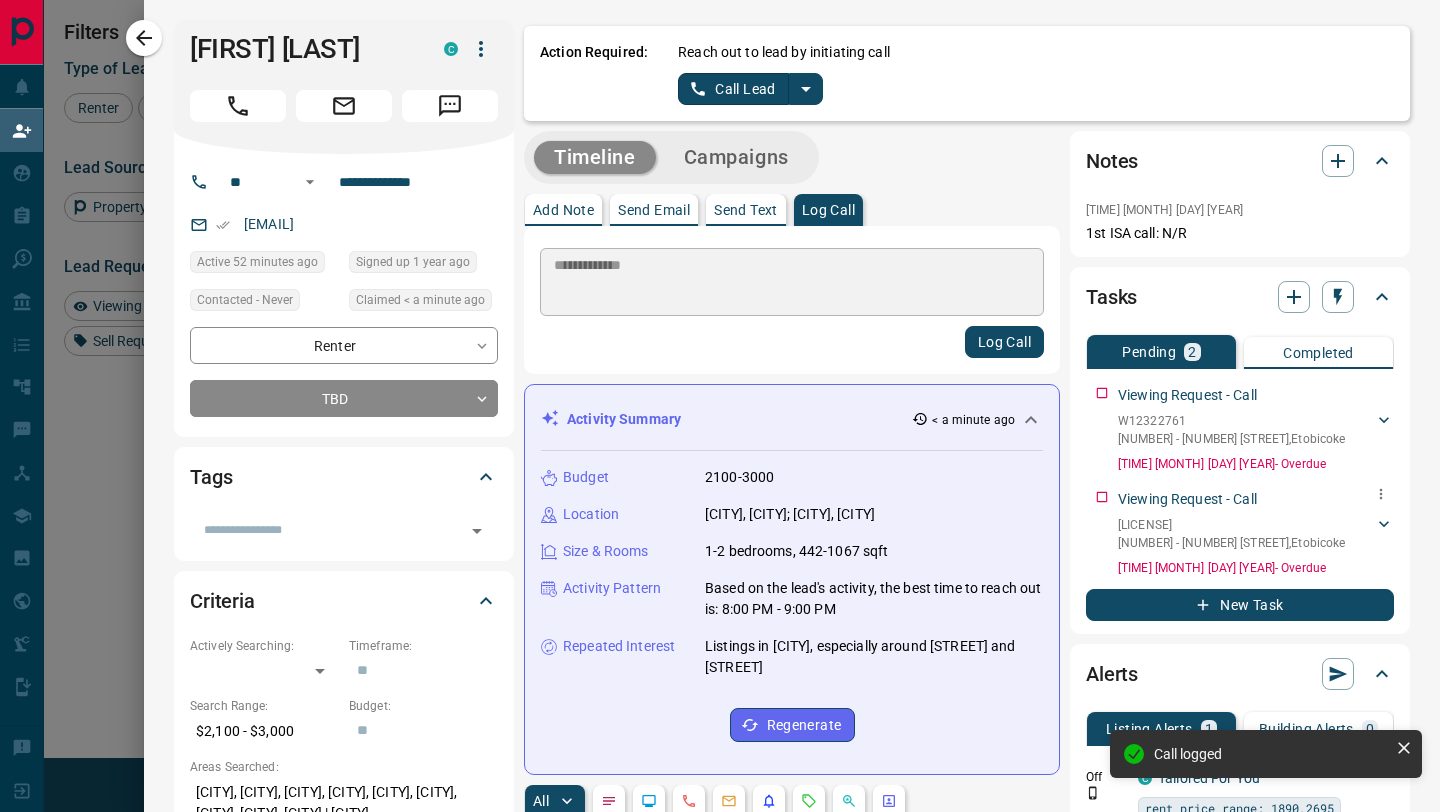 type 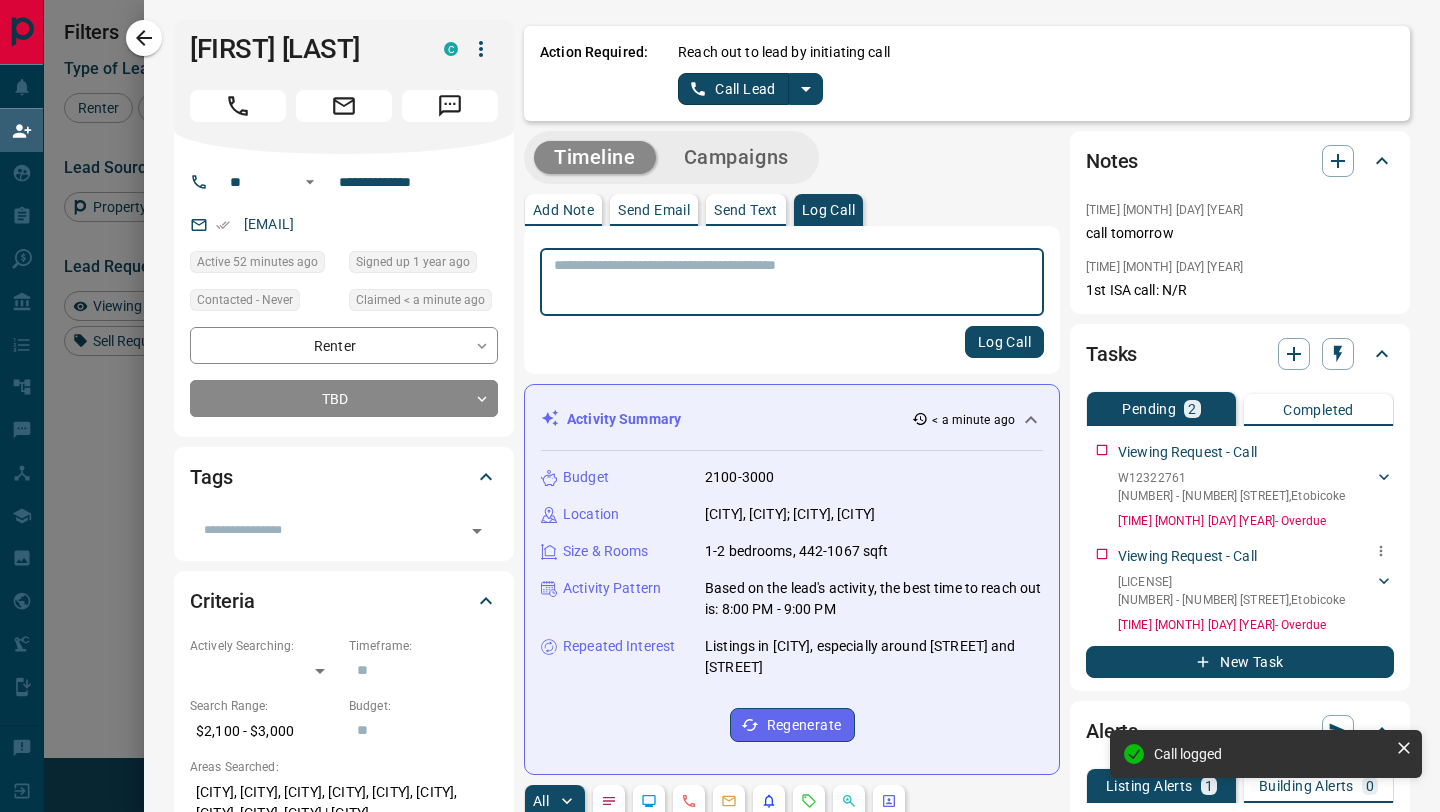 click on "New Task" at bounding box center [1240, 662] 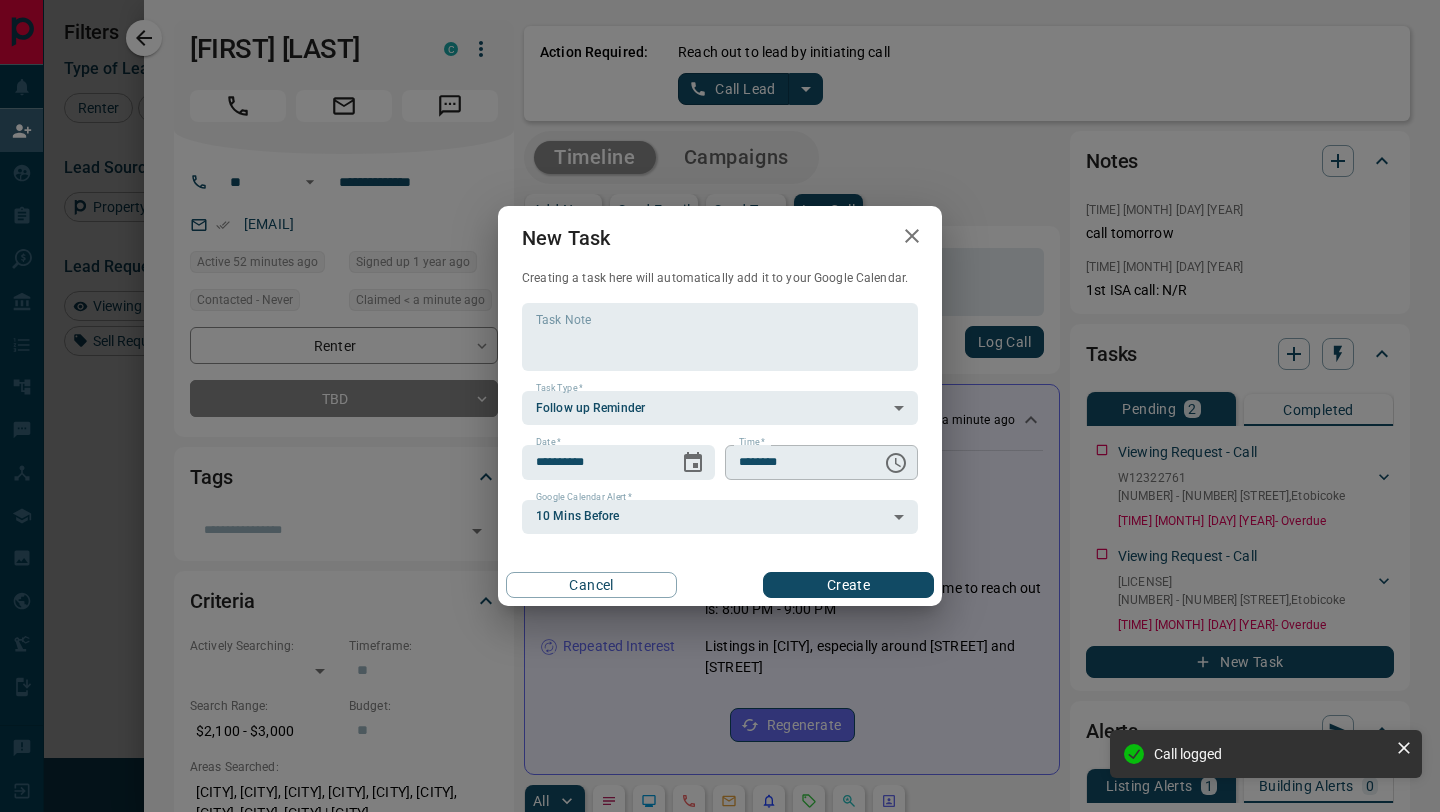 click on "********" at bounding box center [796, 462] 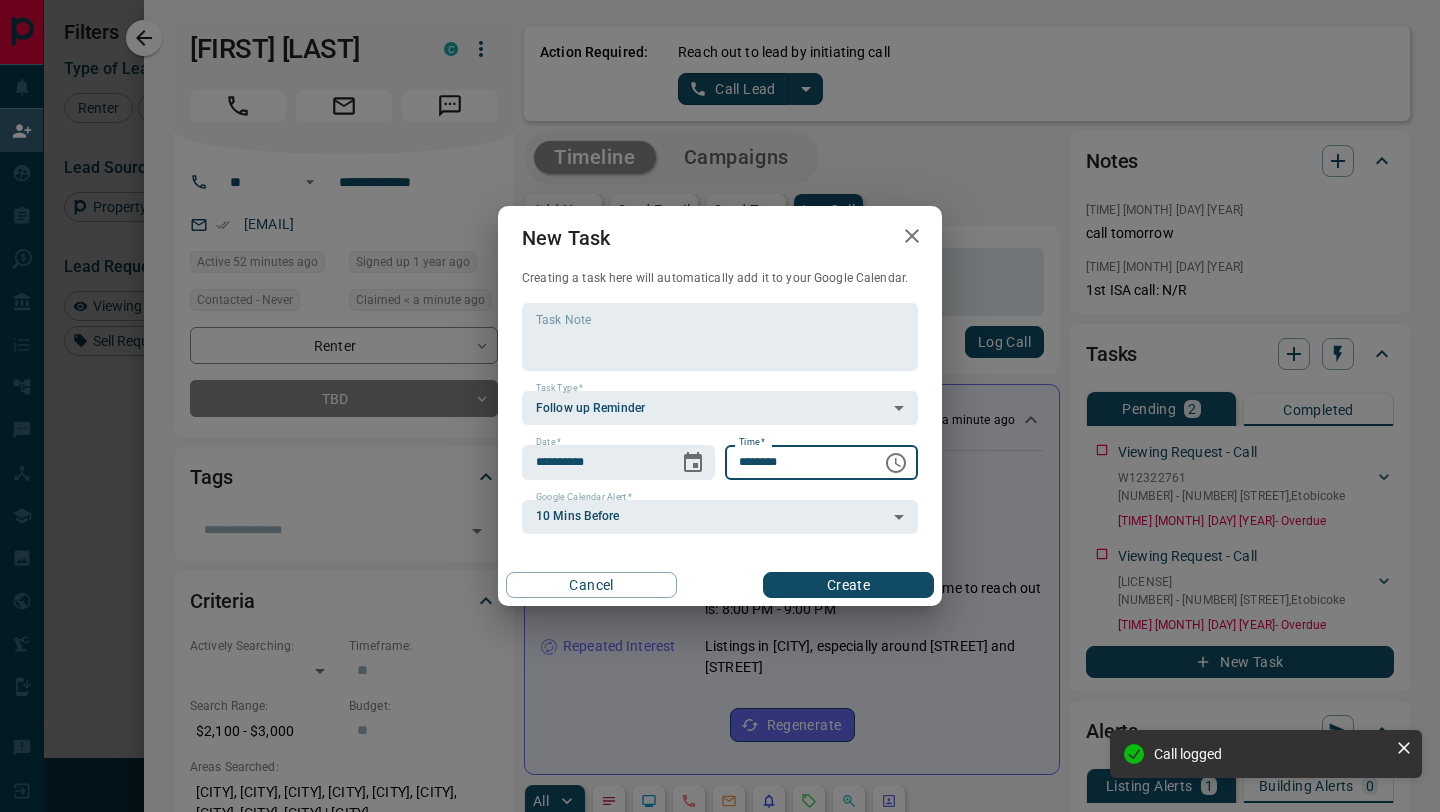 click 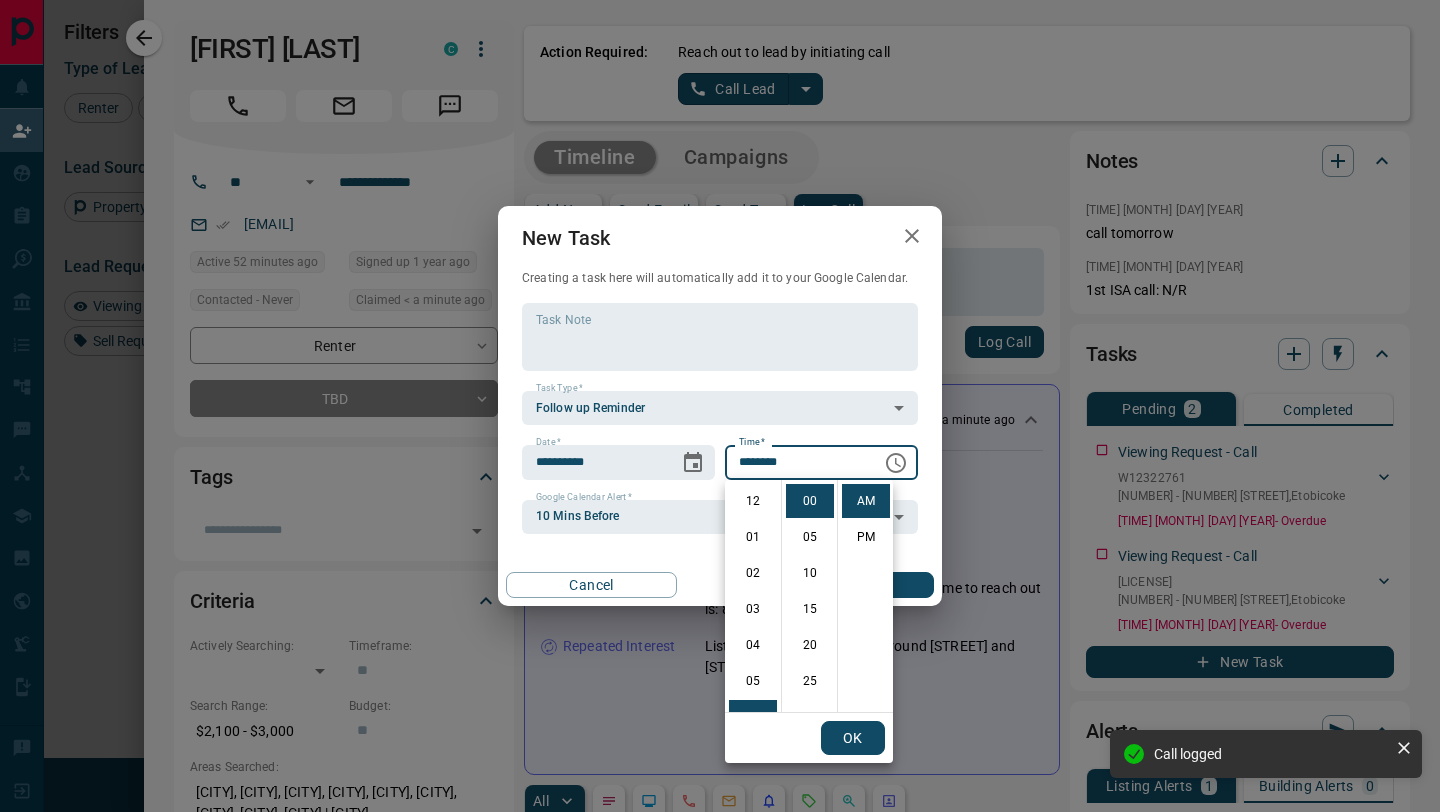 scroll, scrollTop: 216, scrollLeft: 0, axis: vertical 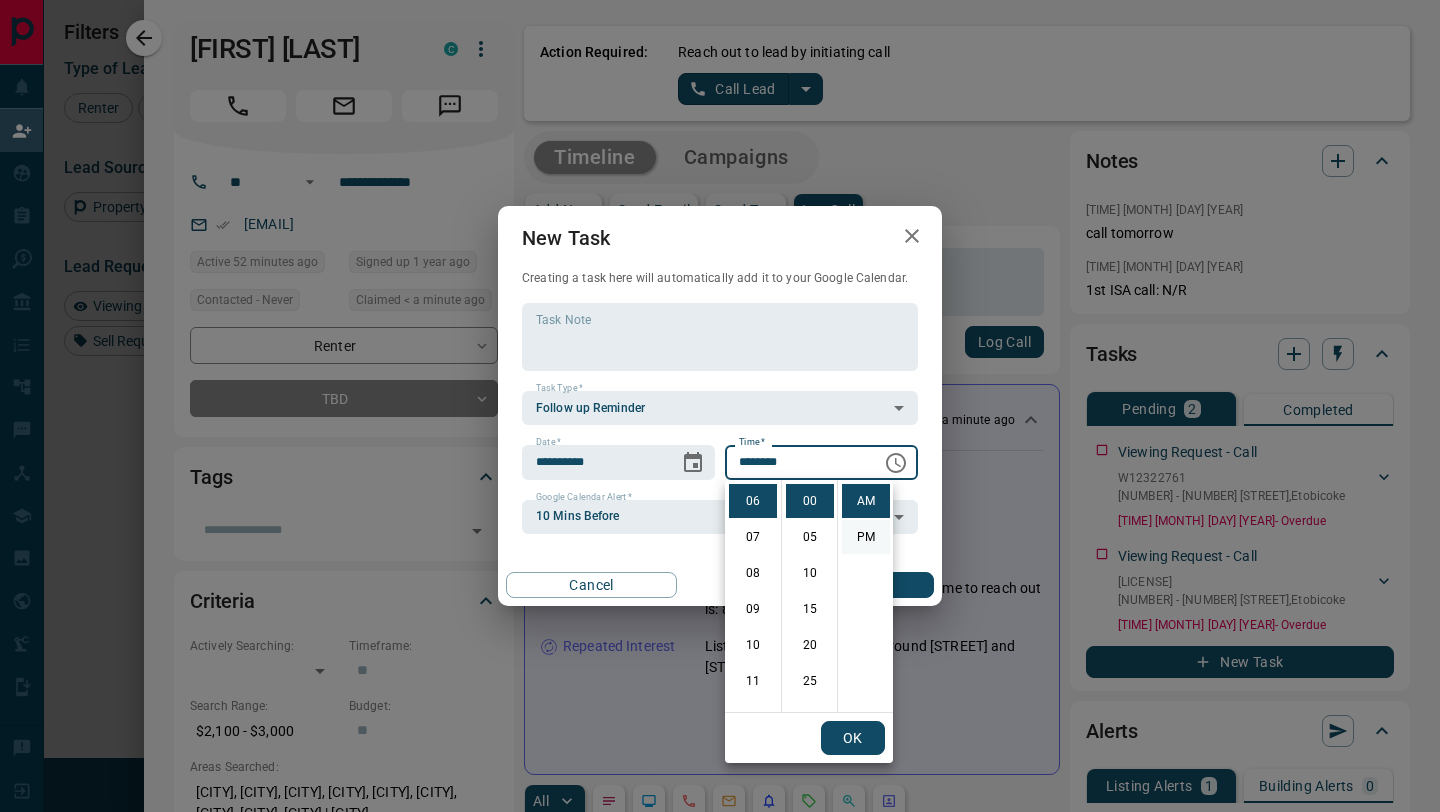 click on "PM" at bounding box center (866, 537) 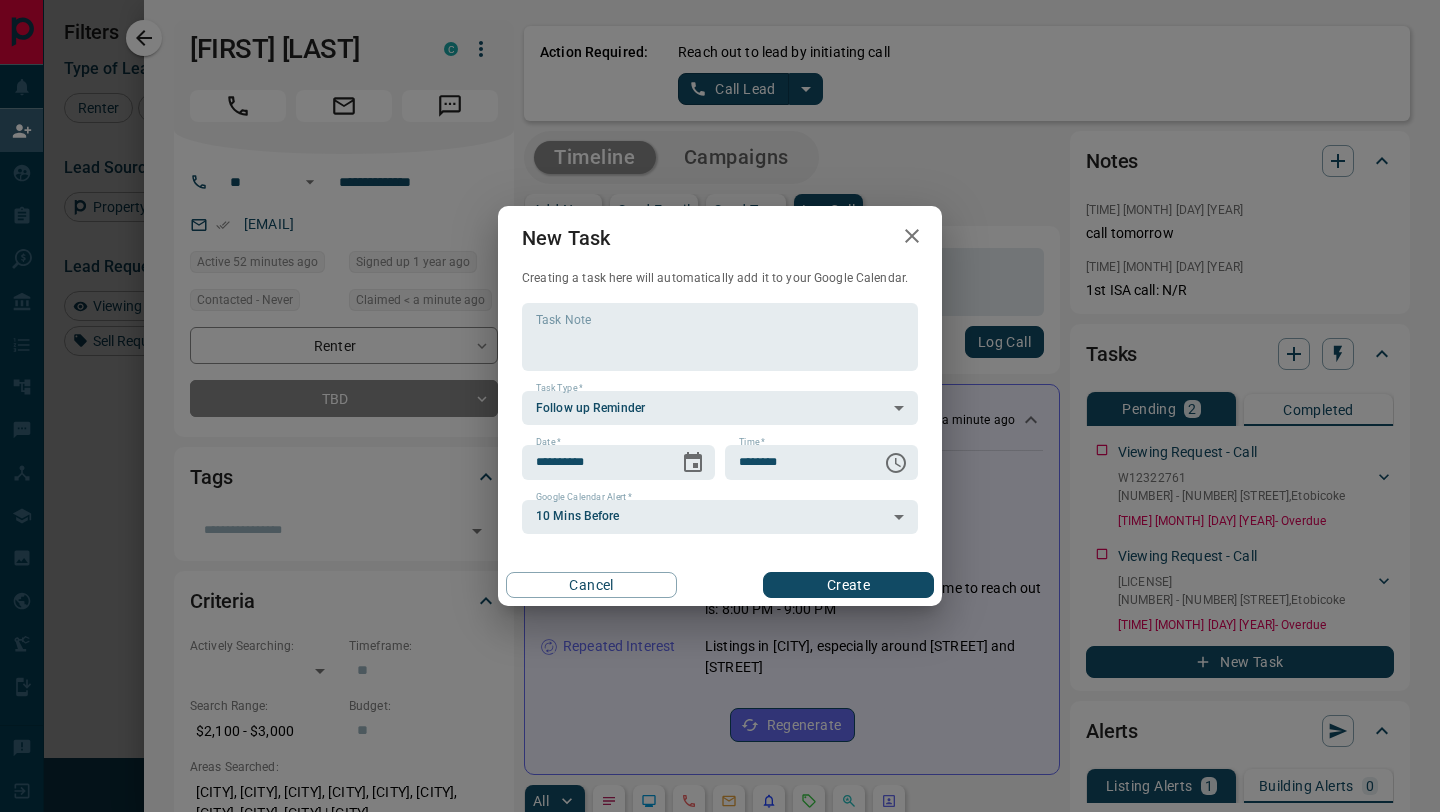 scroll, scrollTop: 30, scrollLeft: 0, axis: vertical 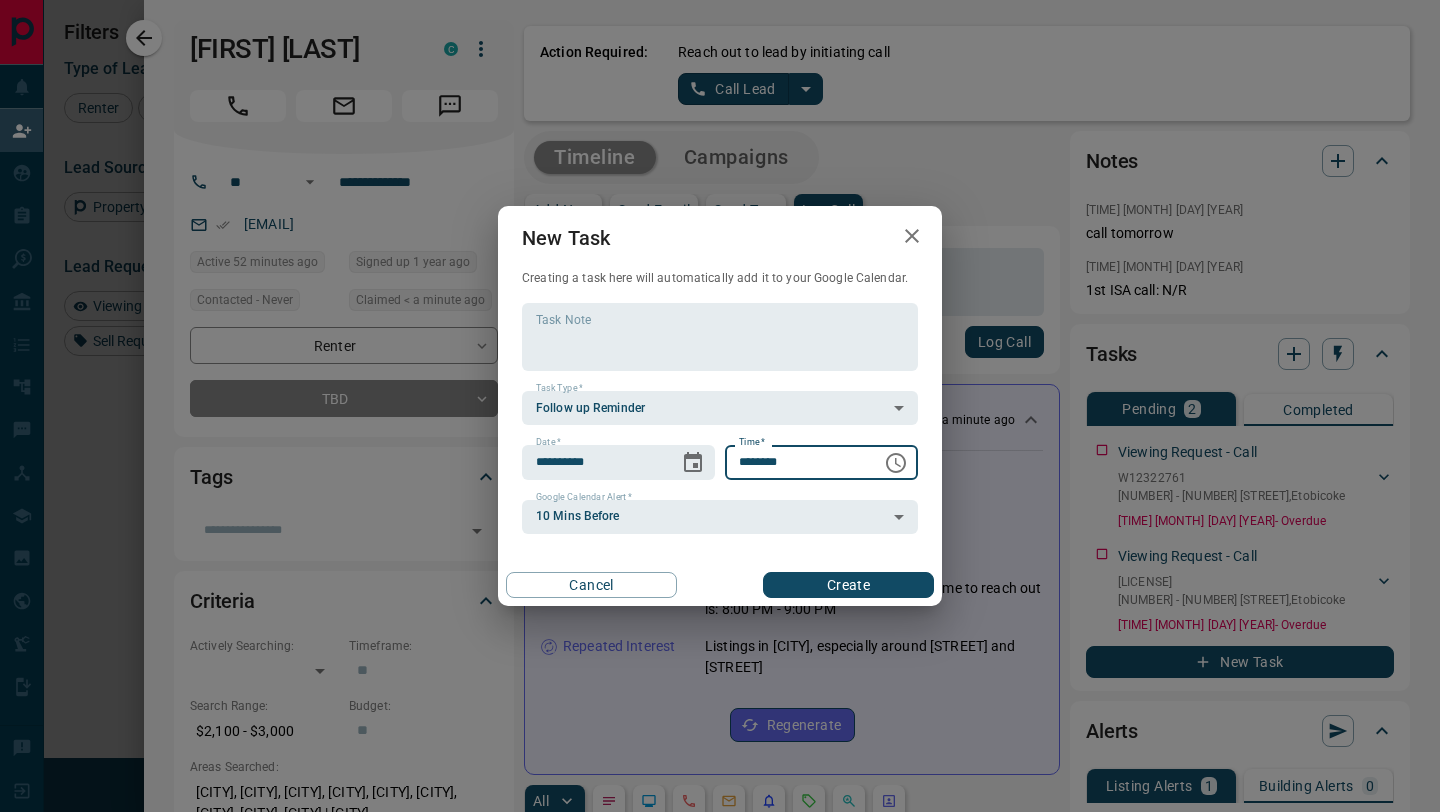click on "********" at bounding box center [796, 462] 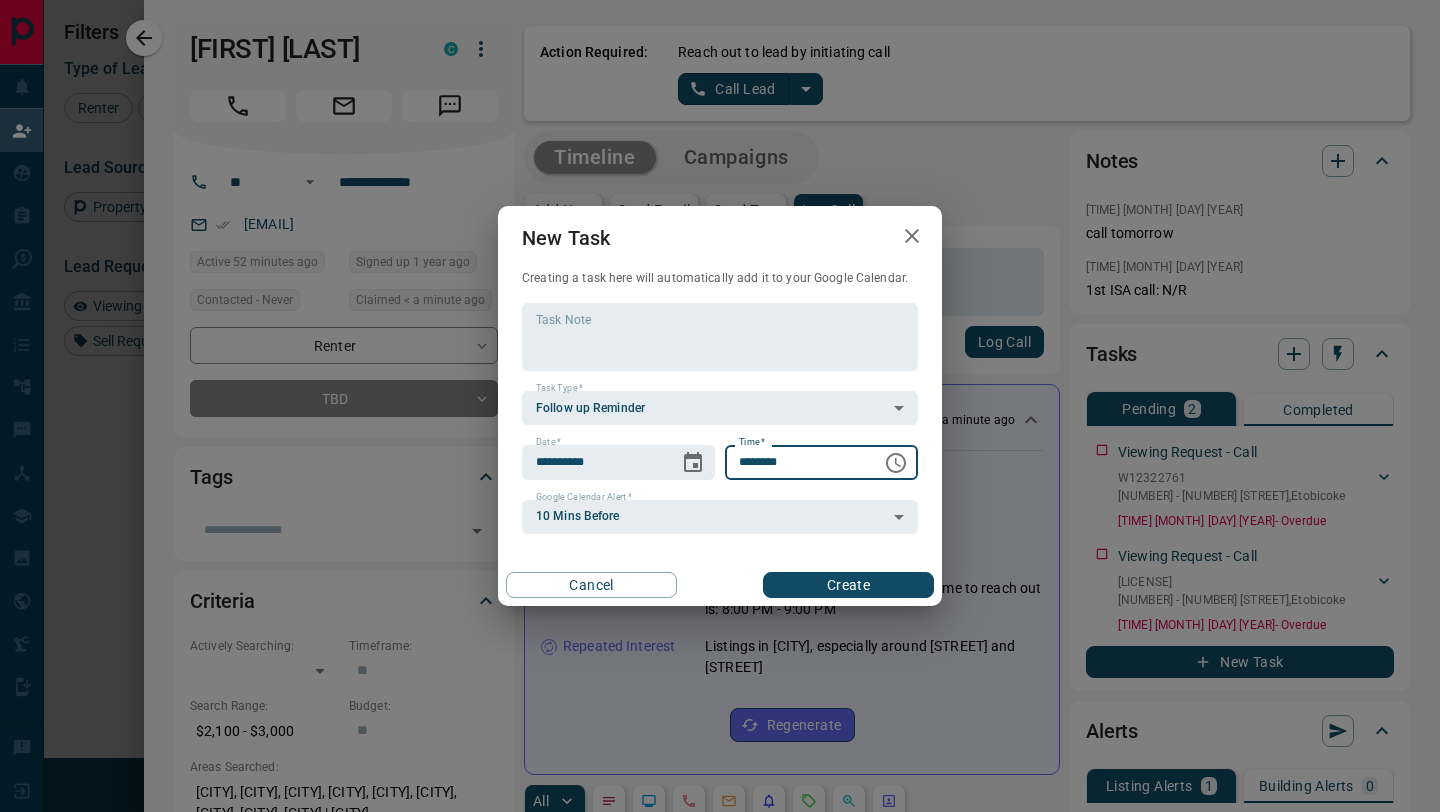 type on "********" 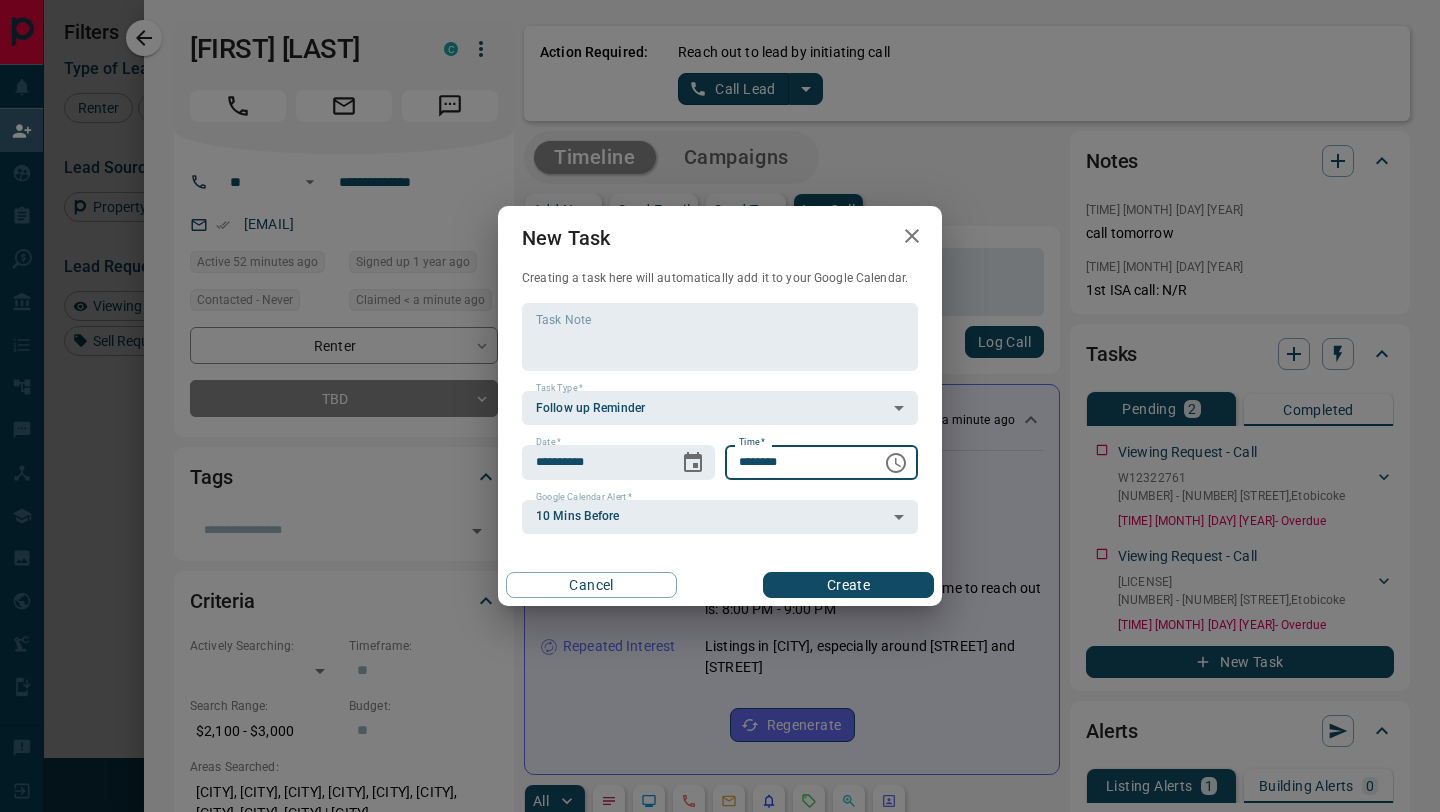 click on "Create" at bounding box center [848, 585] 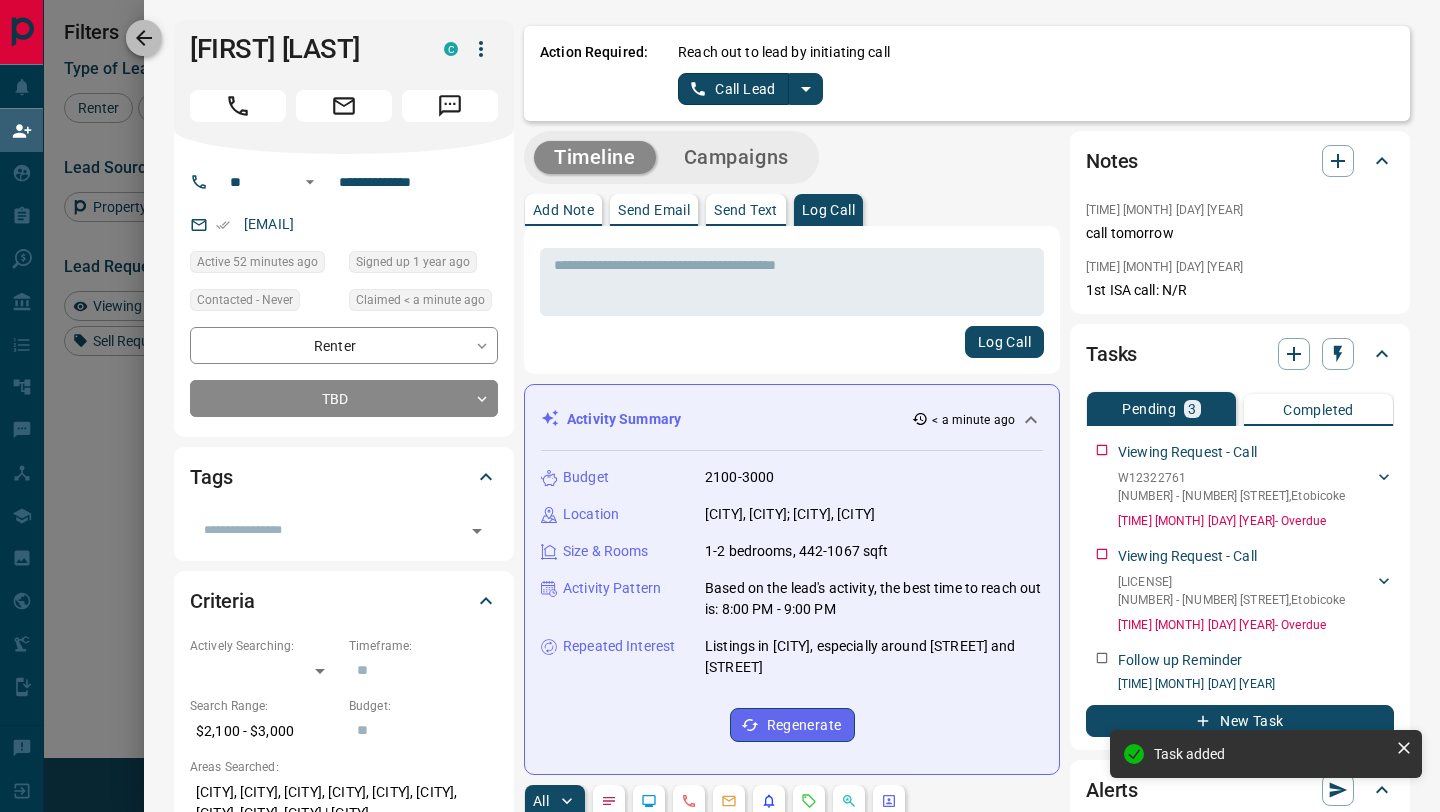click 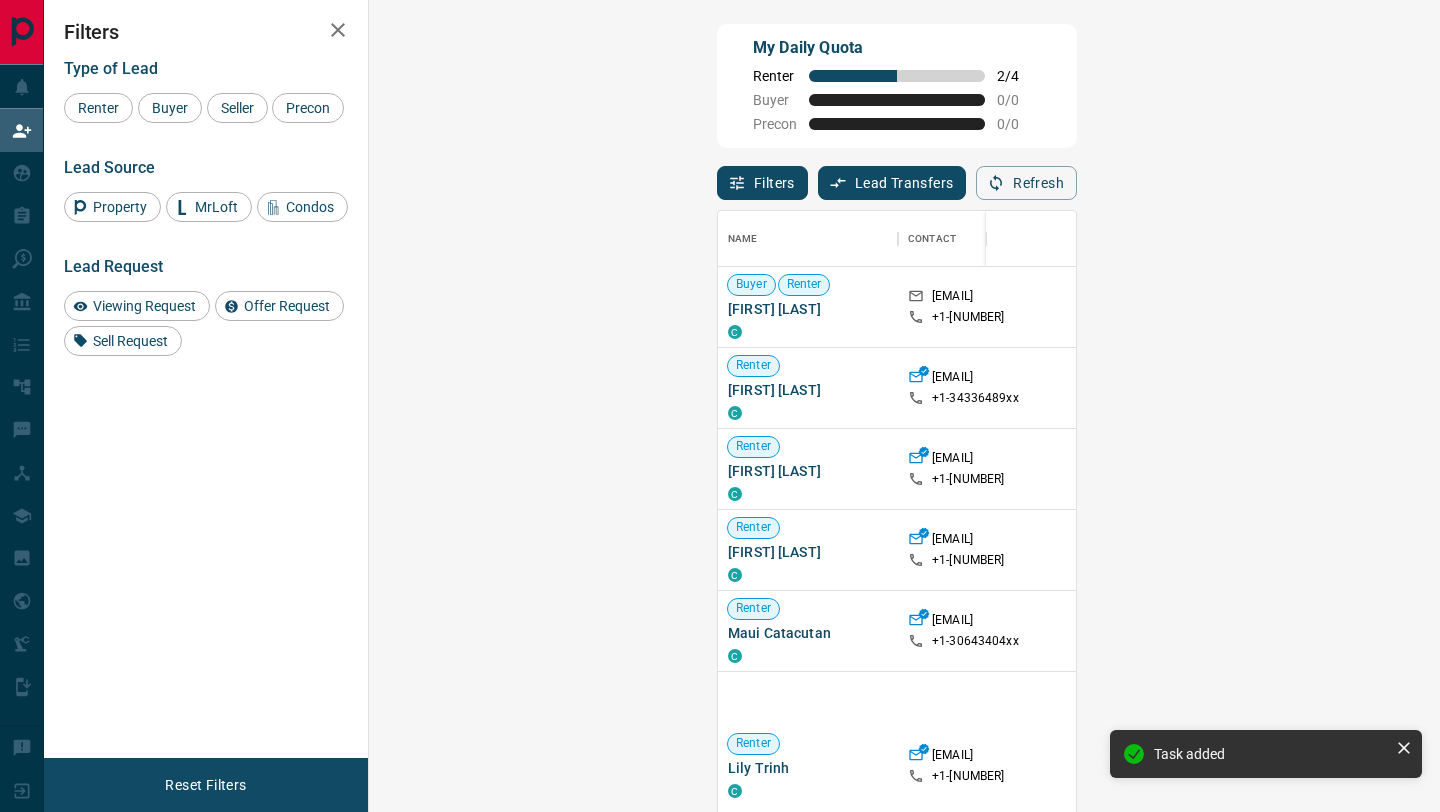 scroll, scrollTop: 1, scrollLeft: 1, axis: both 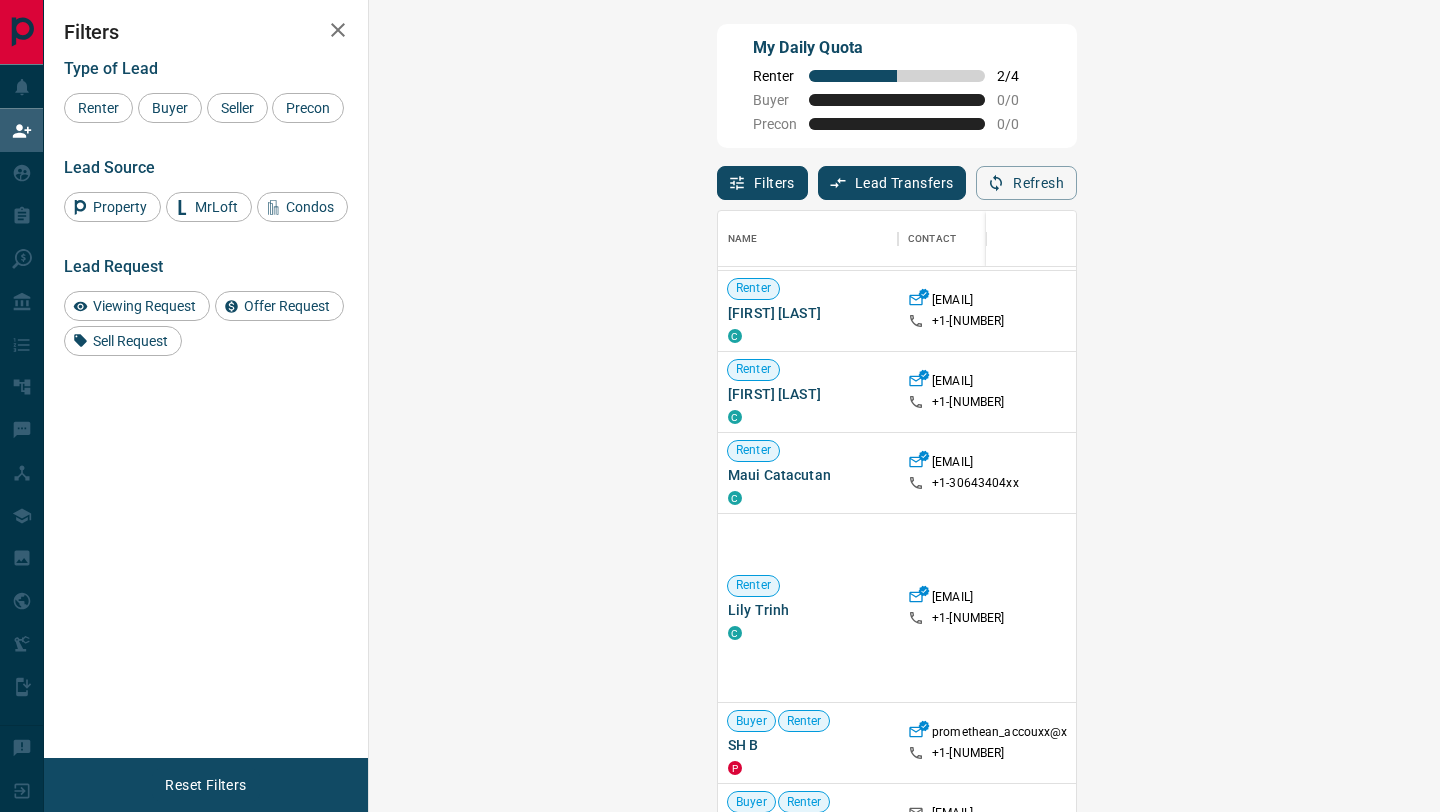 click on "Viewing Request   ( 2 )" at bounding box center (1545, 593) 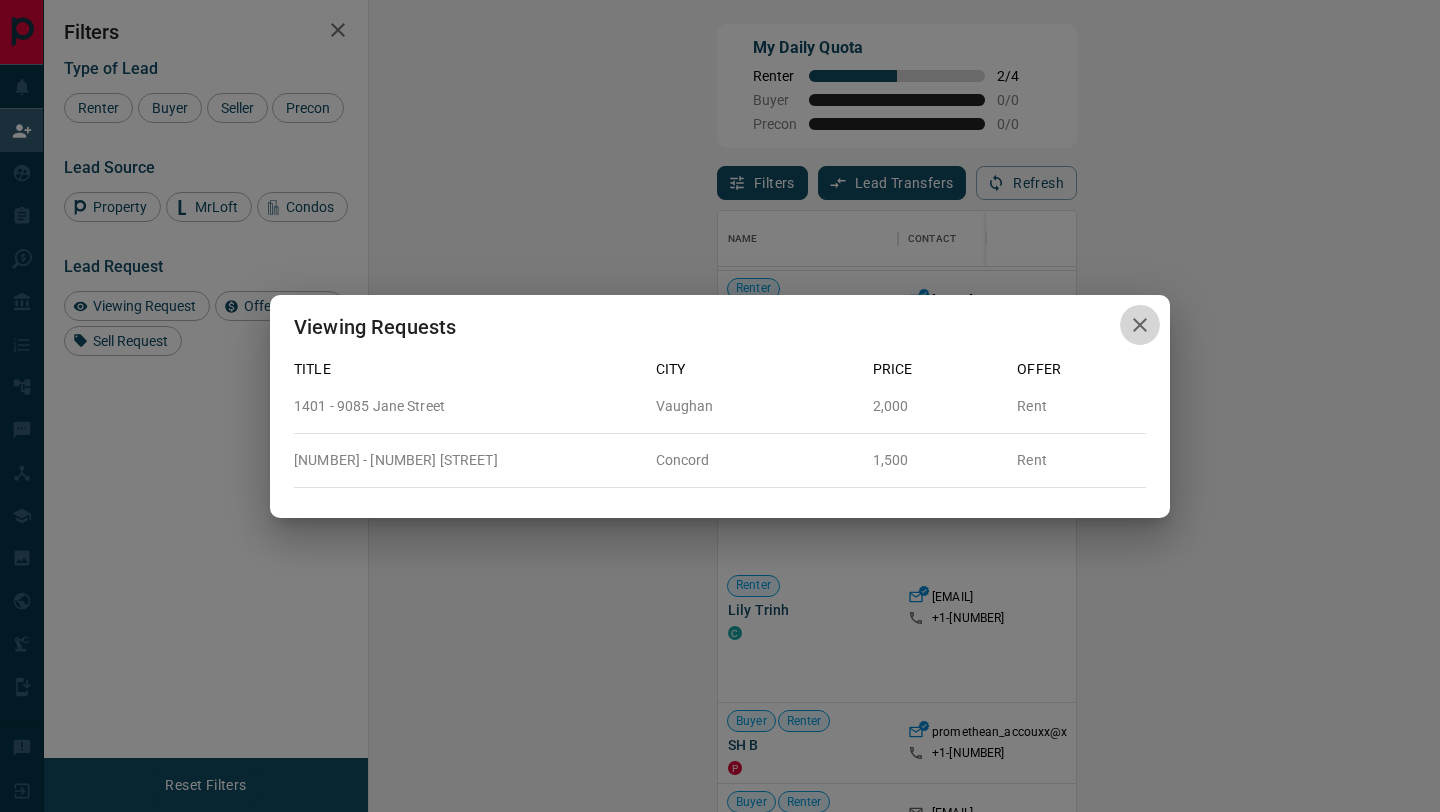 click 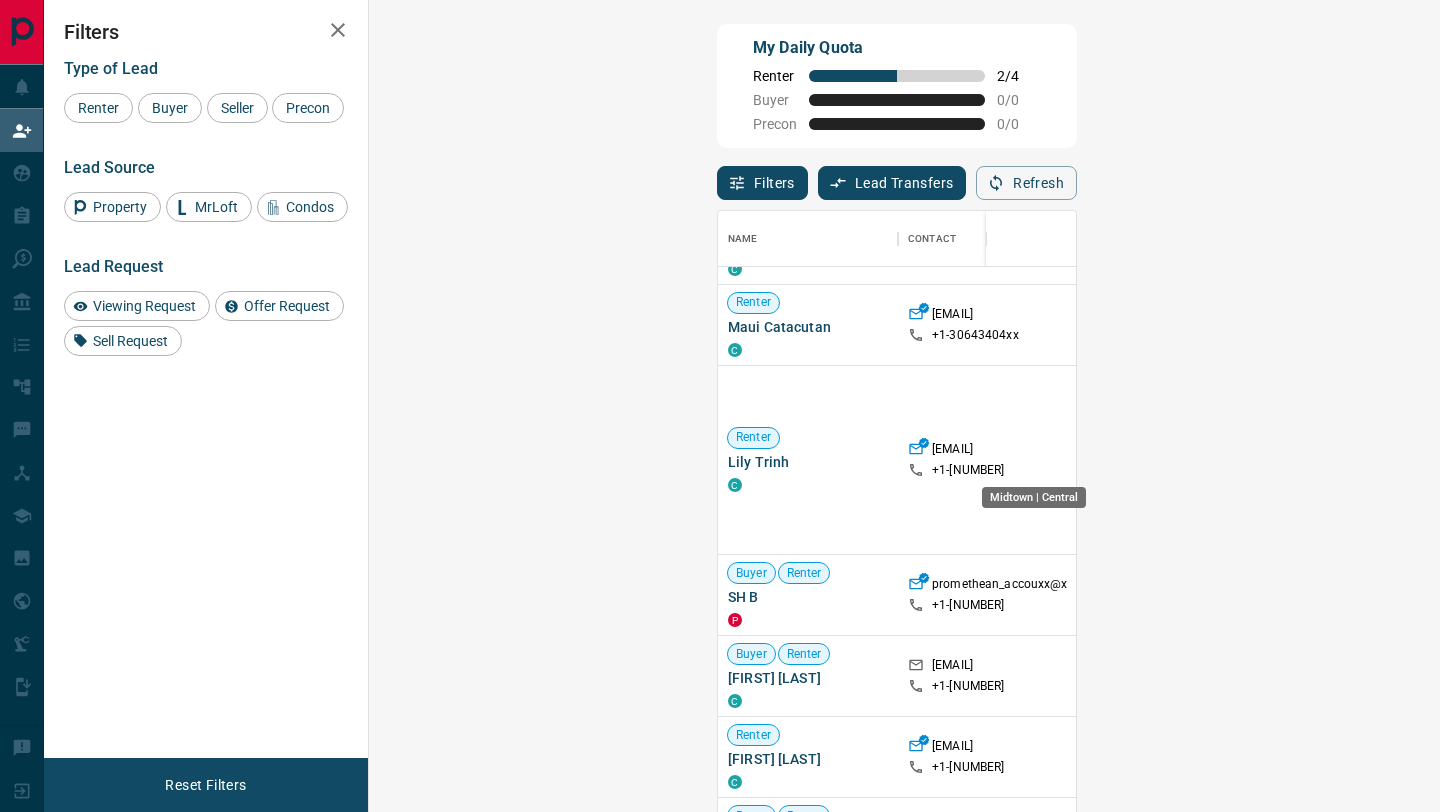scroll, scrollTop: 311, scrollLeft: 0, axis: vertical 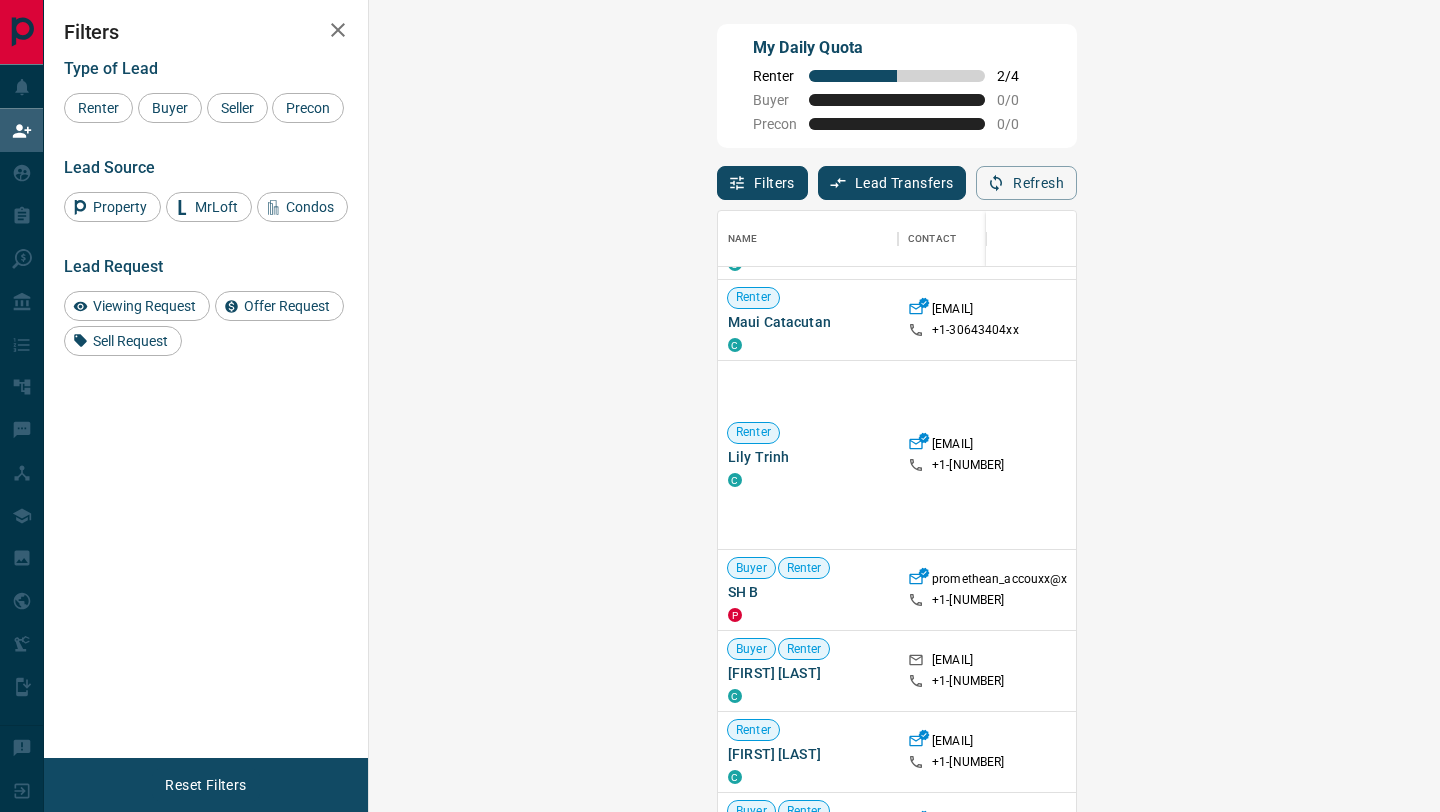 click on "Viewing Request   ( 1 )" at bounding box center (1545, 671) 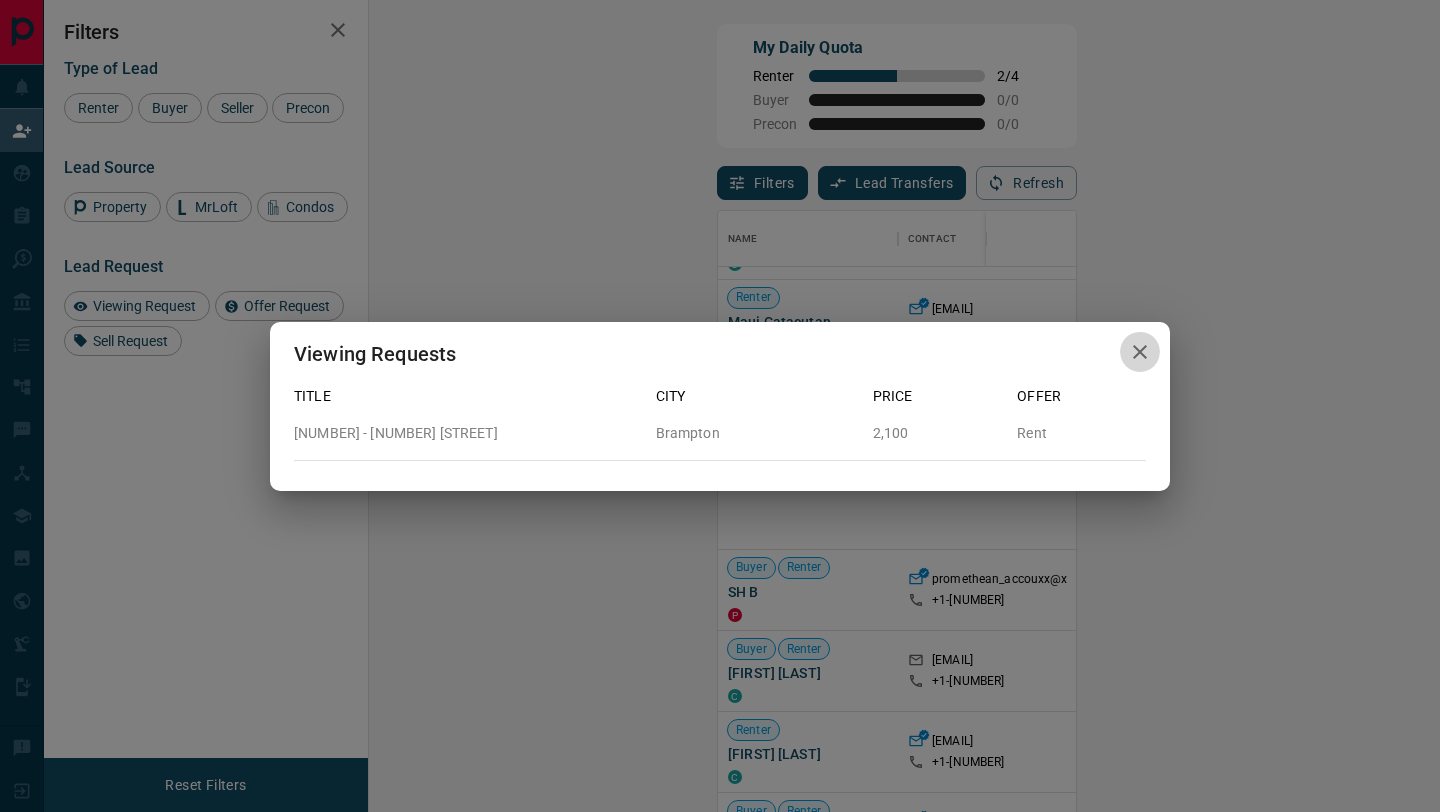 click 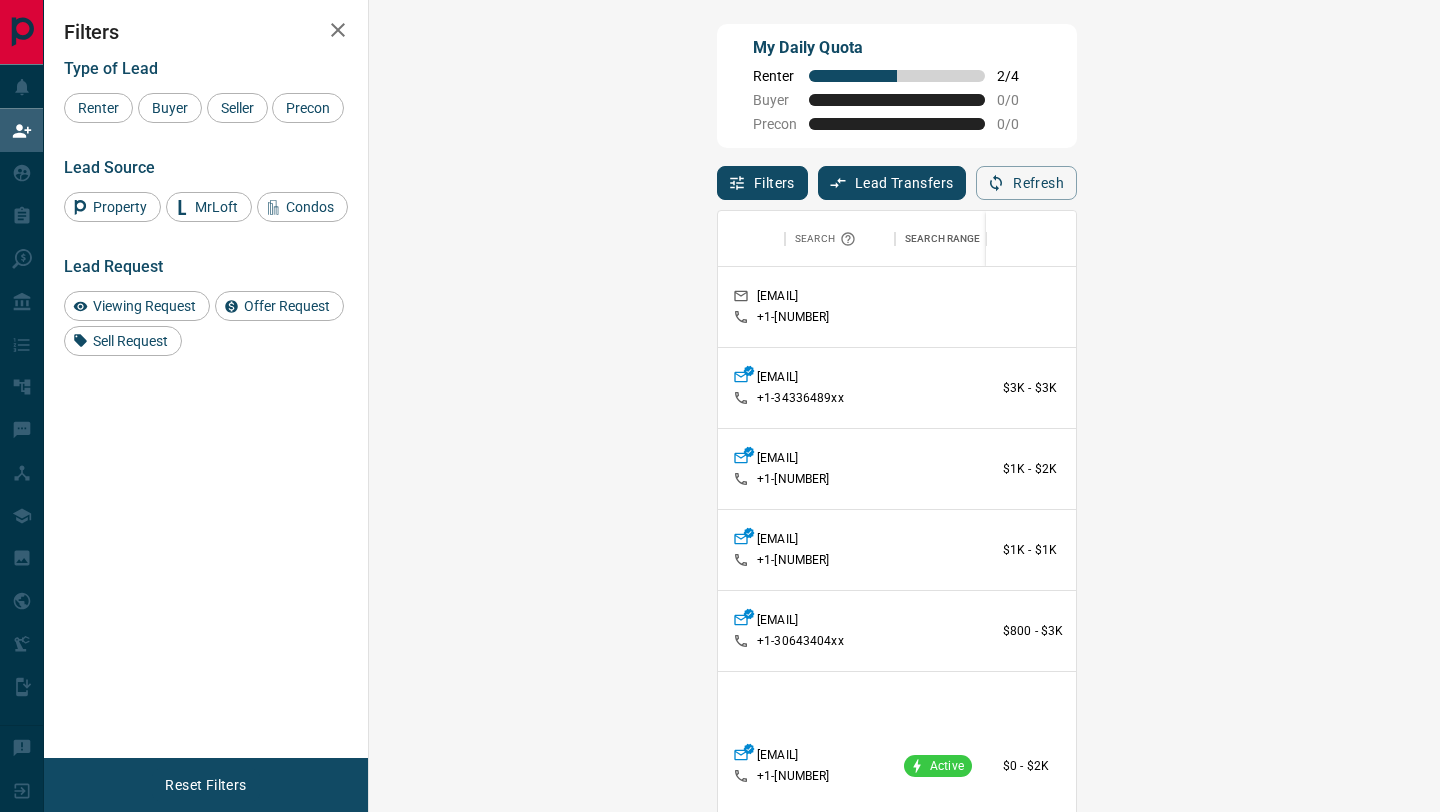 scroll, scrollTop: 0, scrollLeft: 0, axis: both 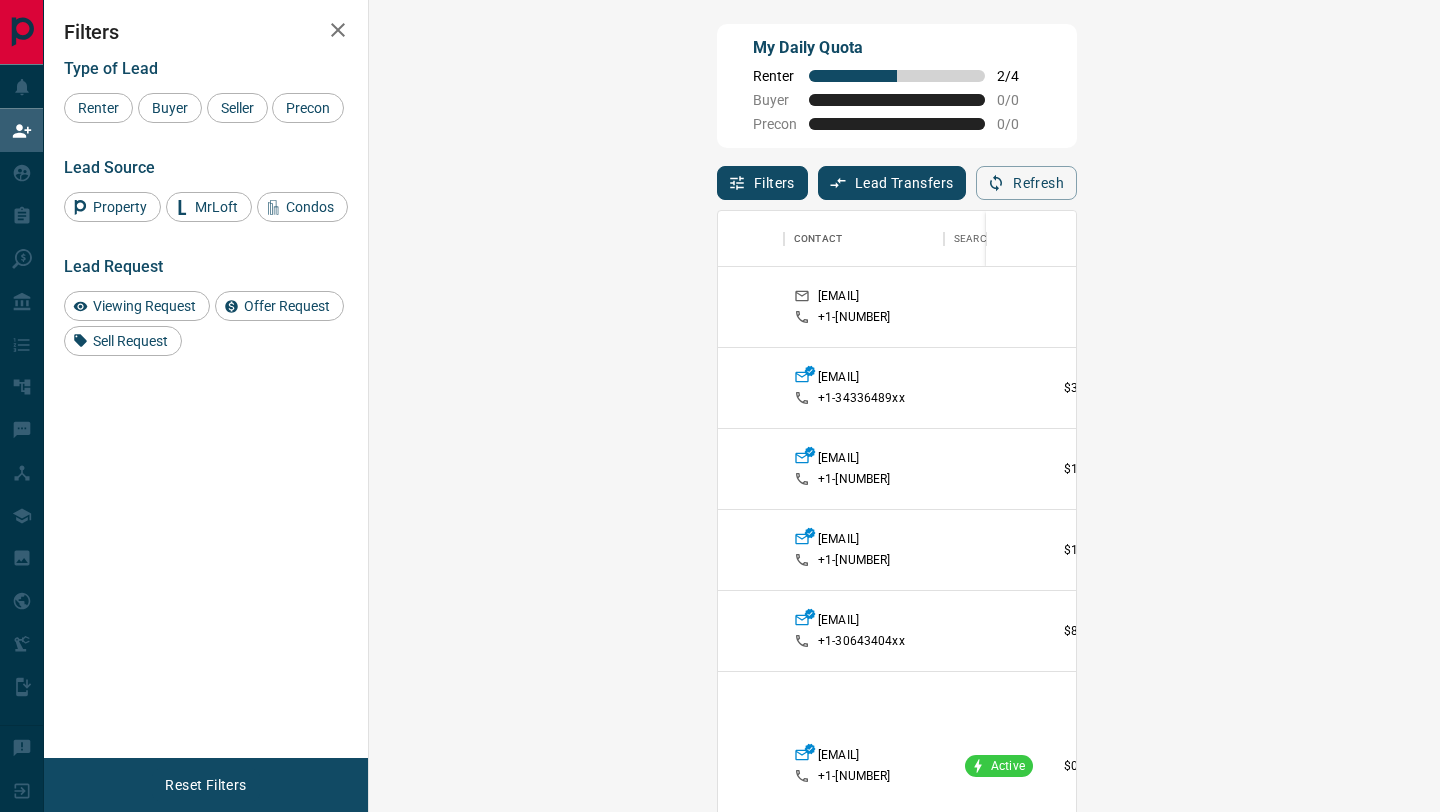 click on "Claim" at bounding box center (1701, 388) 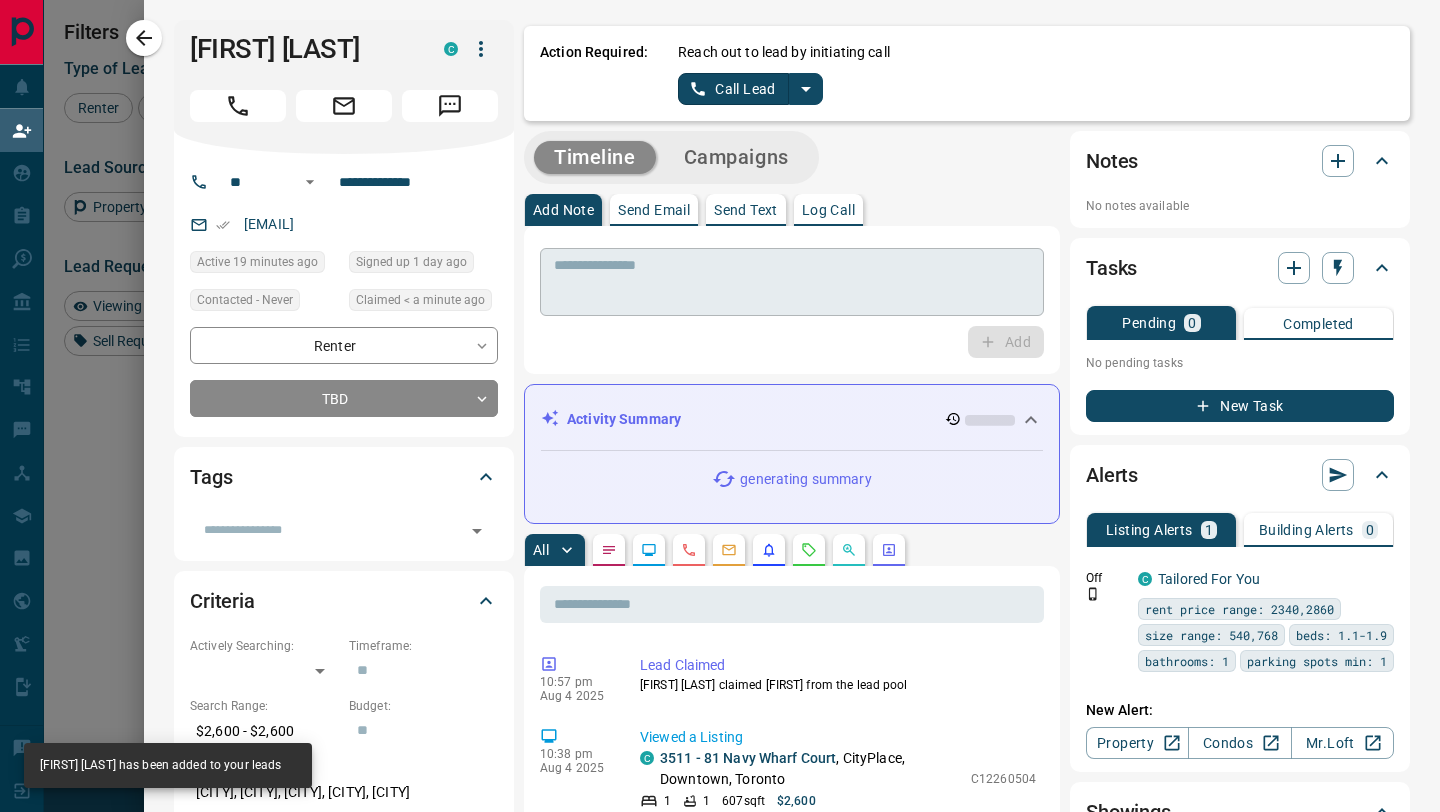 click at bounding box center (792, 282) 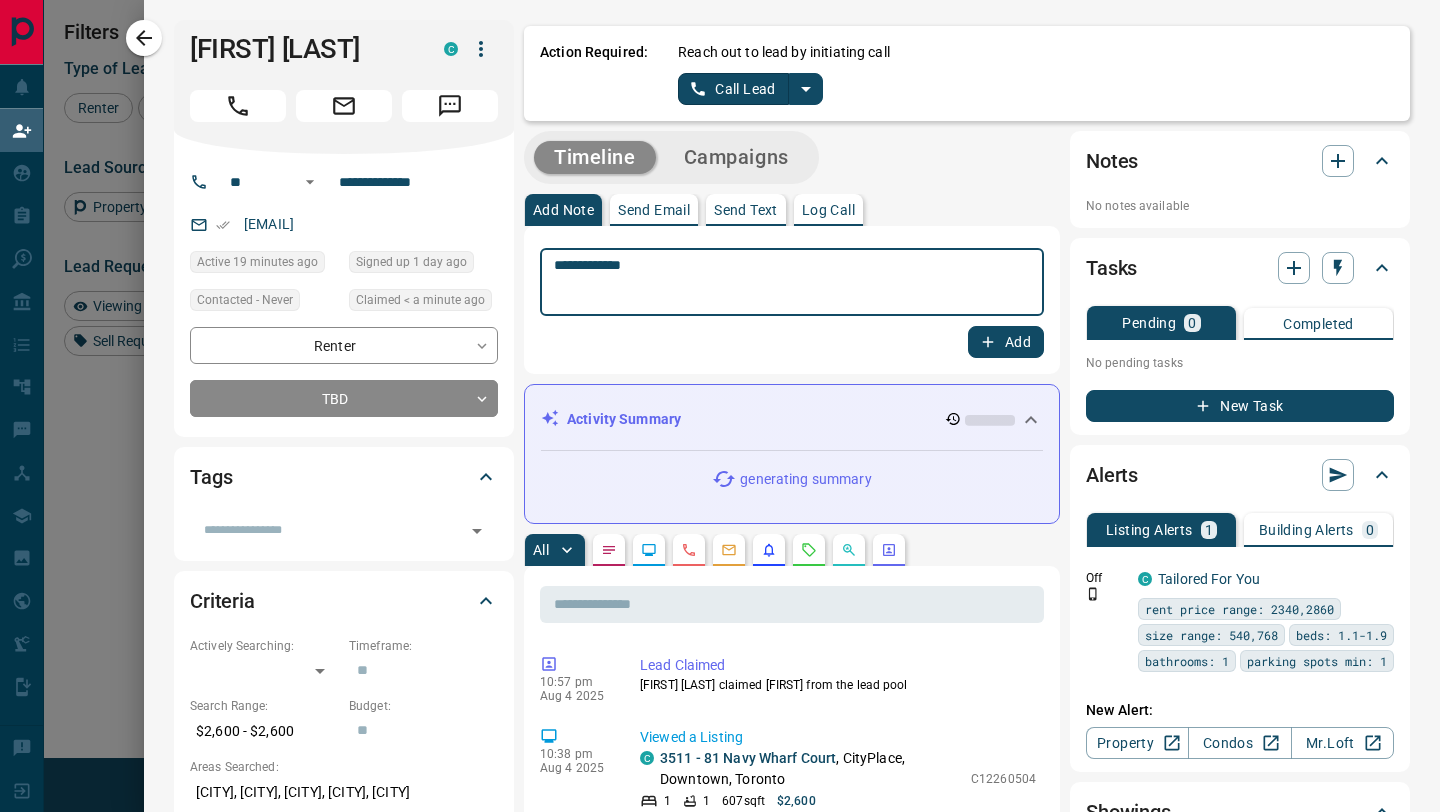 type on "**********" 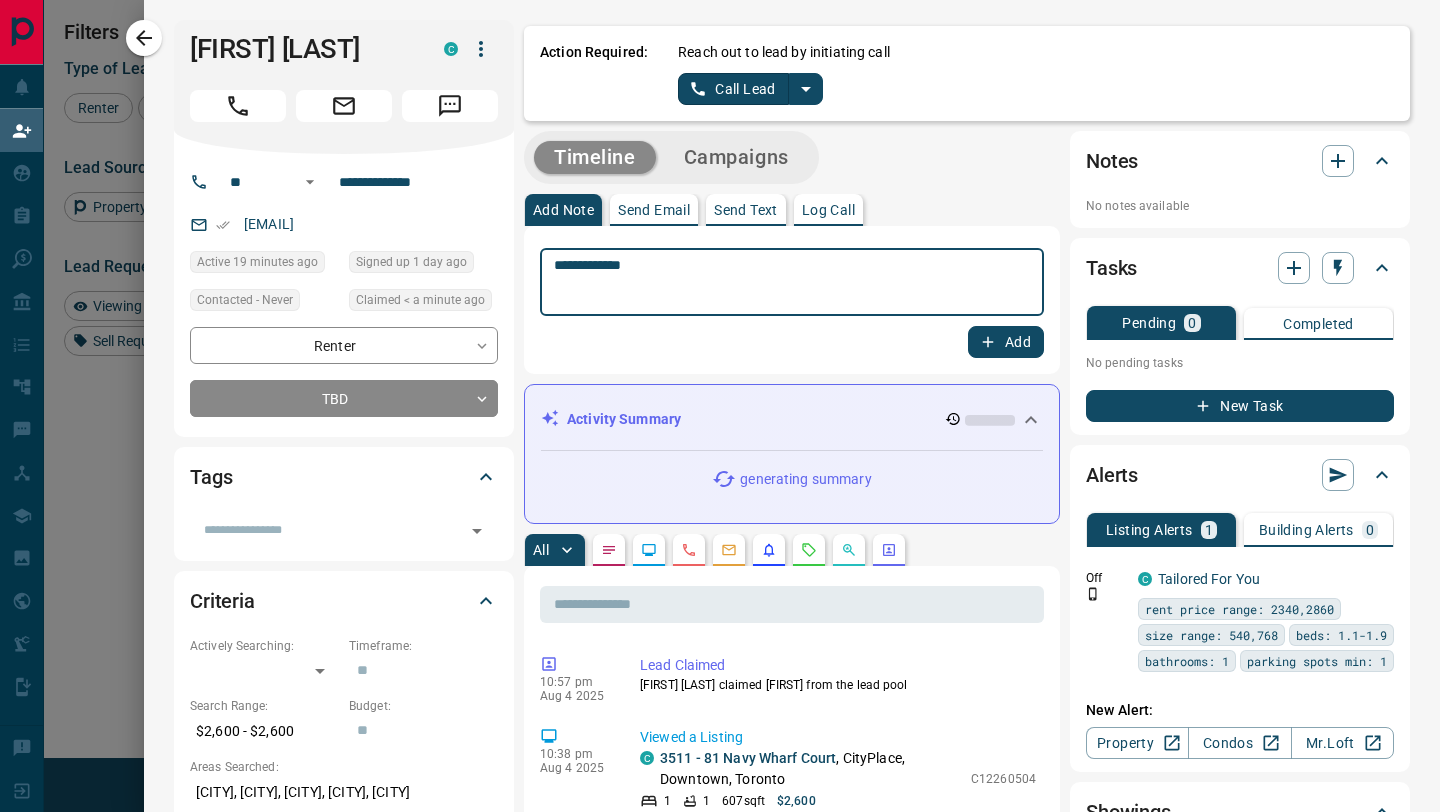 click on "Log Call" at bounding box center [828, 210] 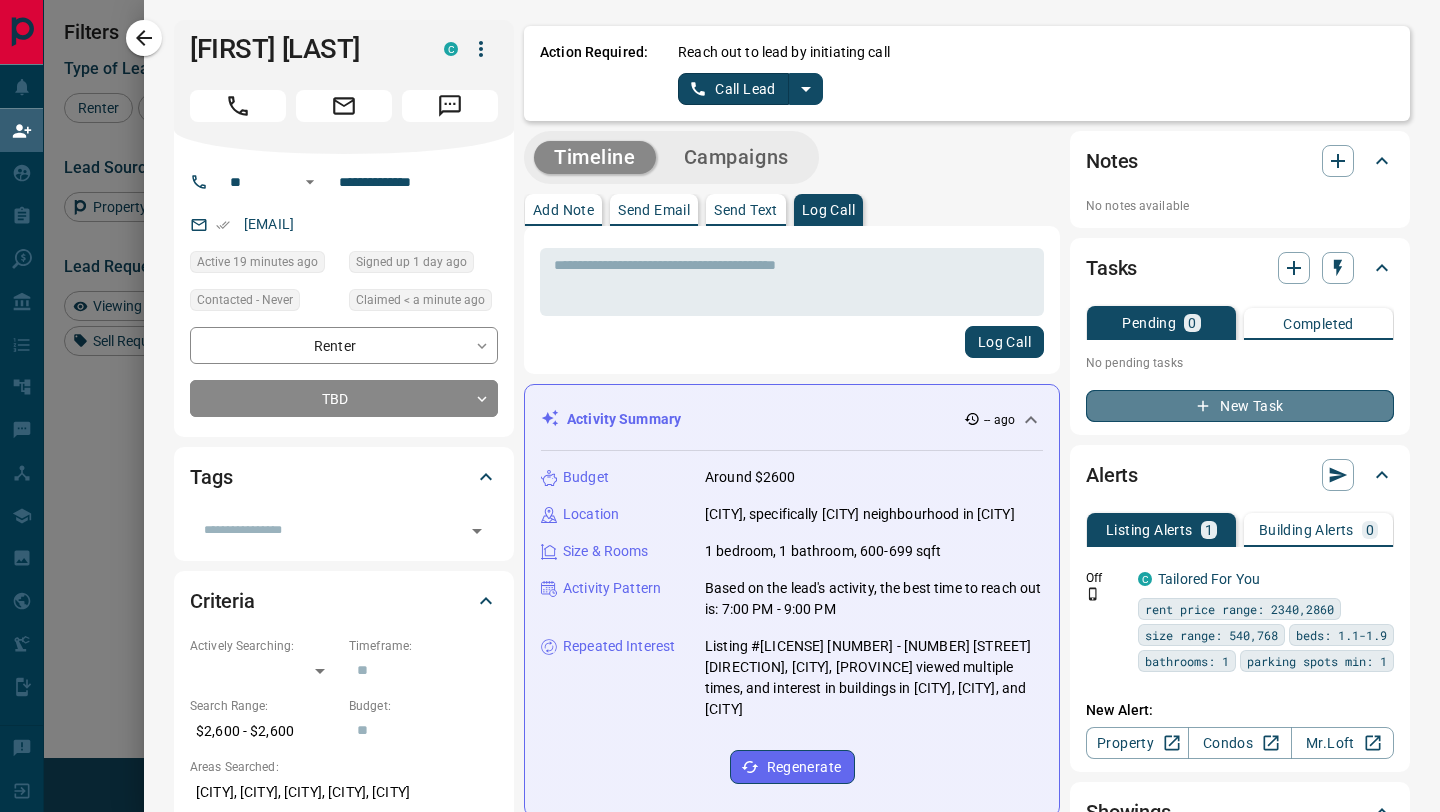 click on "New Task" at bounding box center [1240, 406] 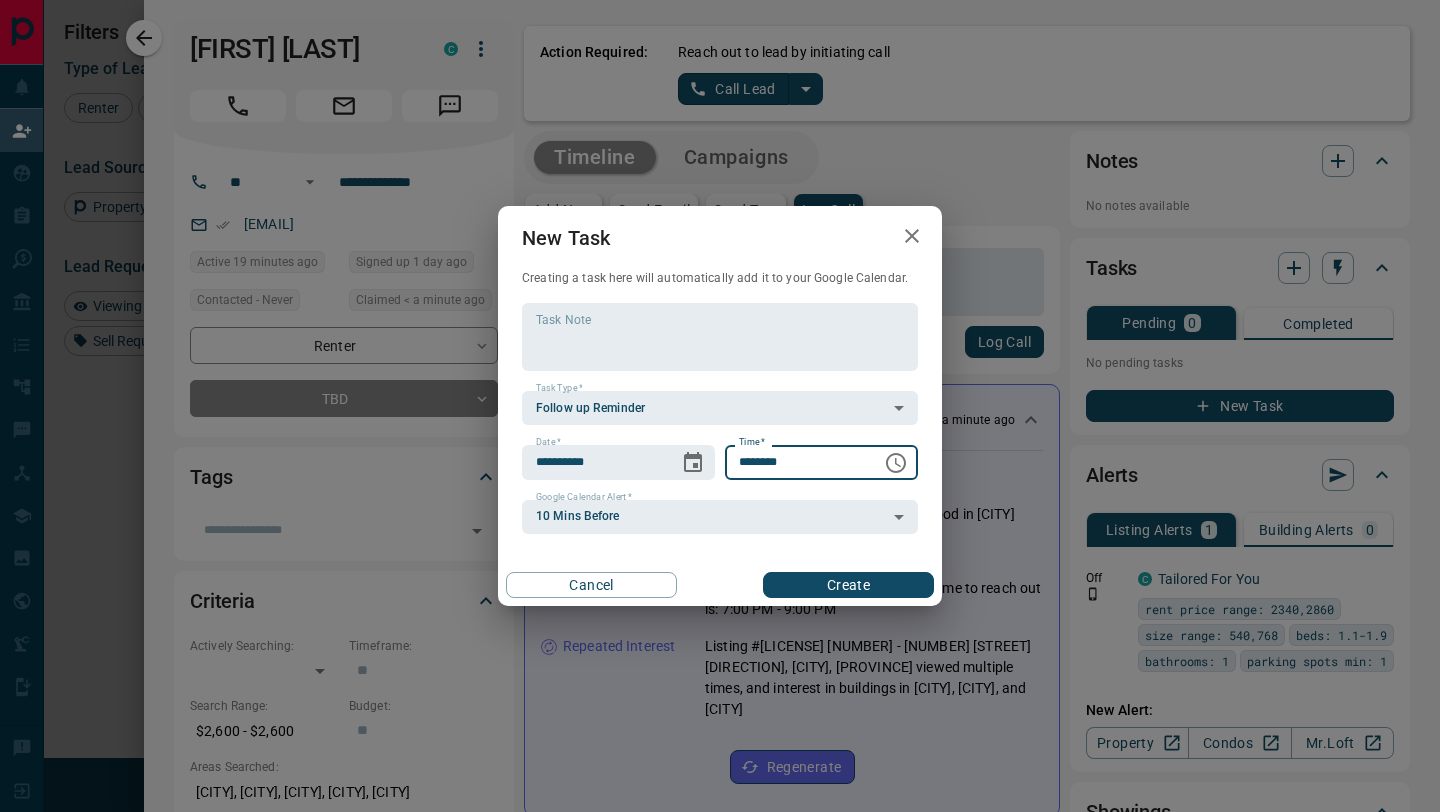 click on "********" at bounding box center (796, 462) 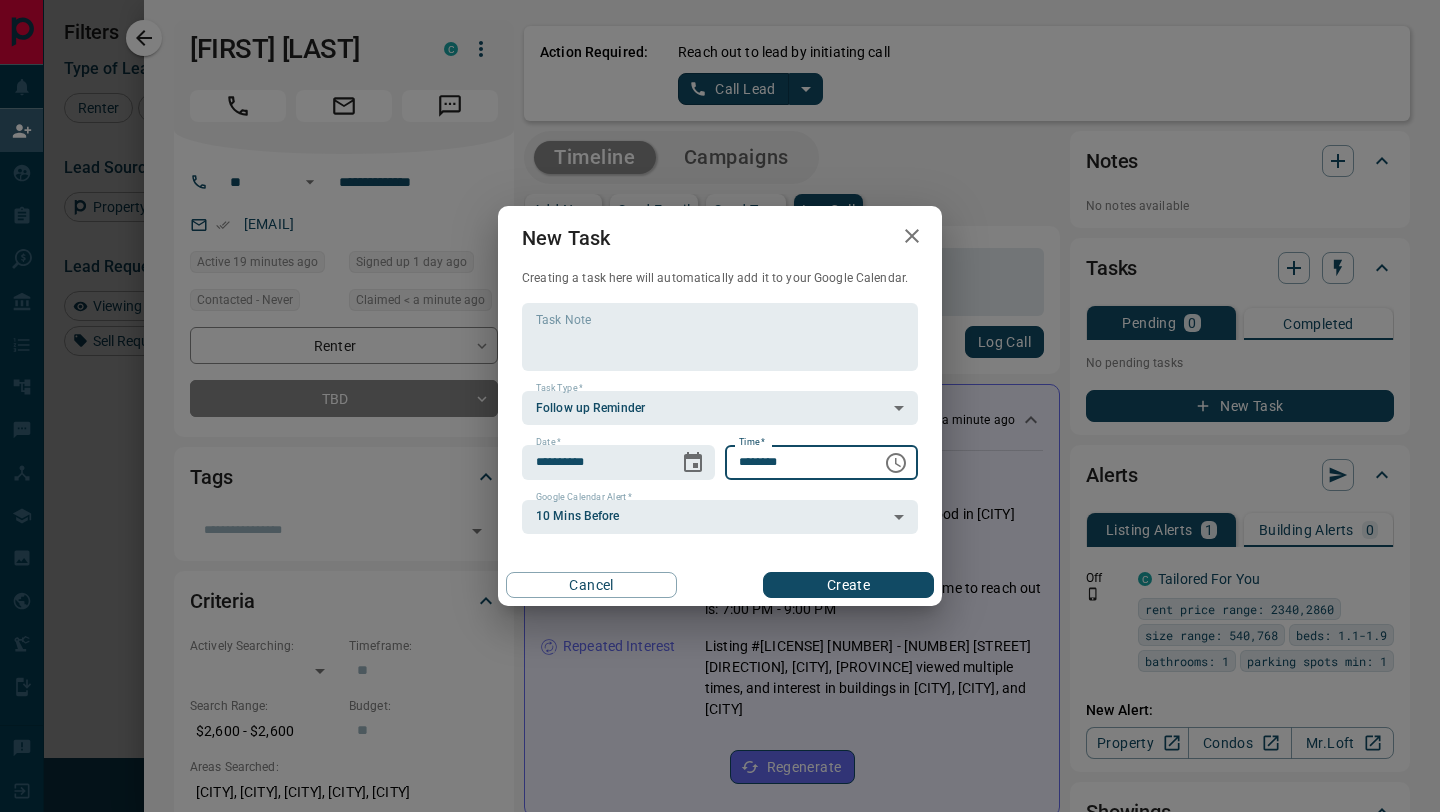 click 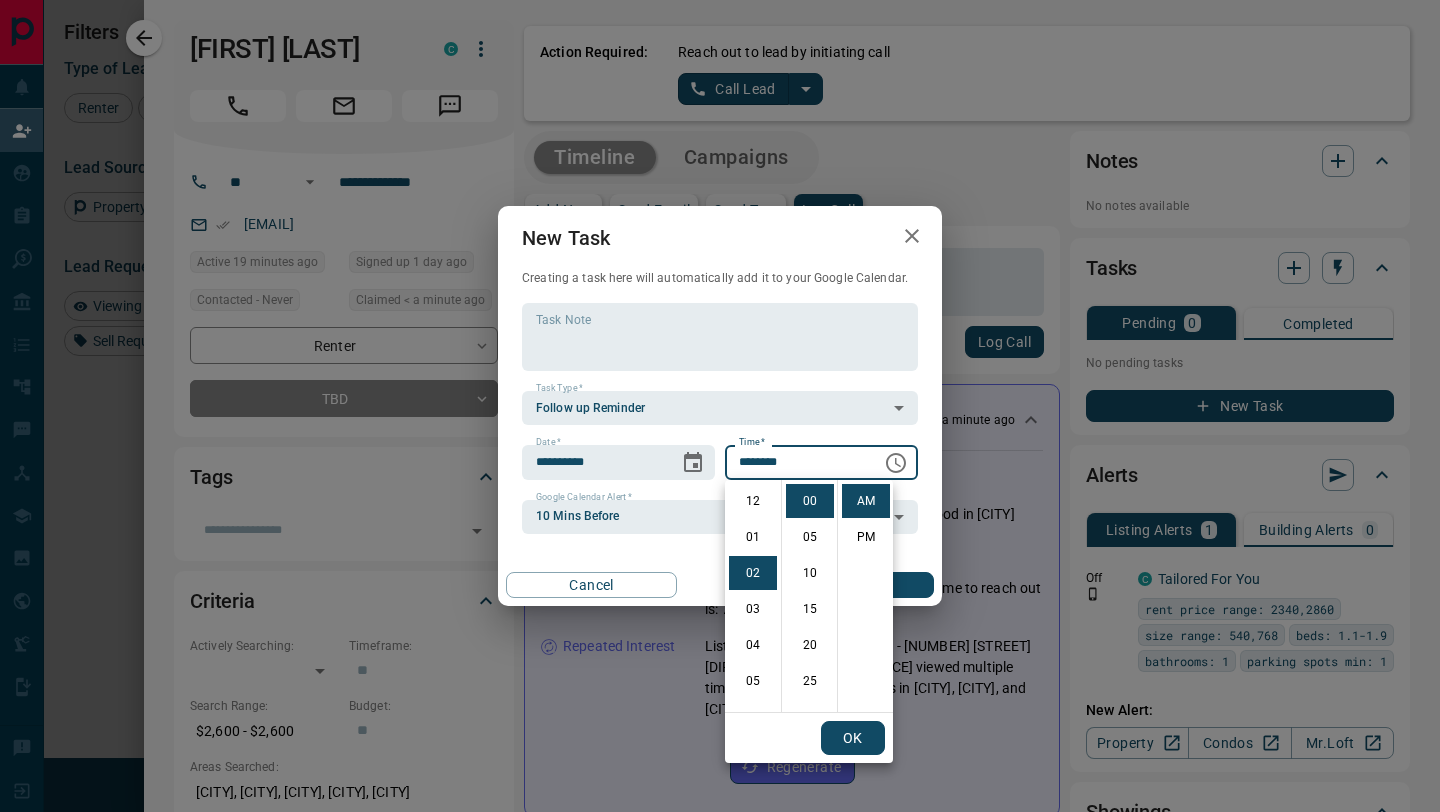scroll, scrollTop: 72, scrollLeft: 0, axis: vertical 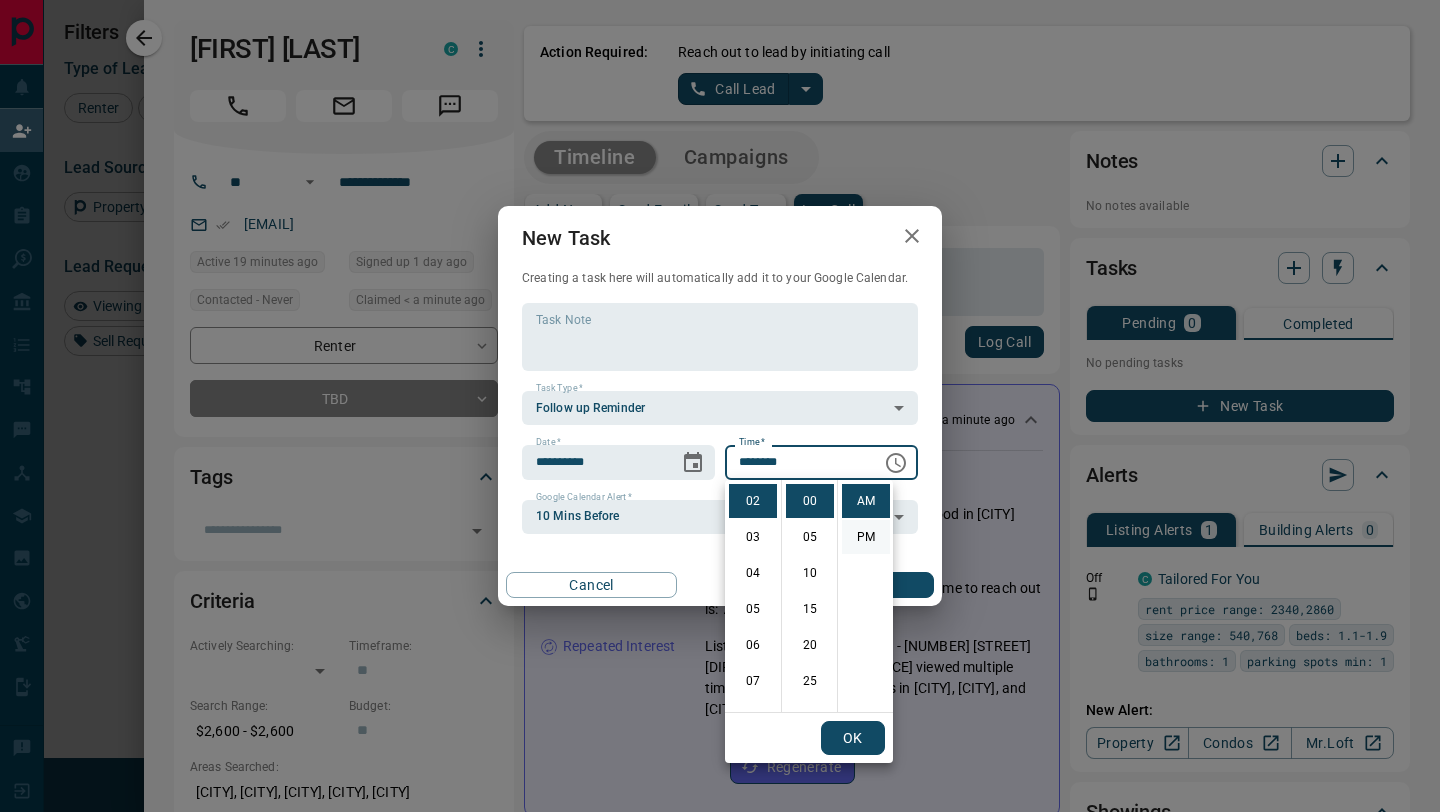 click on "PM" at bounding box center [866, 537] 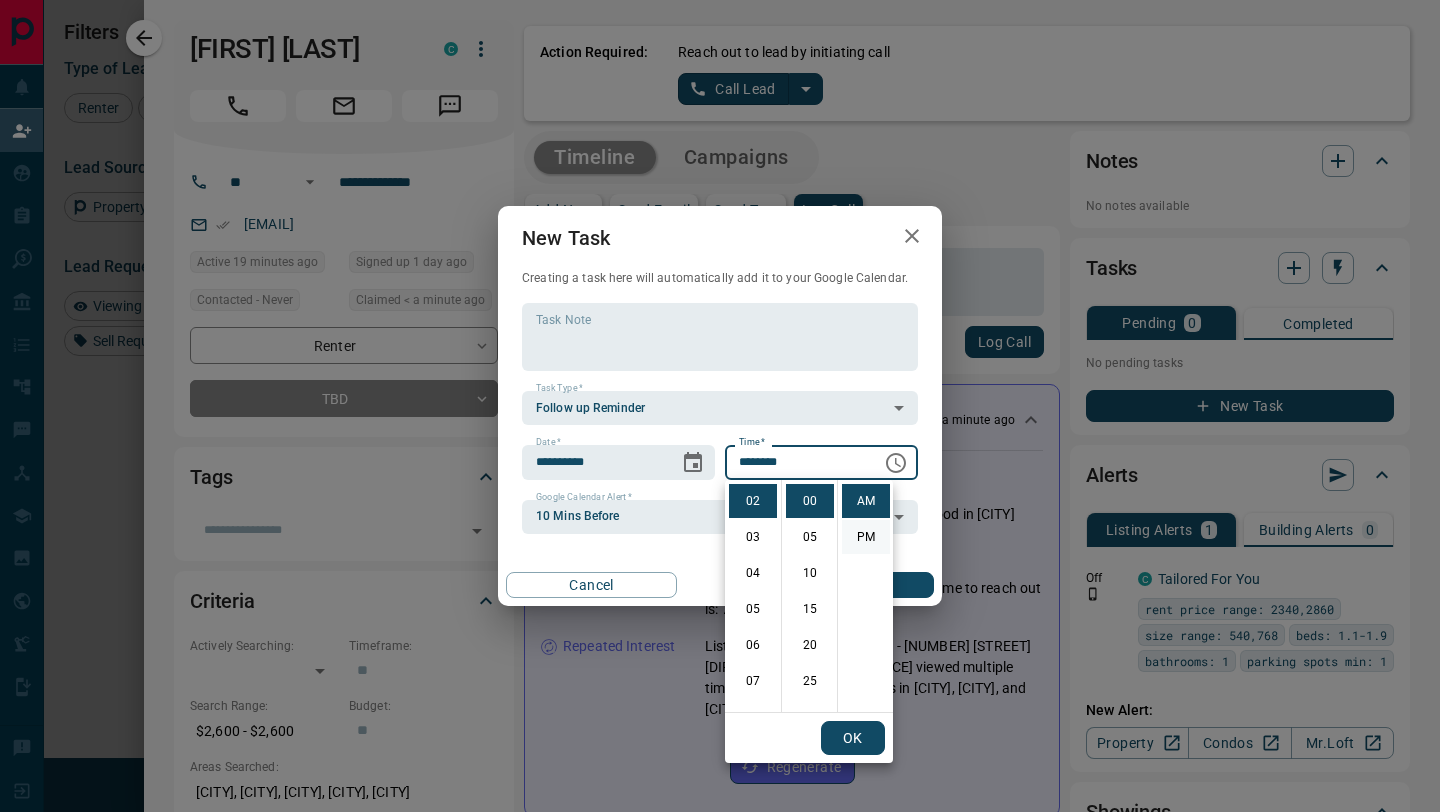 type on "********" 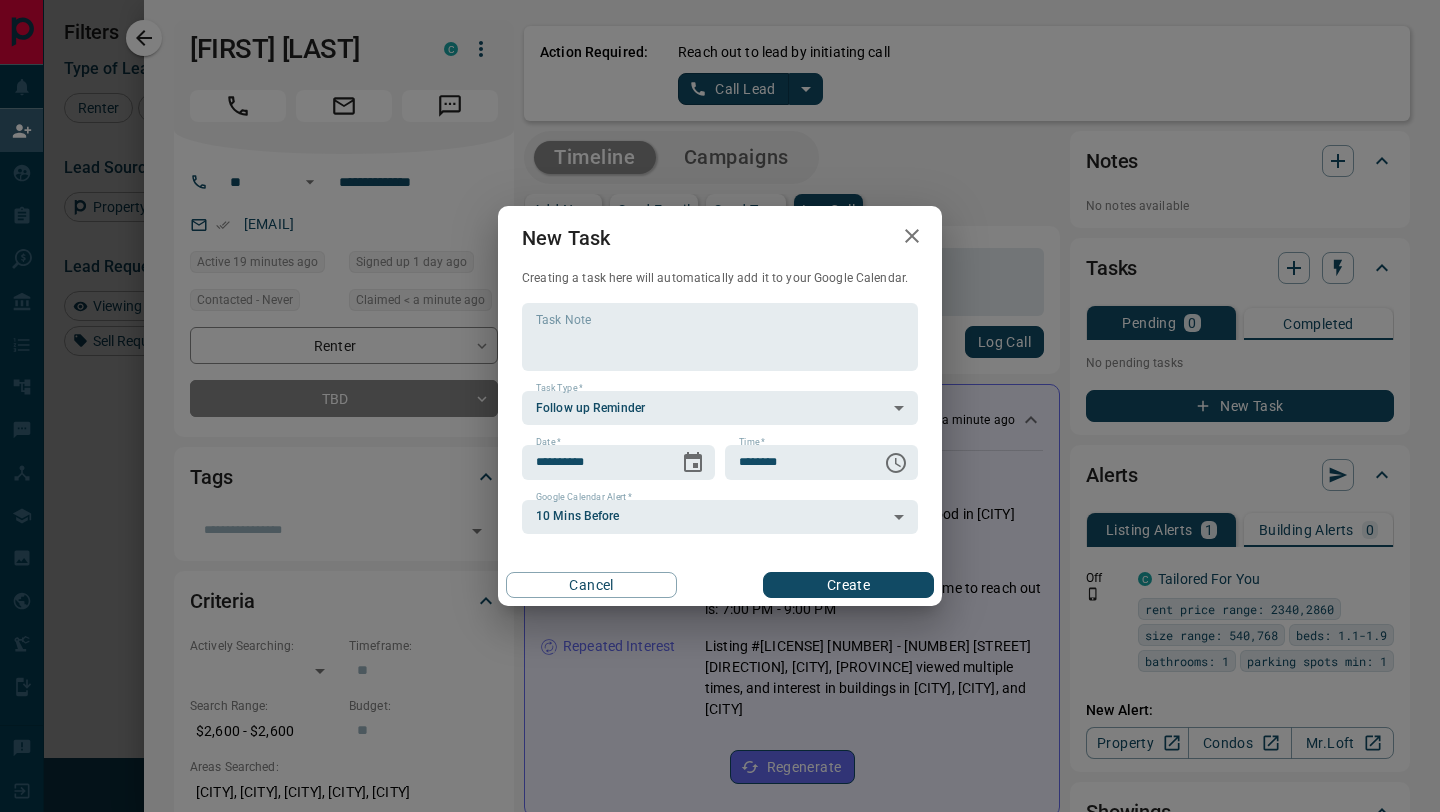 scroll, scrollTop: 30, scrollLeft: 0, axis: vertical 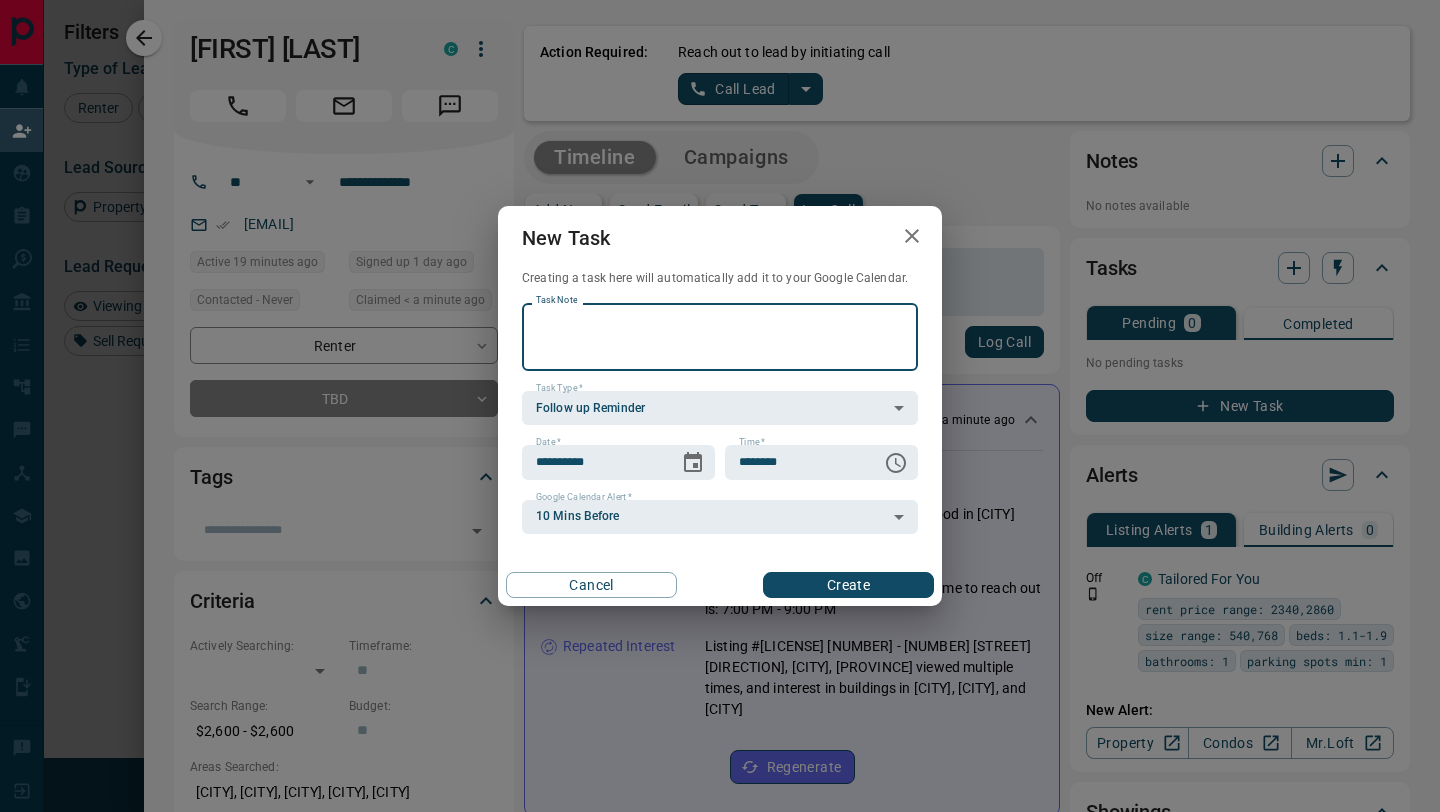 click on "Task Note" at bounding box center [720, 337] 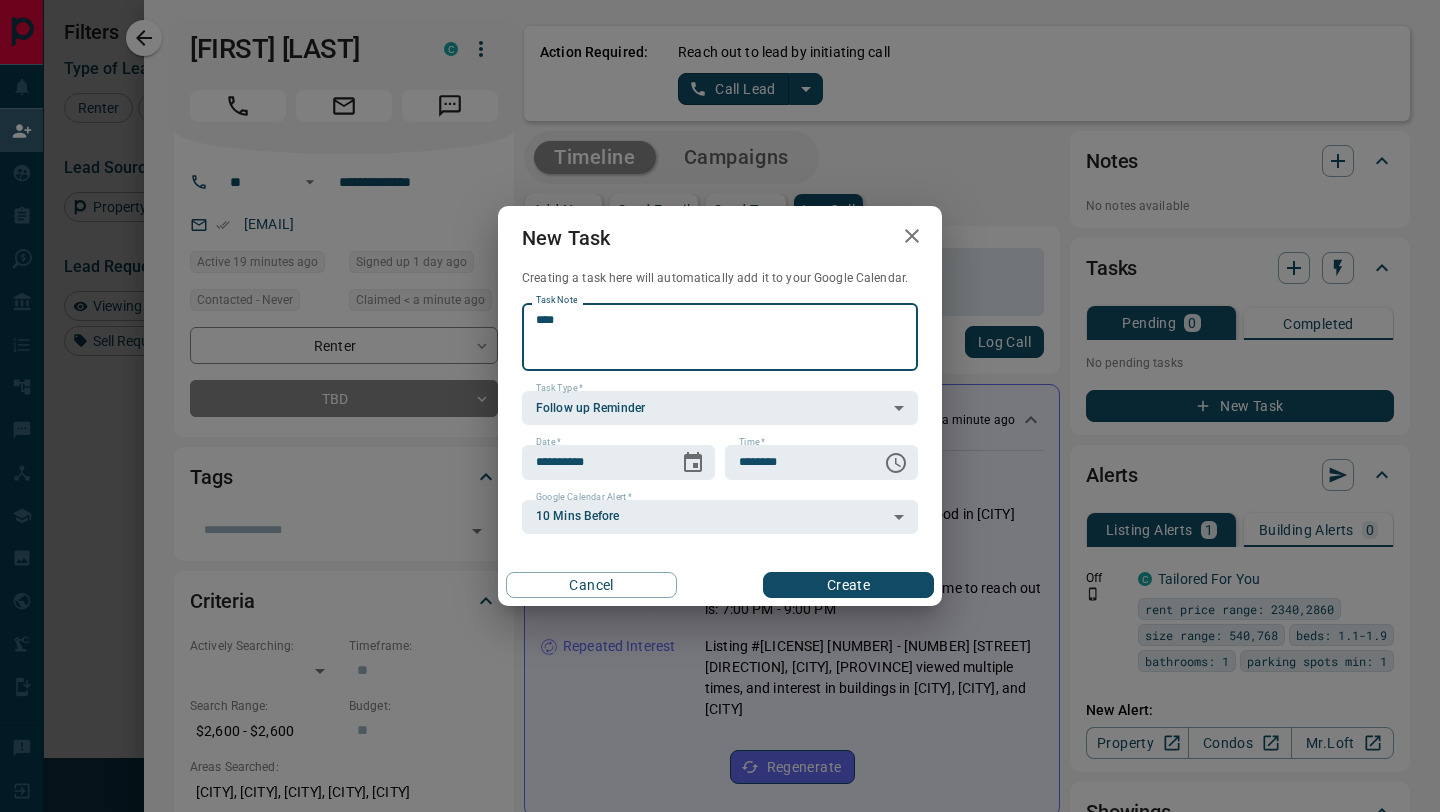 type on "****" 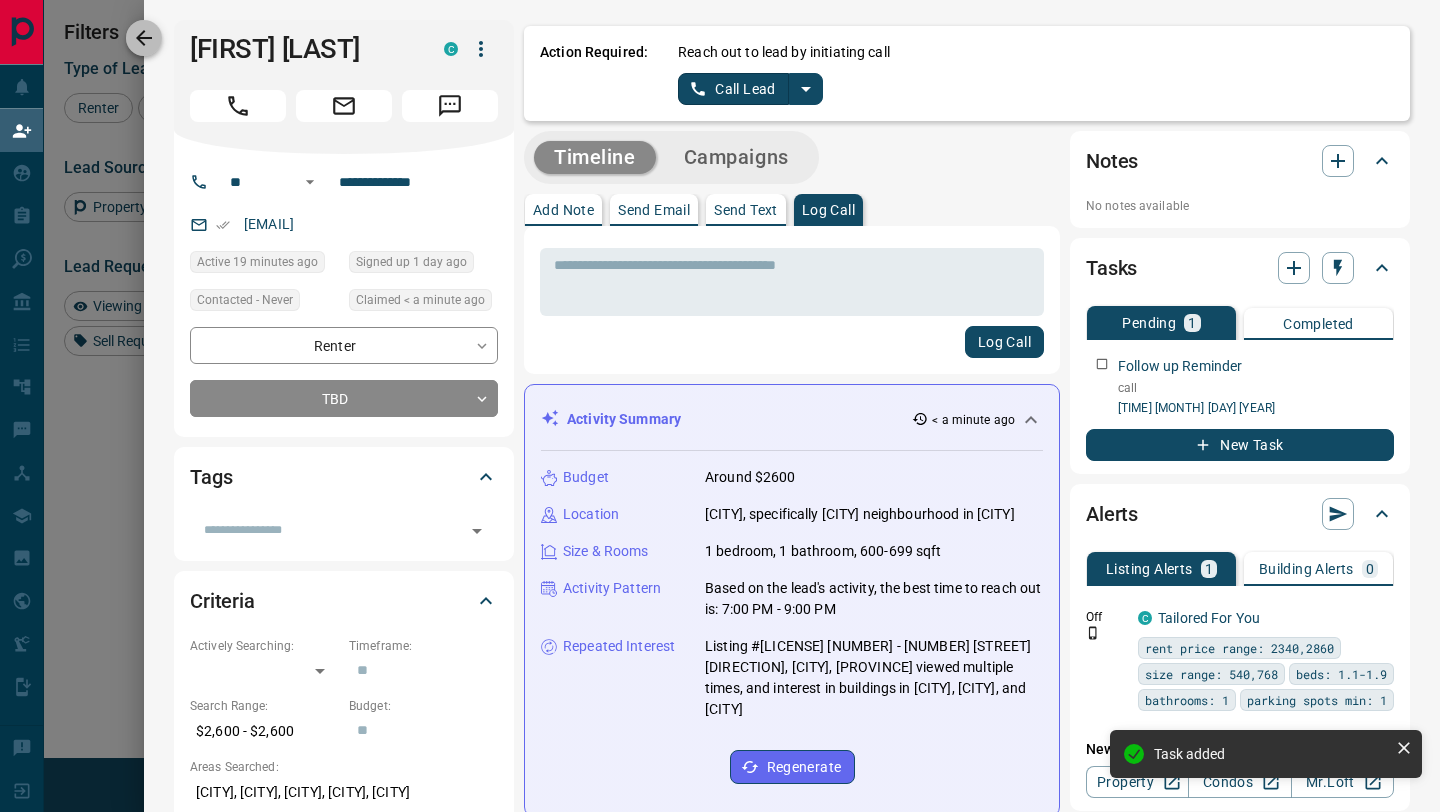 click 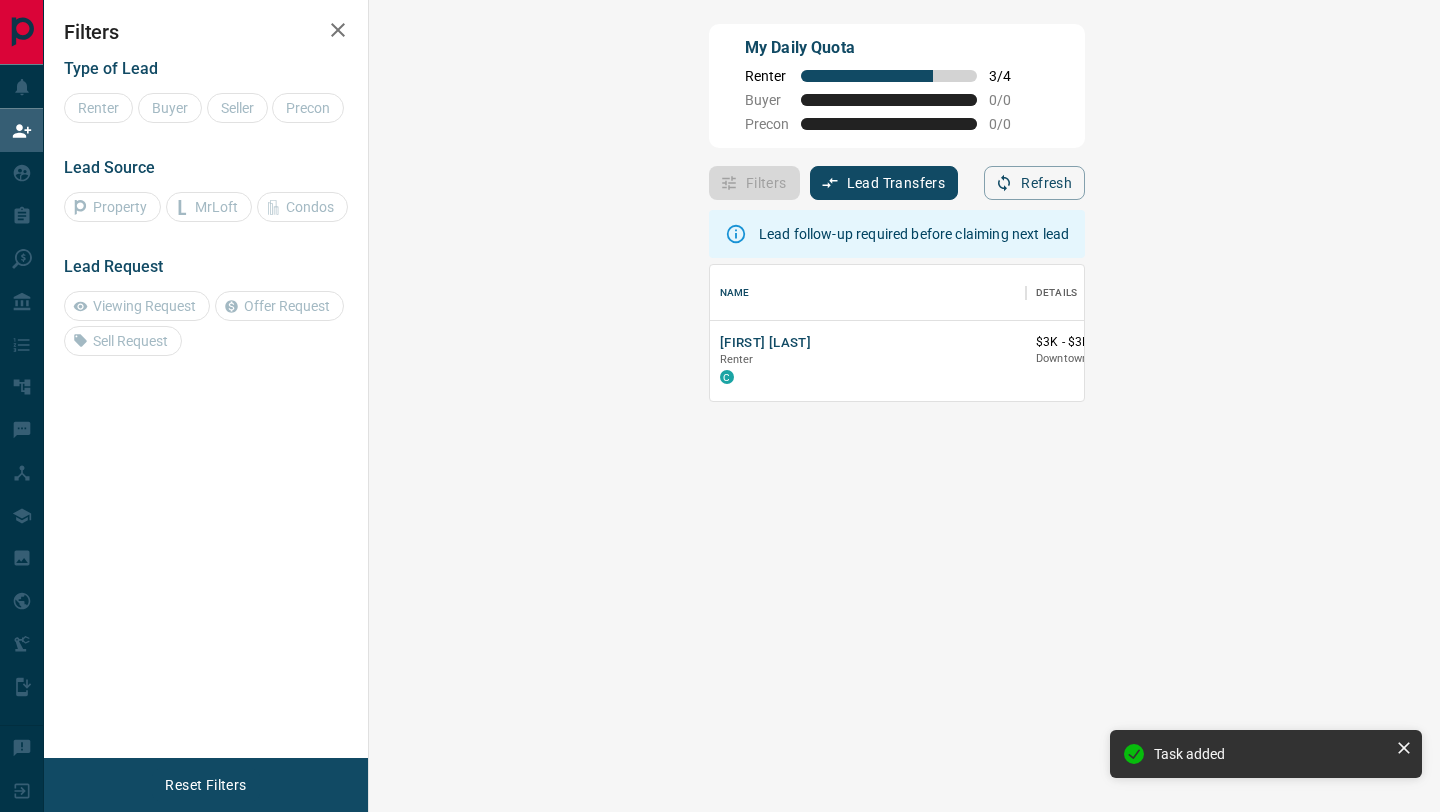 scroll, scrollTop: 1, scrollLeft: 1, axis: both 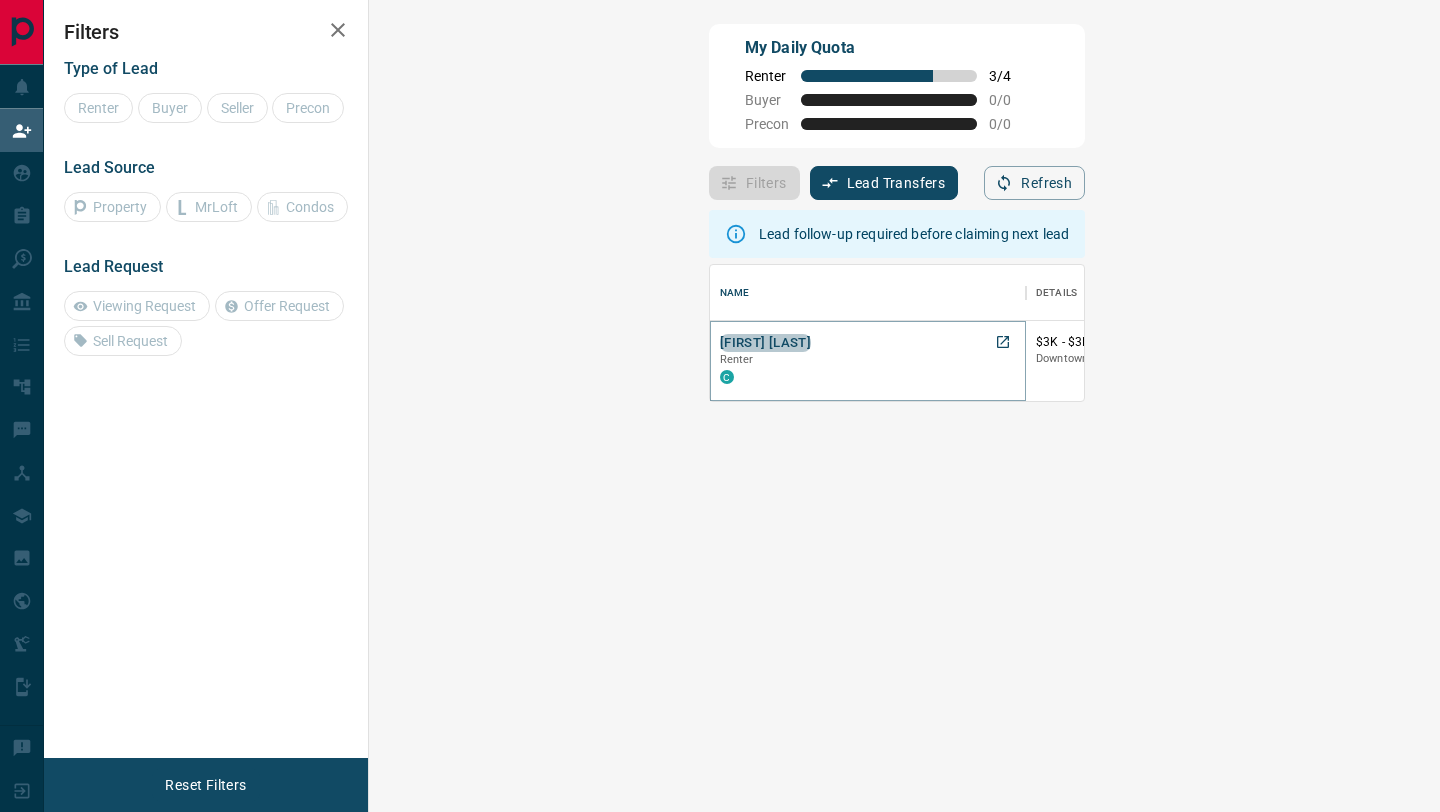 click on "[FIRST] [LAST]" at bounding box center [765, 343] 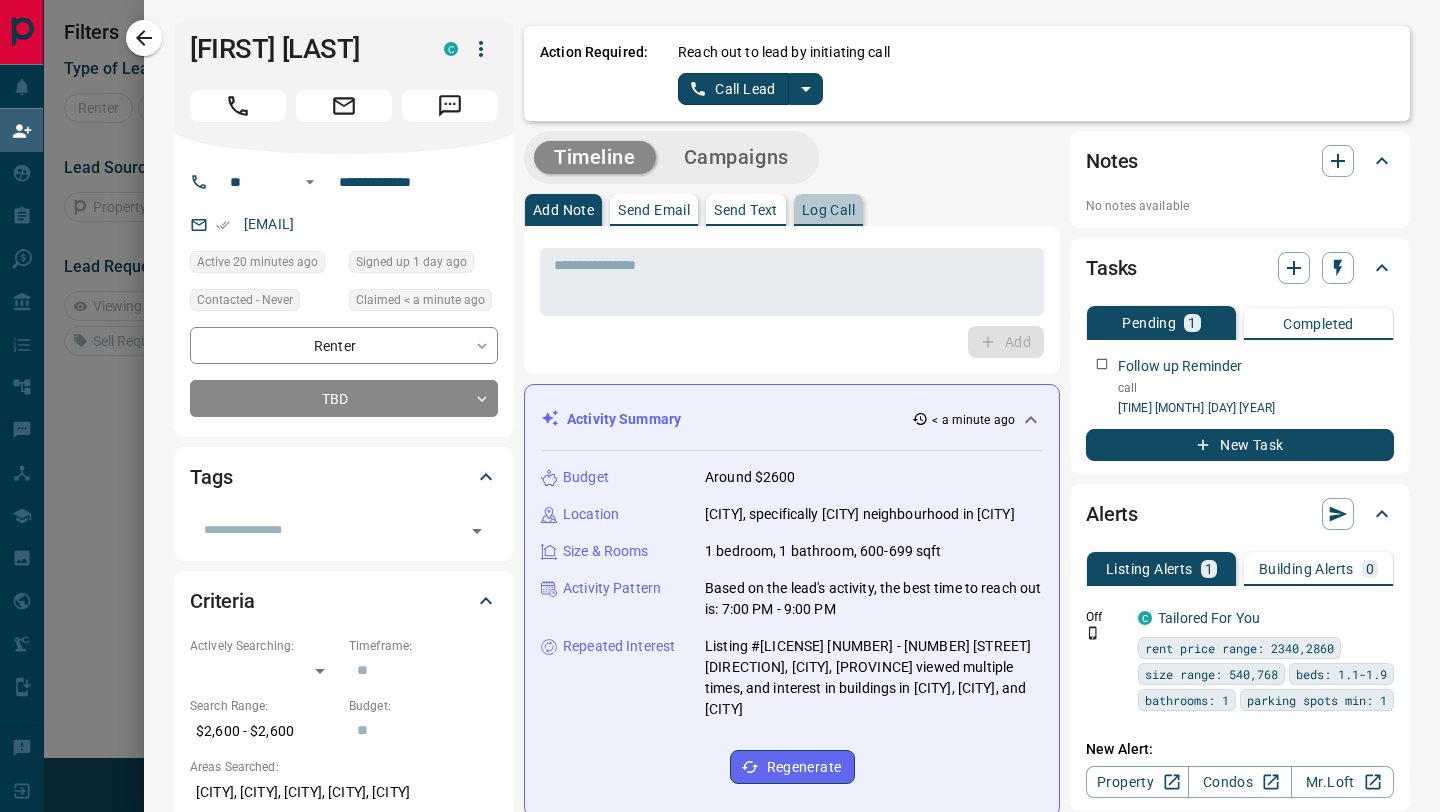 click on "Log Call" at bounding box center [828, 210] 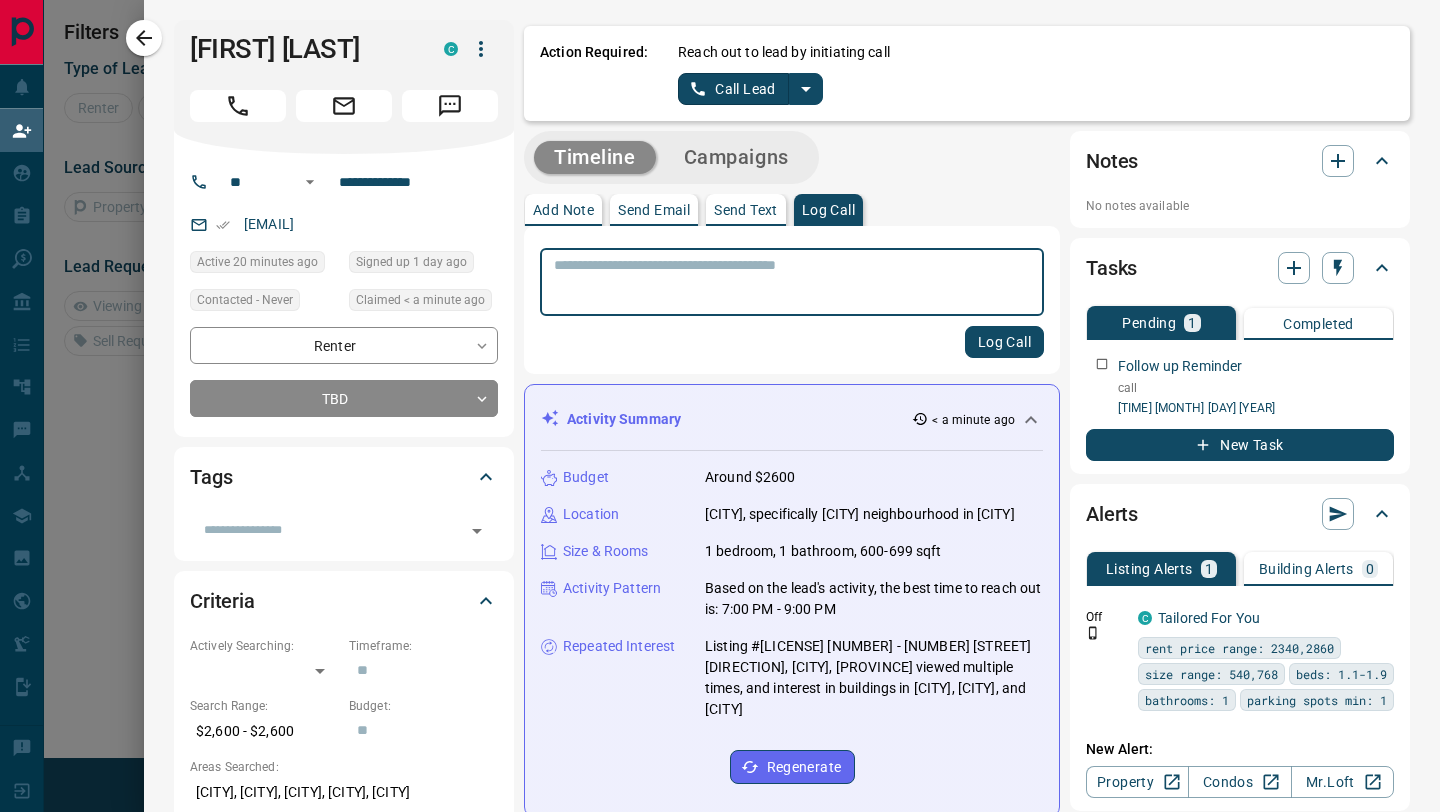 click at bounding box center (792, 282) 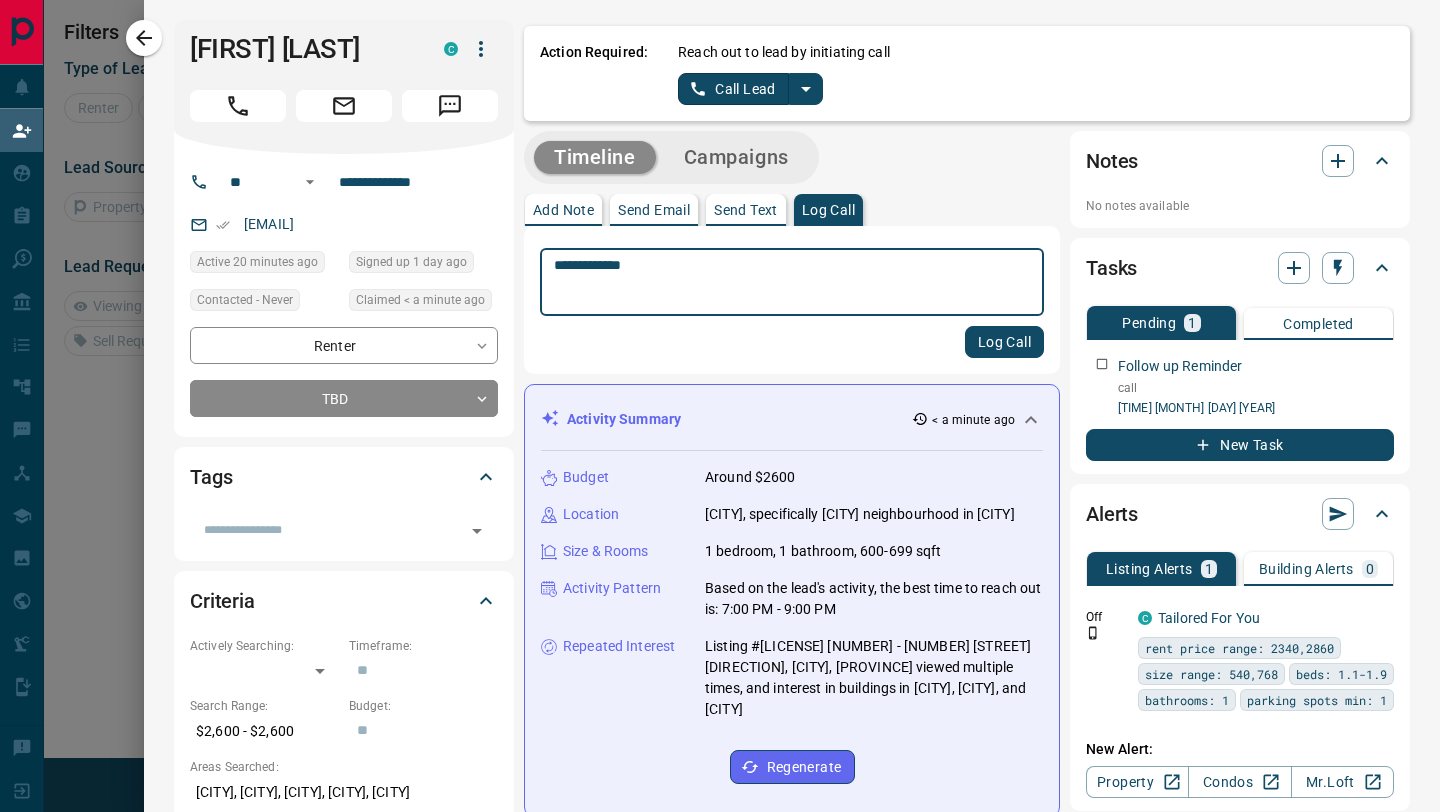type on "**********" 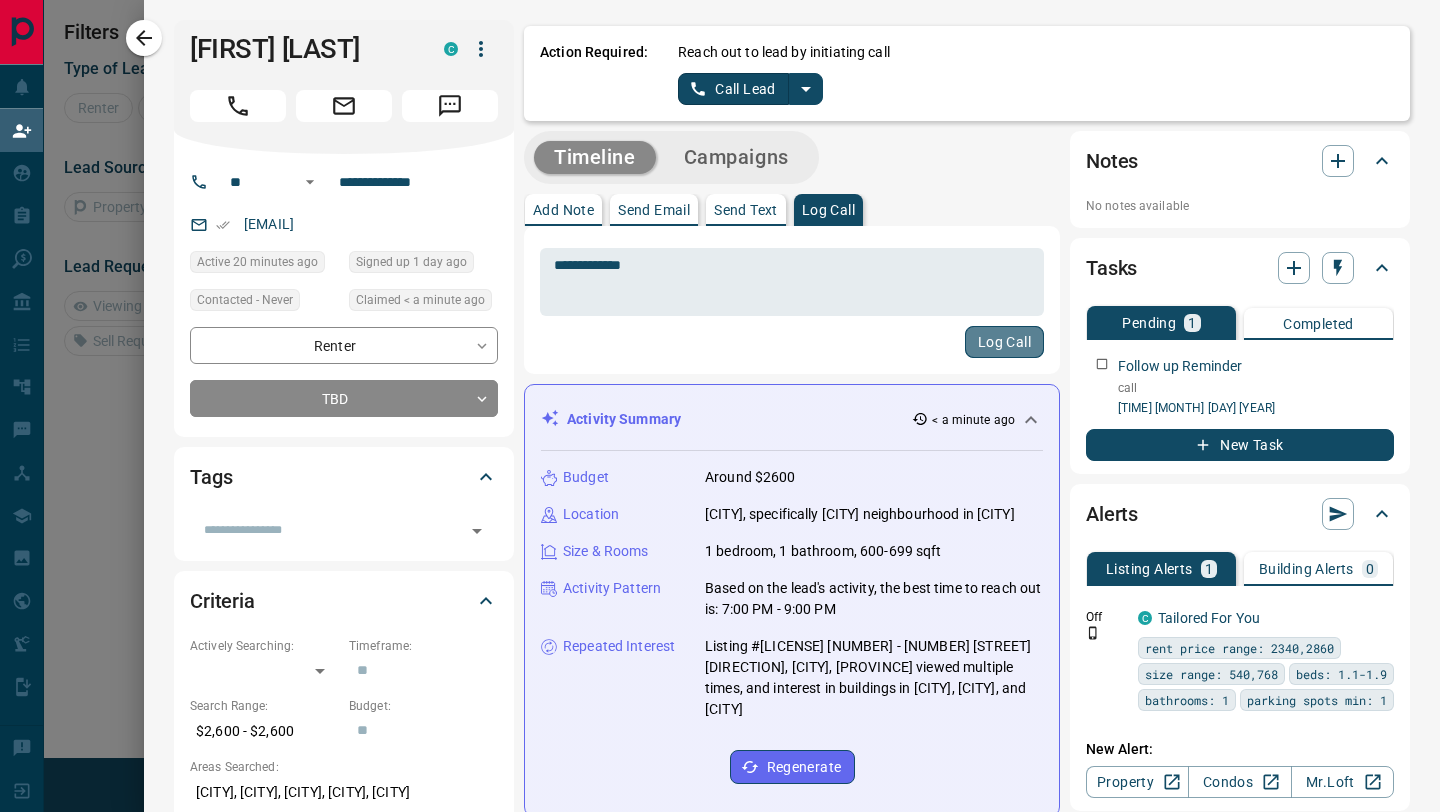 click on "Log Call" at bounding box center (1004, 342) 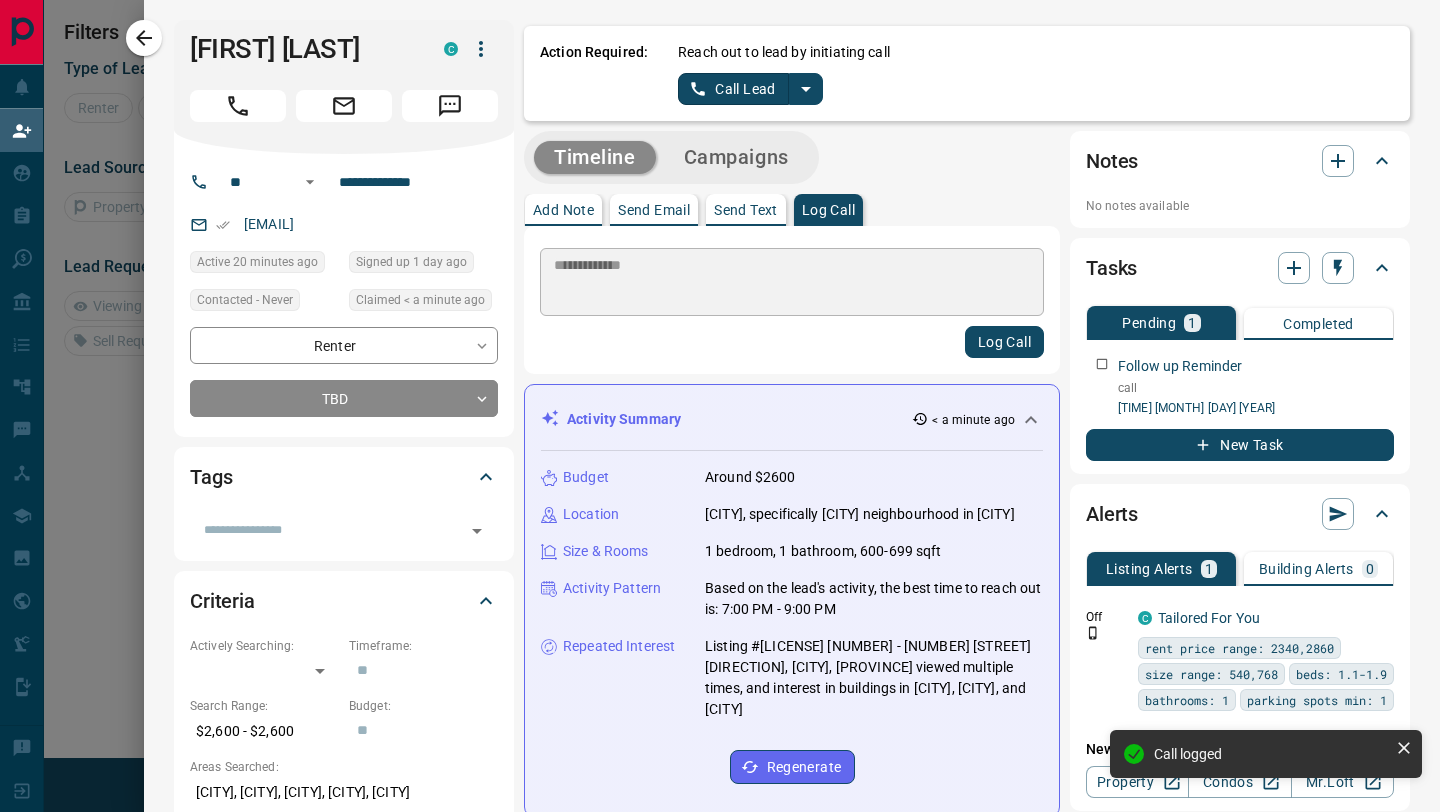 type 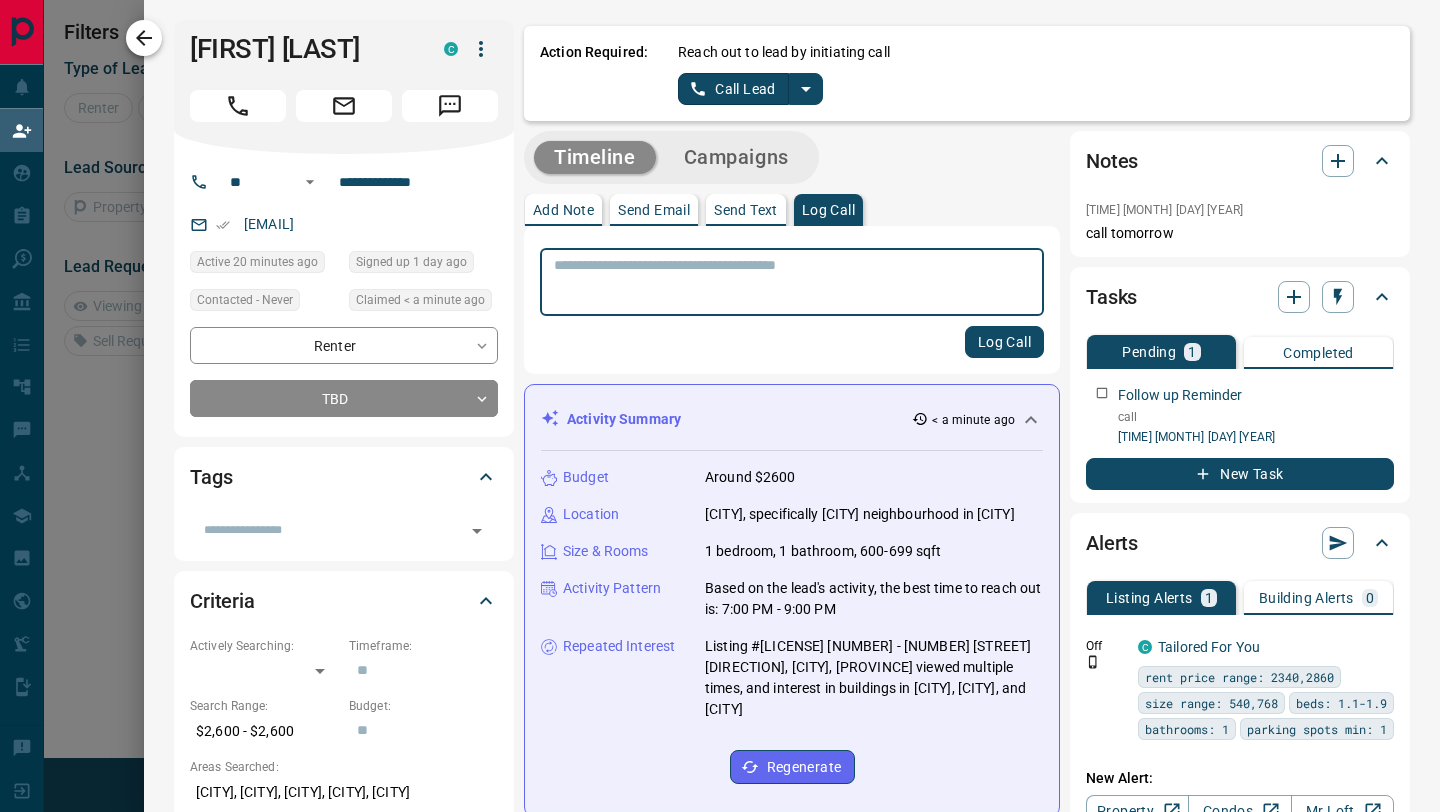 click 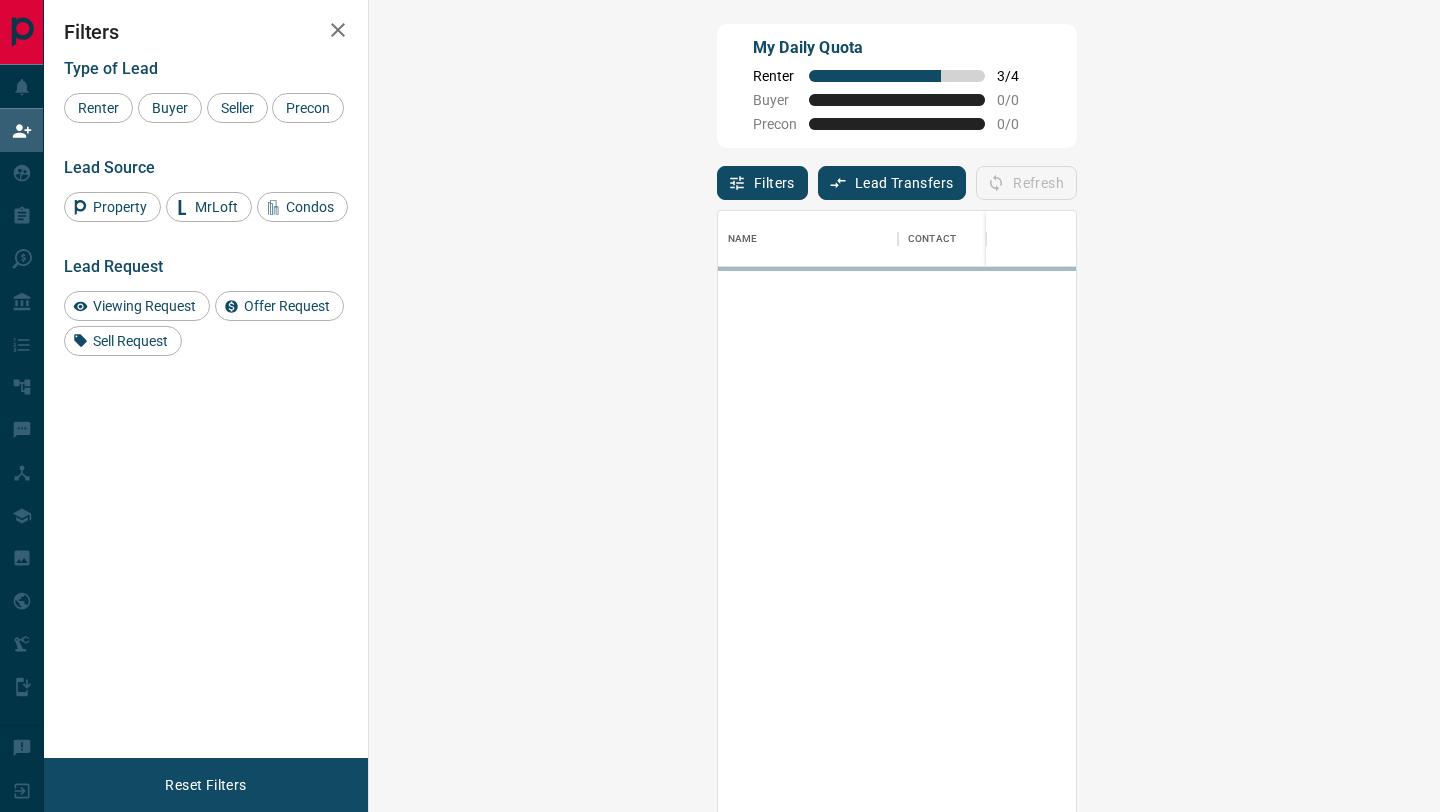 scroll, scrollTop: 1, scrollLeft: 1, axis: both 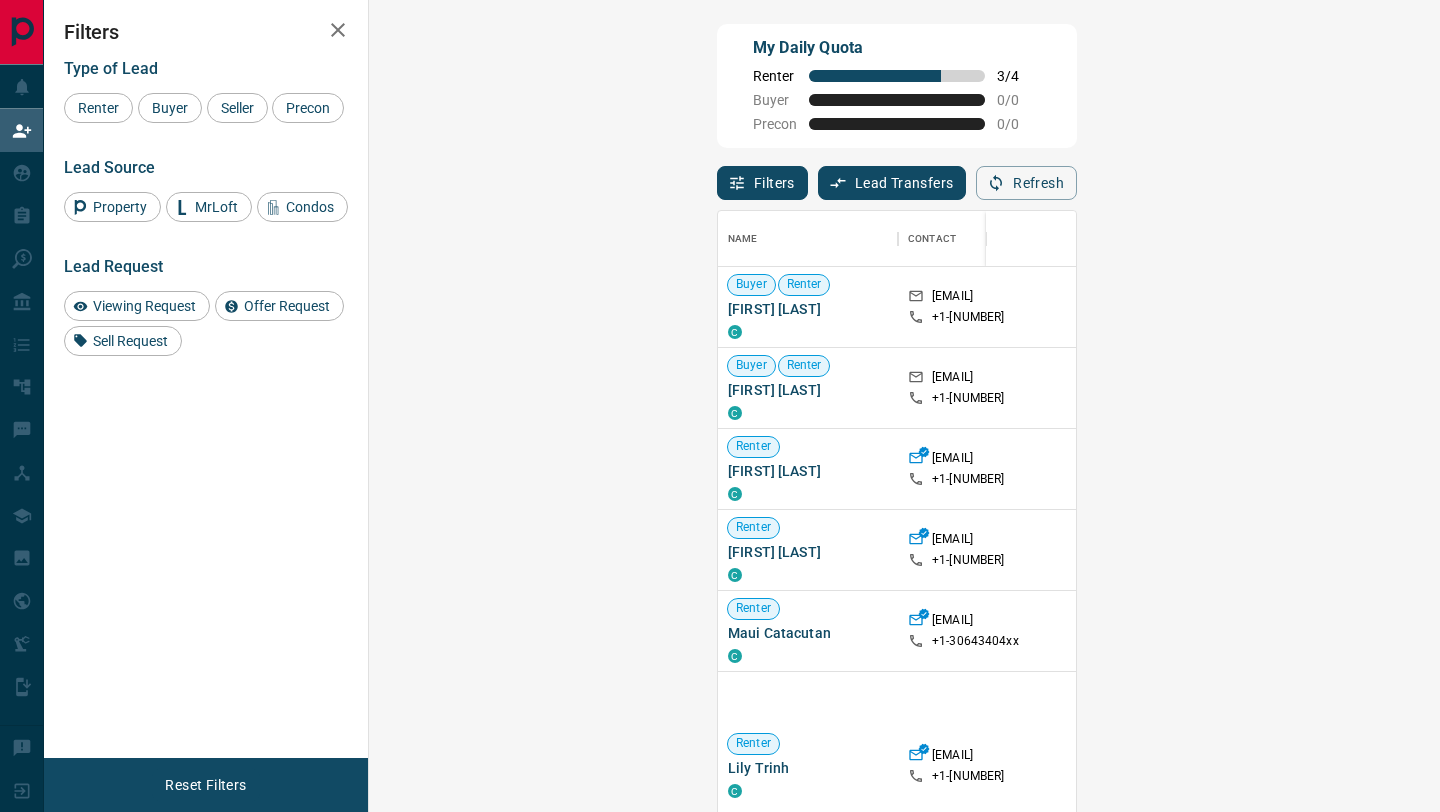 click on "Viewing Request   ( 1 )" at bounding box center [1545, 388] 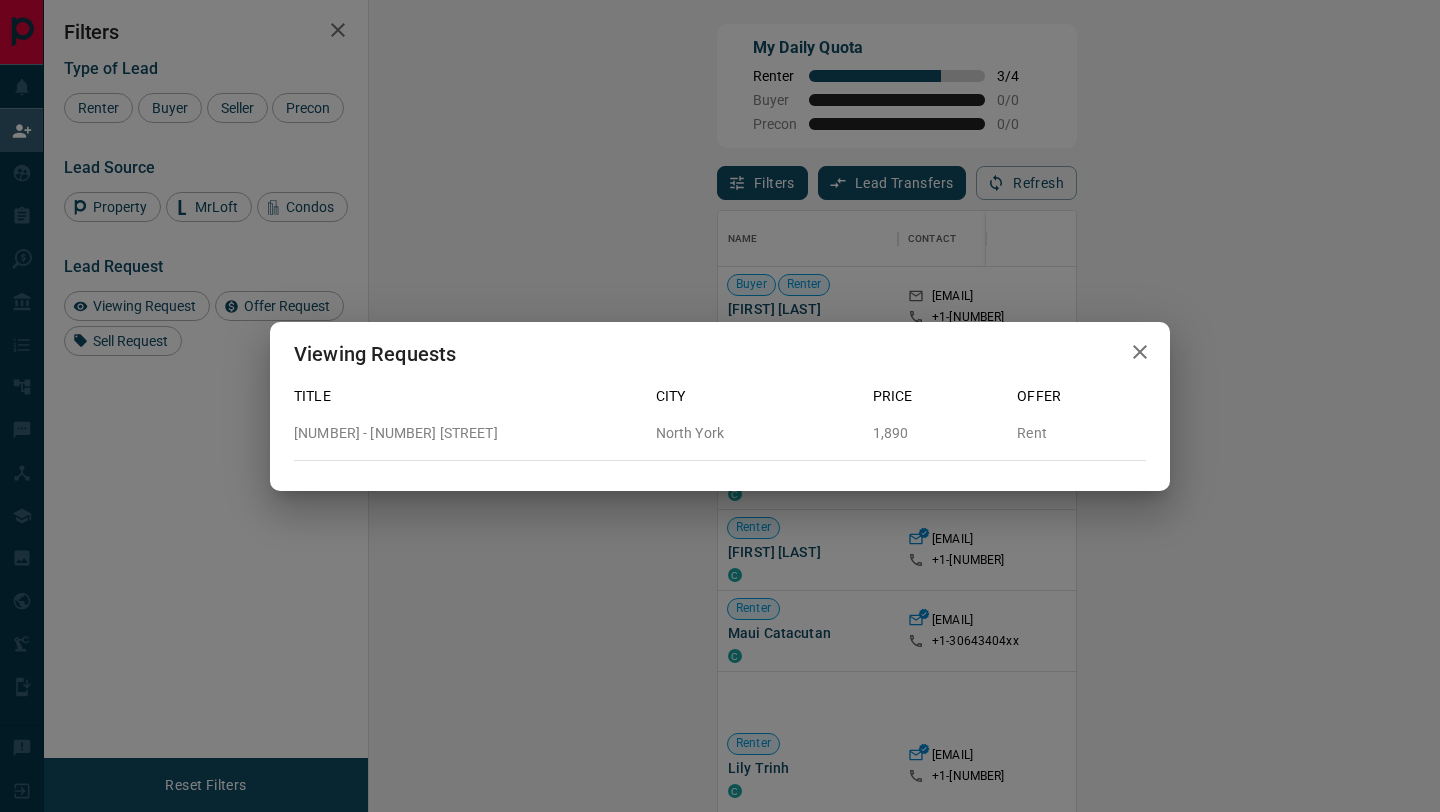 click 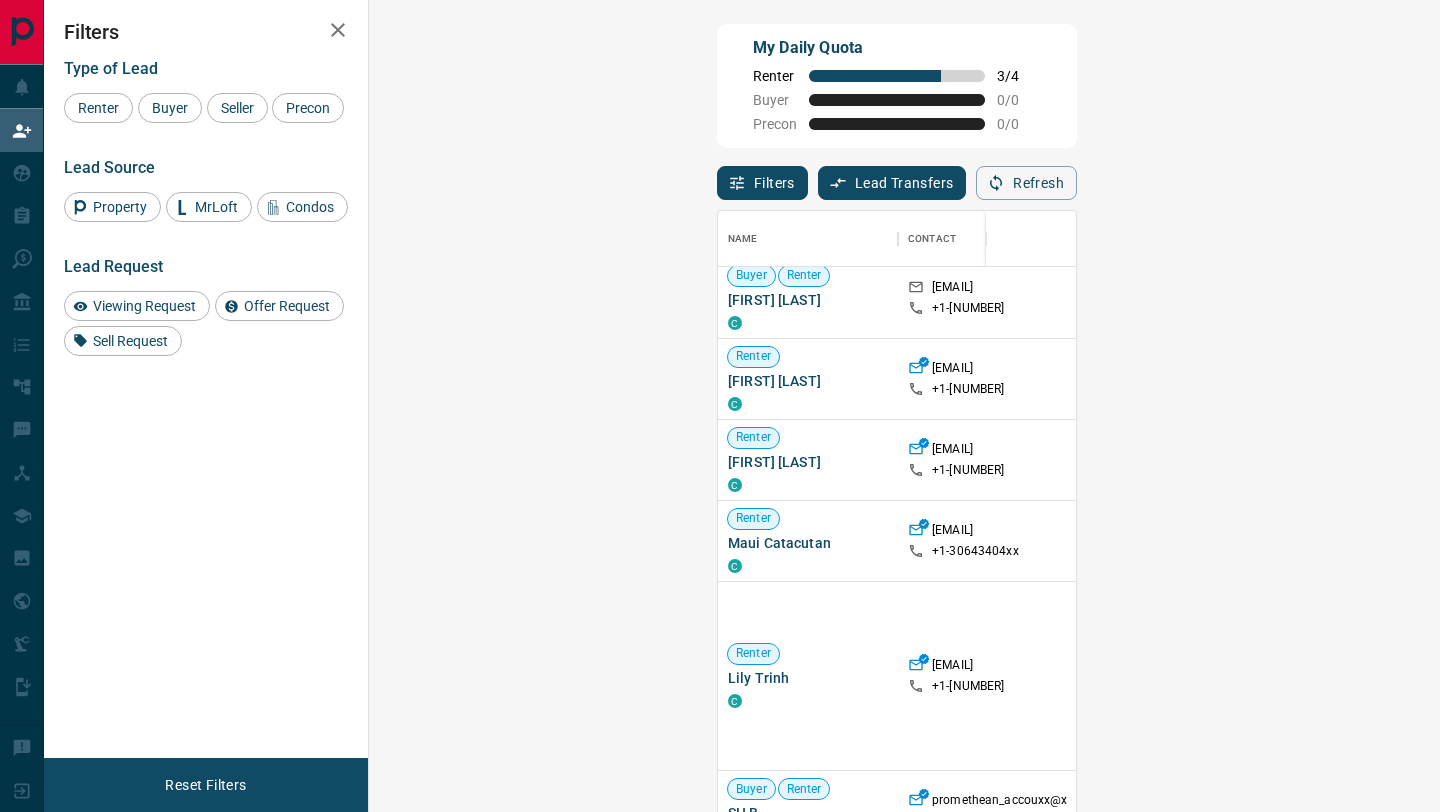 scroll, scrollTop: 195, scrollLeft: 0, axis: vertical 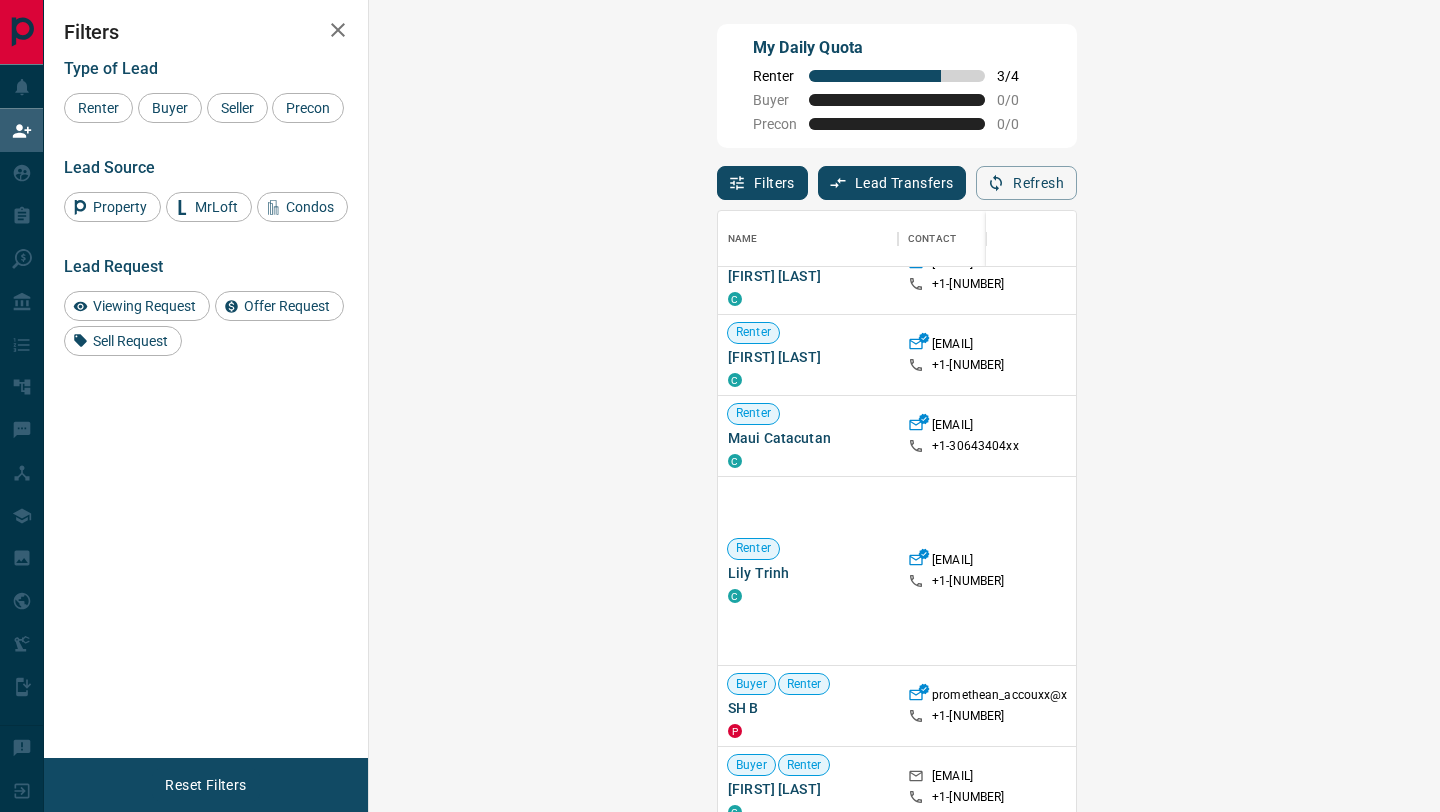 click on "Offer Request   ( 1 )" at bounding box center [1536, 586] 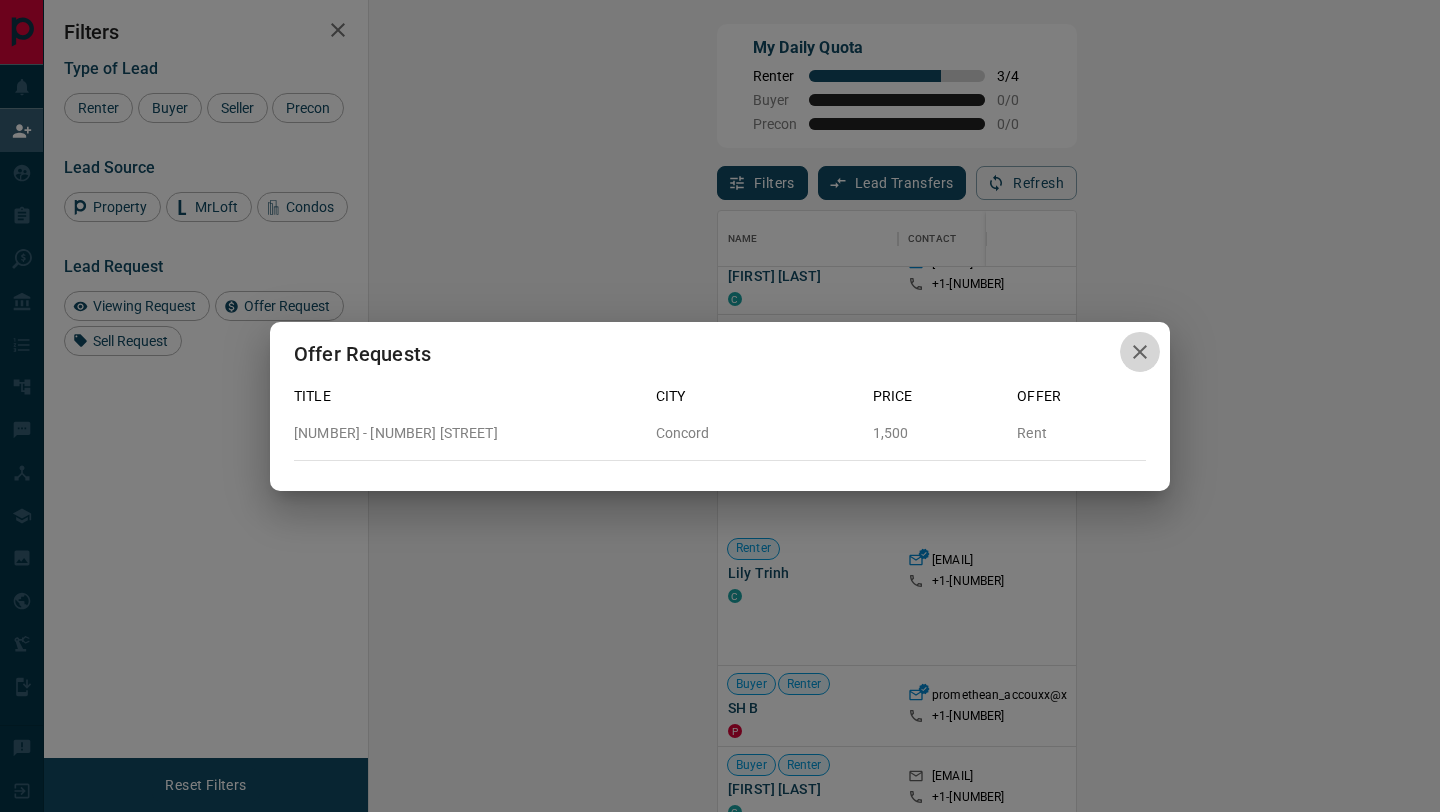 click 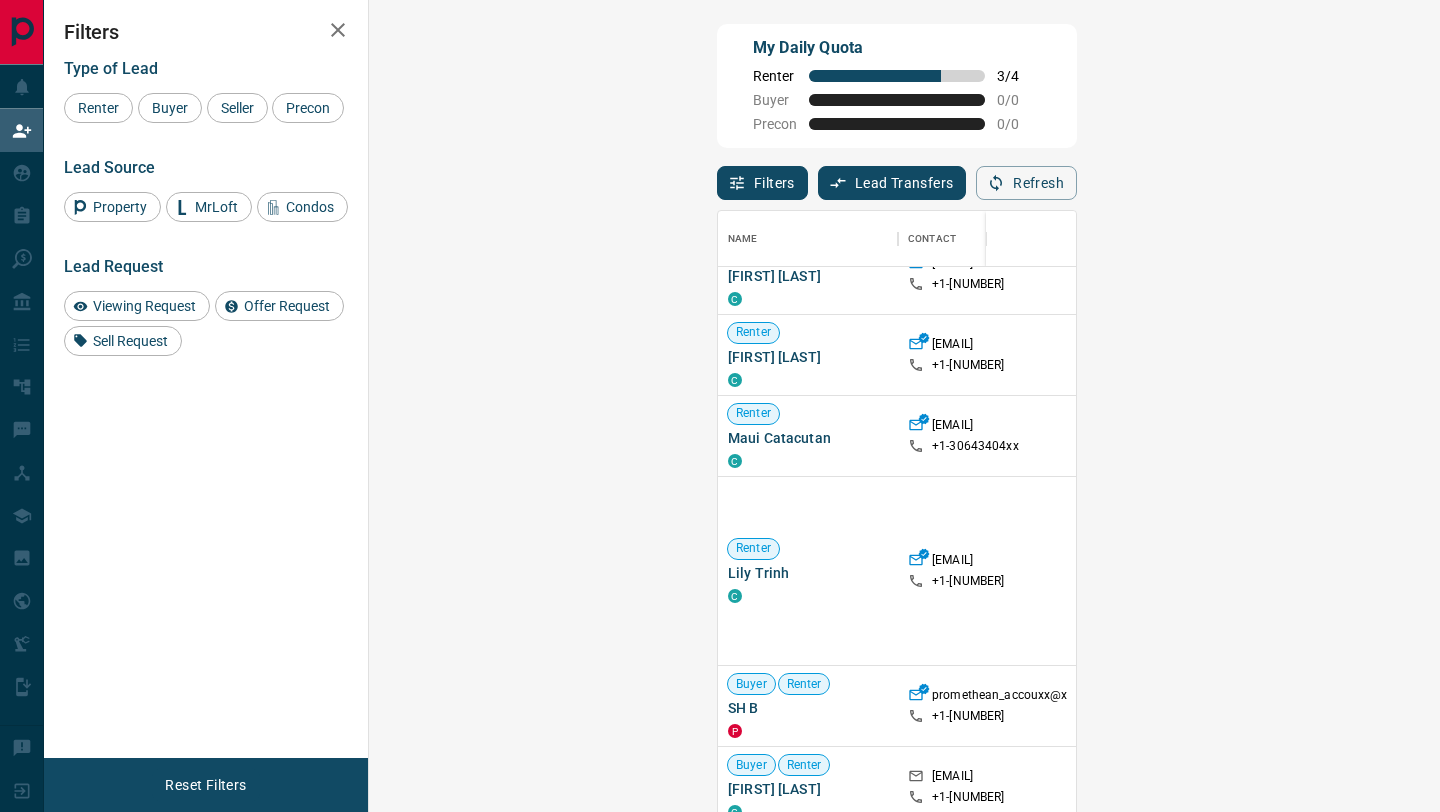 click on "Viewing Request   ( 2 )" at bounding box center (1537, 556) 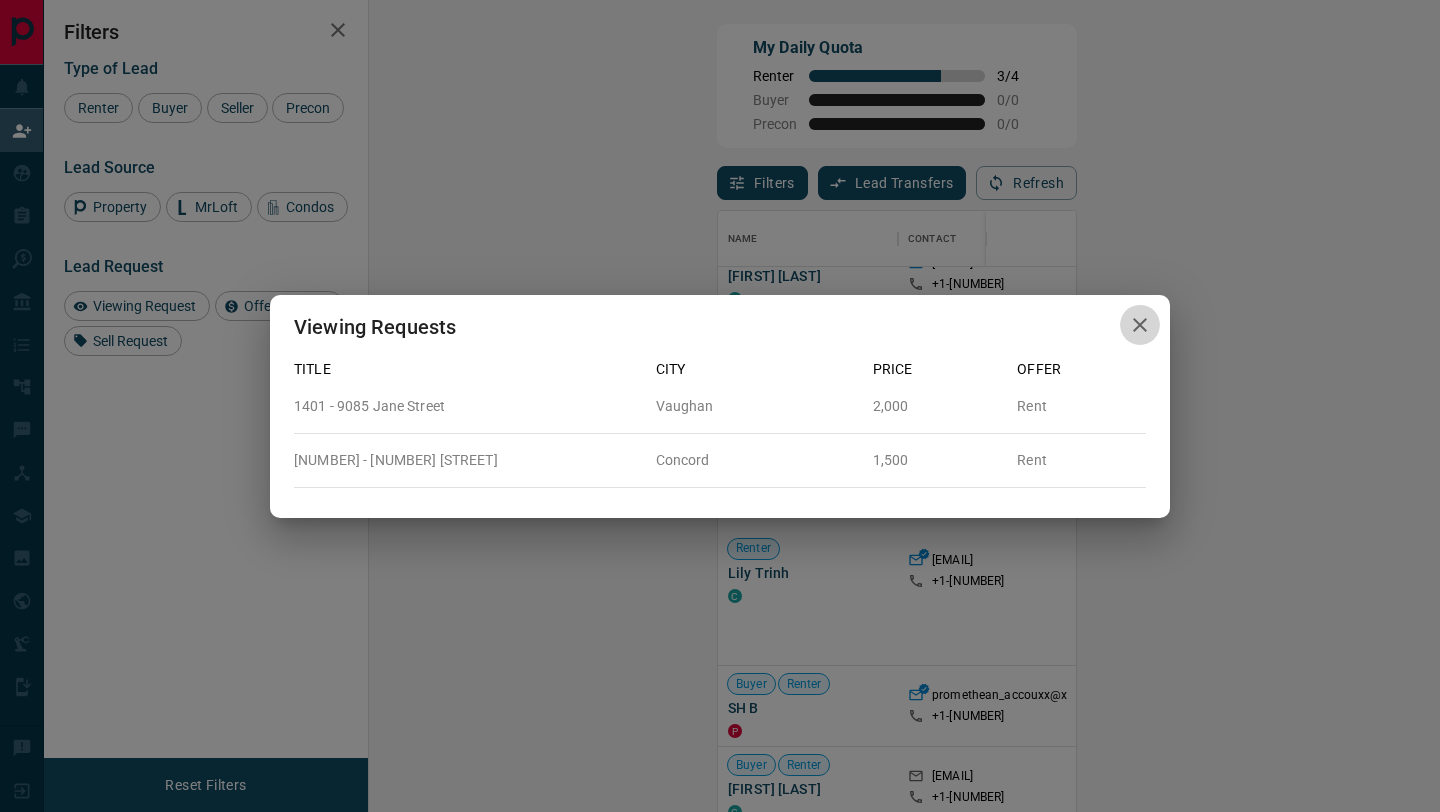 click 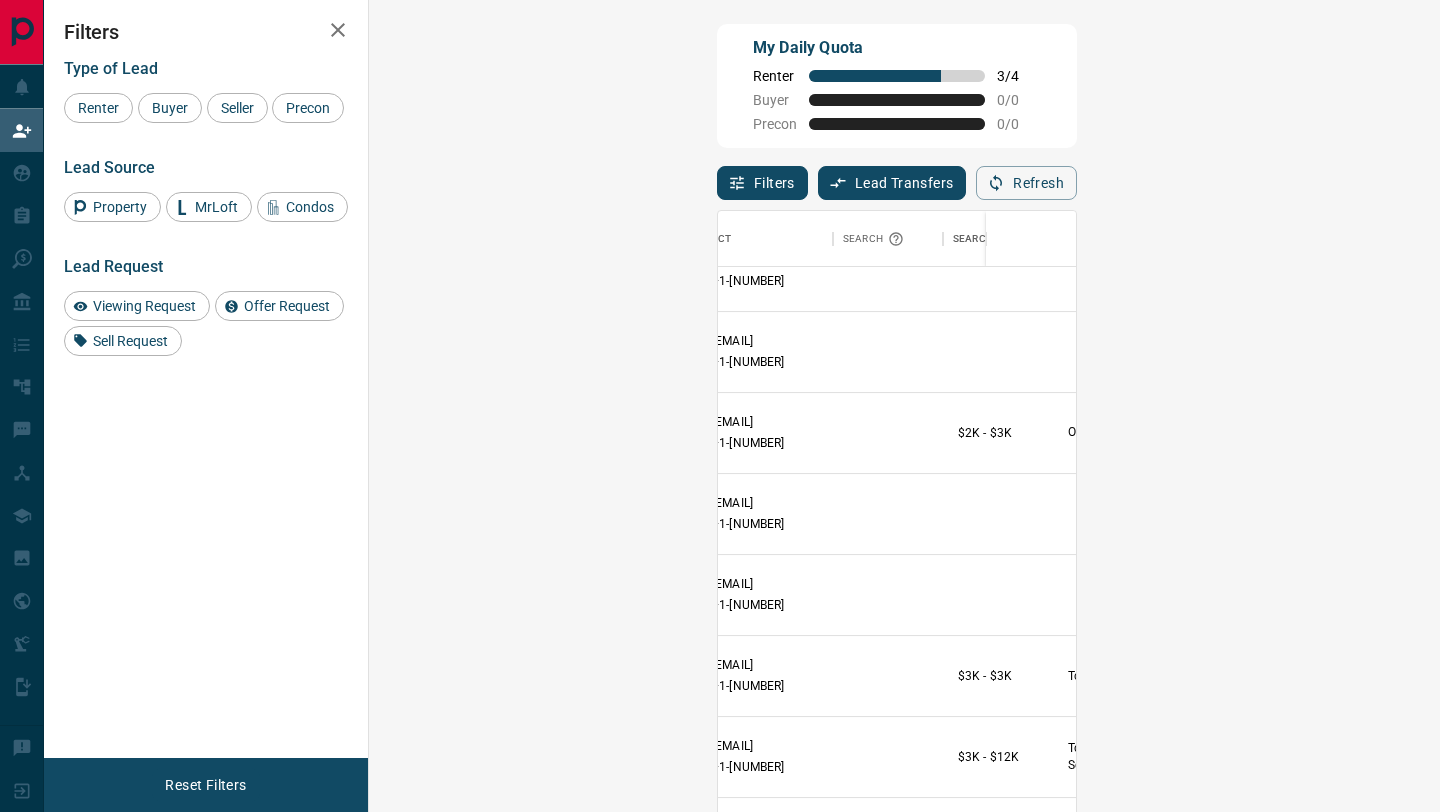 scroll, scrollTop: 630, scrollLeft: 218, axis: both 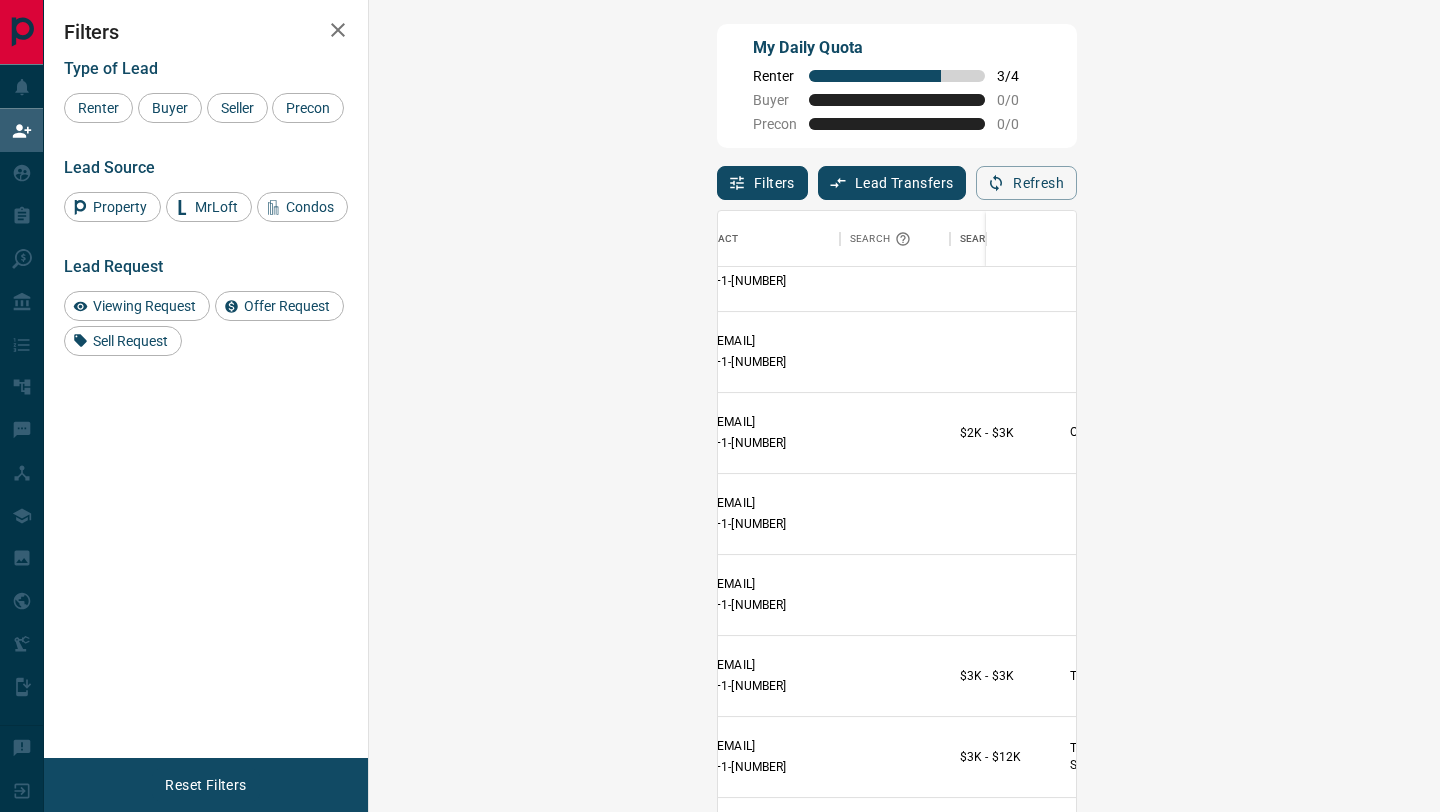 click on "( 1 )" at bounding box center (1373, 352) 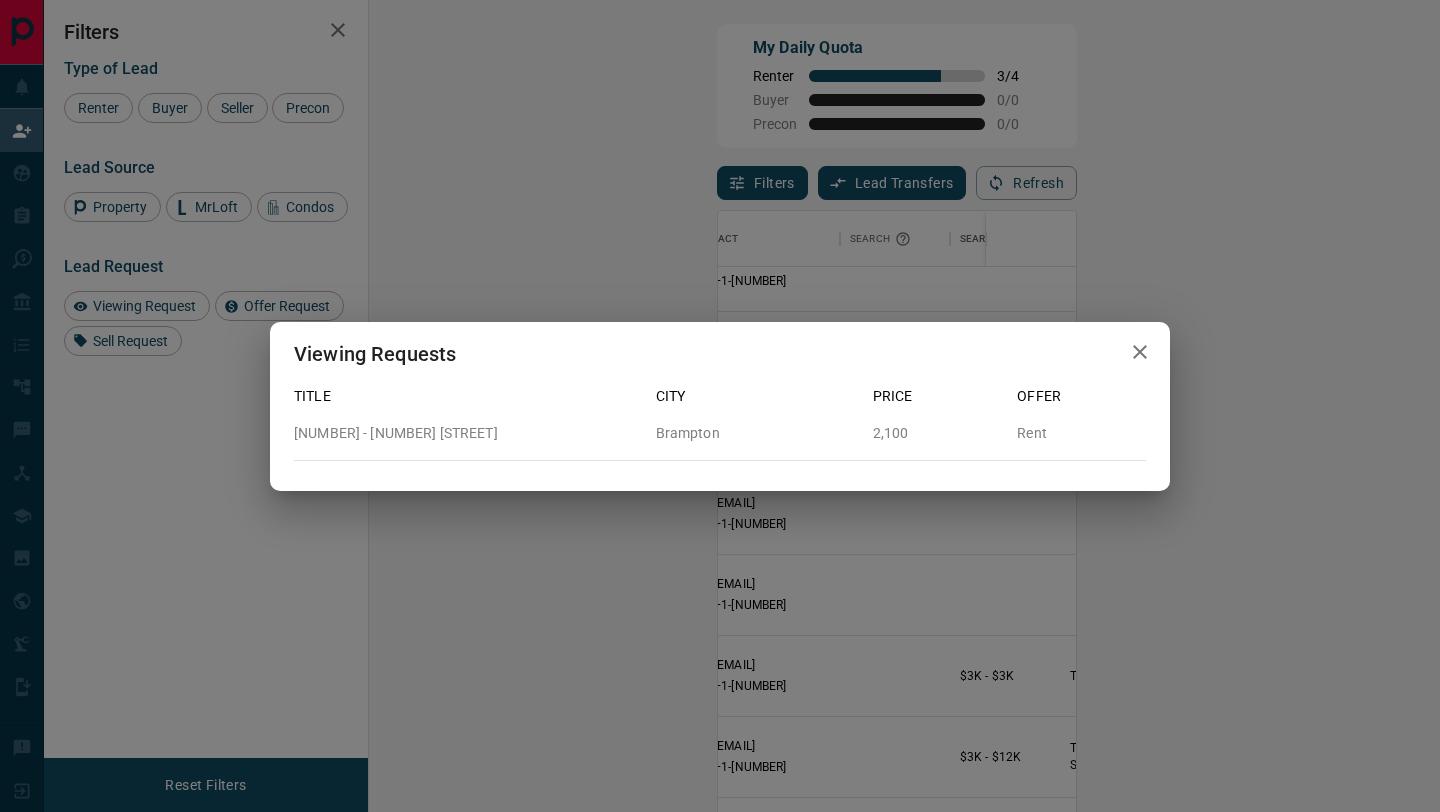 click 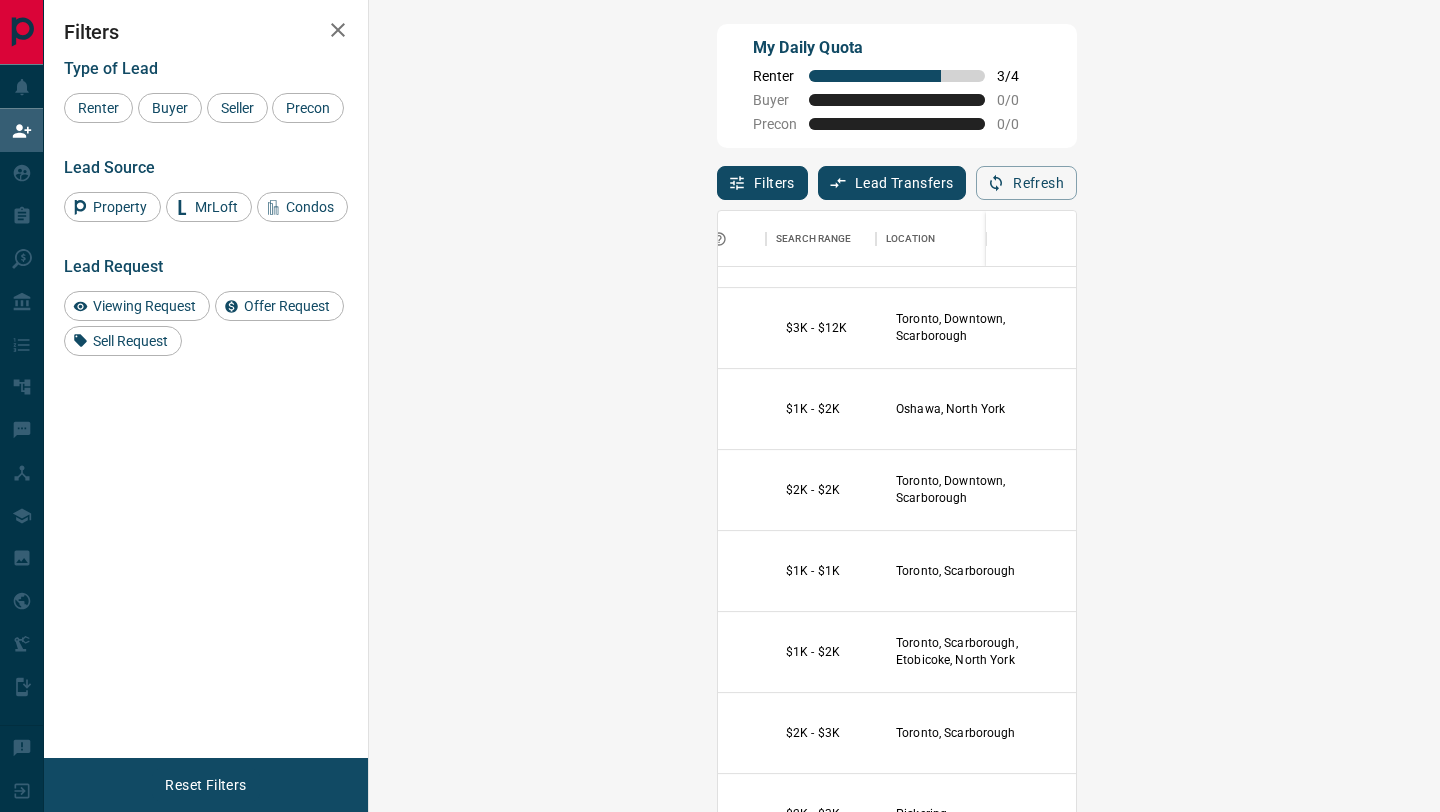 scroll, scrollTop: 1059, scrollLeft: 402, axis: both 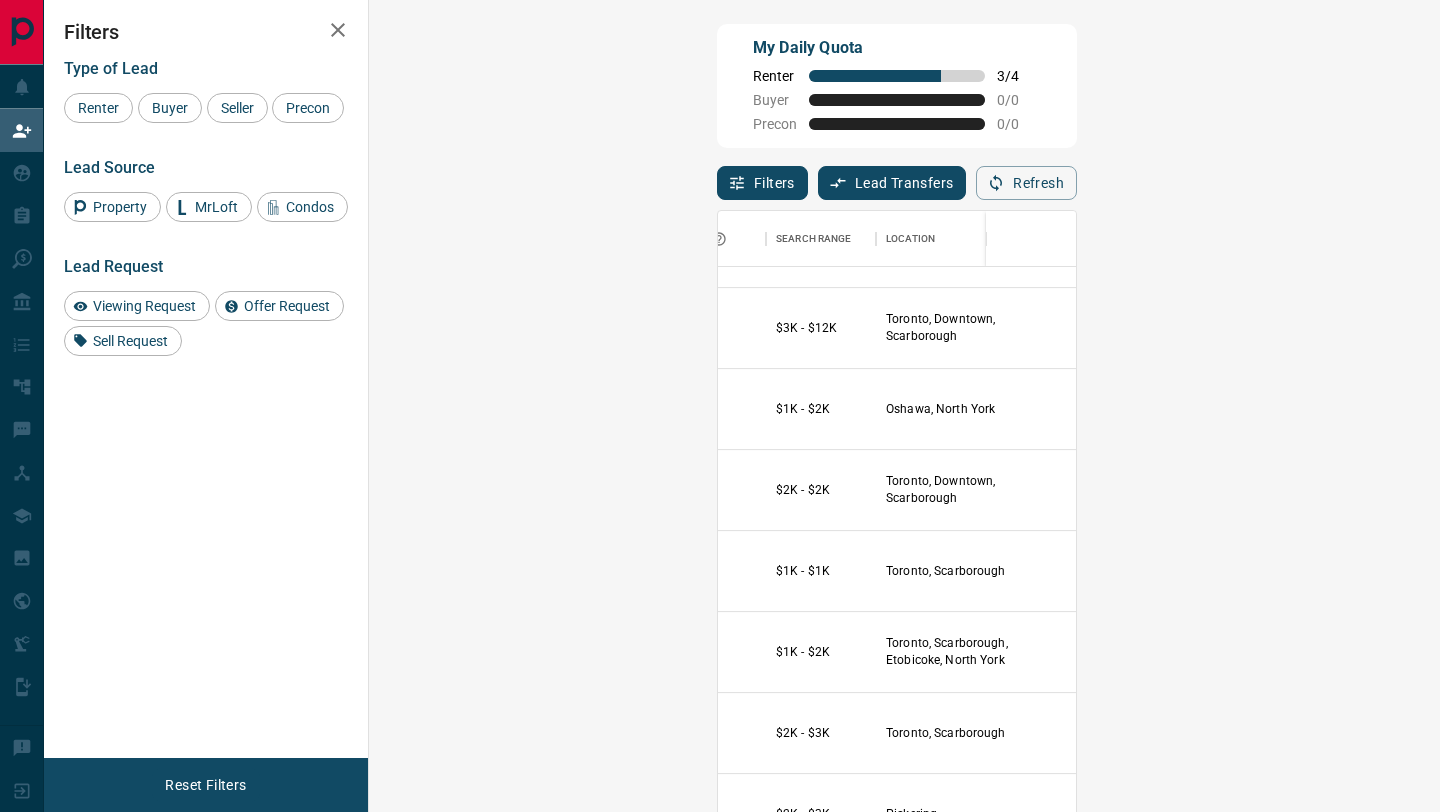 click 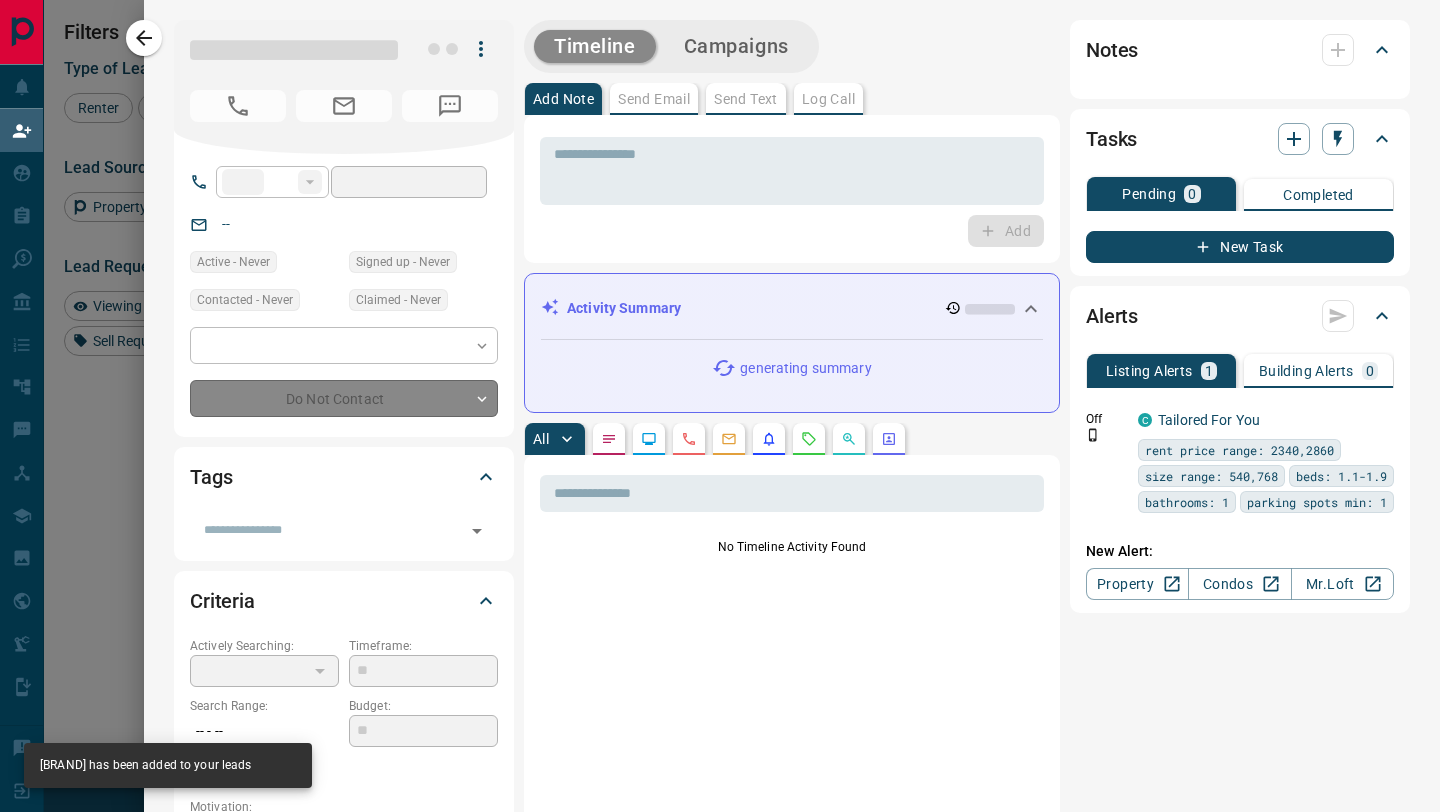 type on "**" 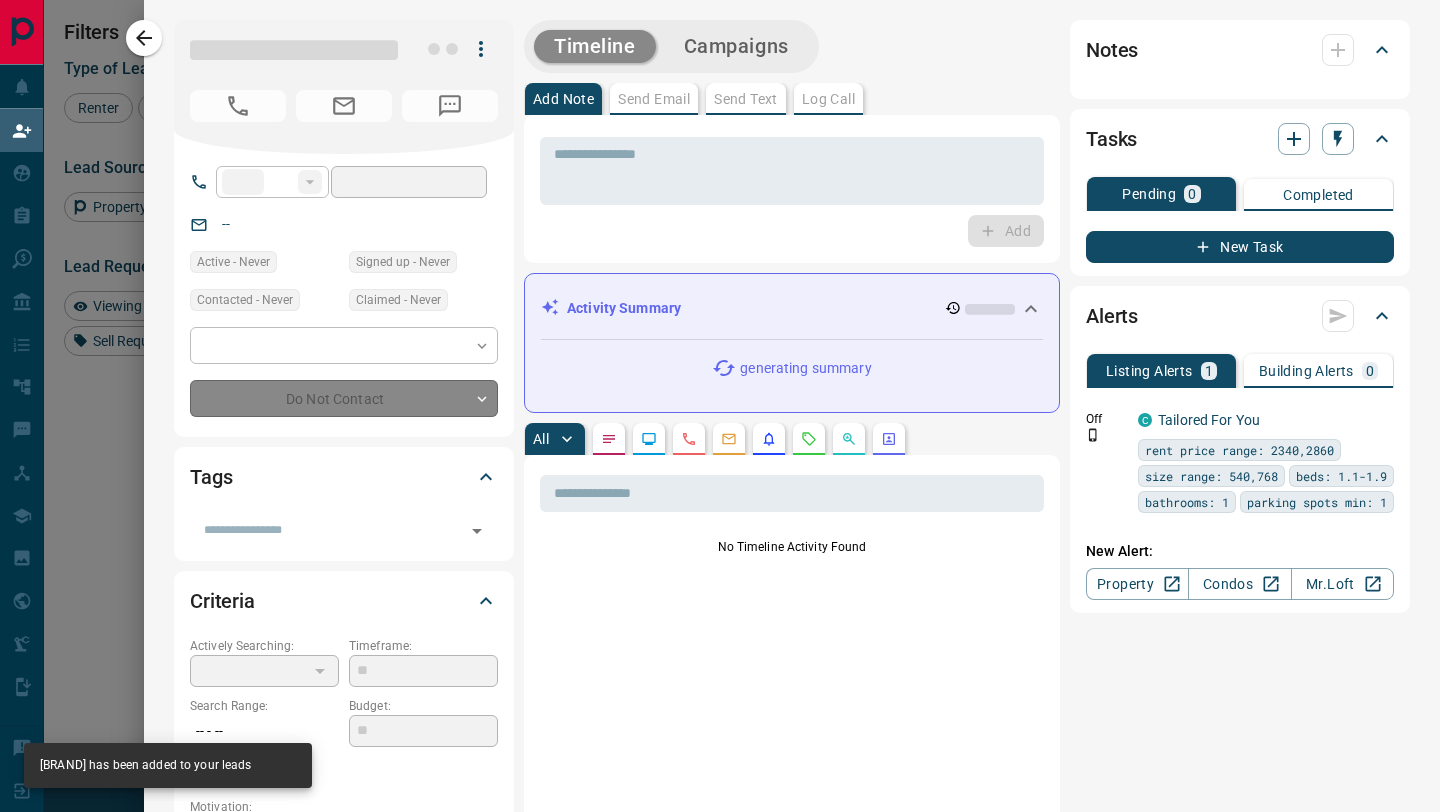 type on "**********" 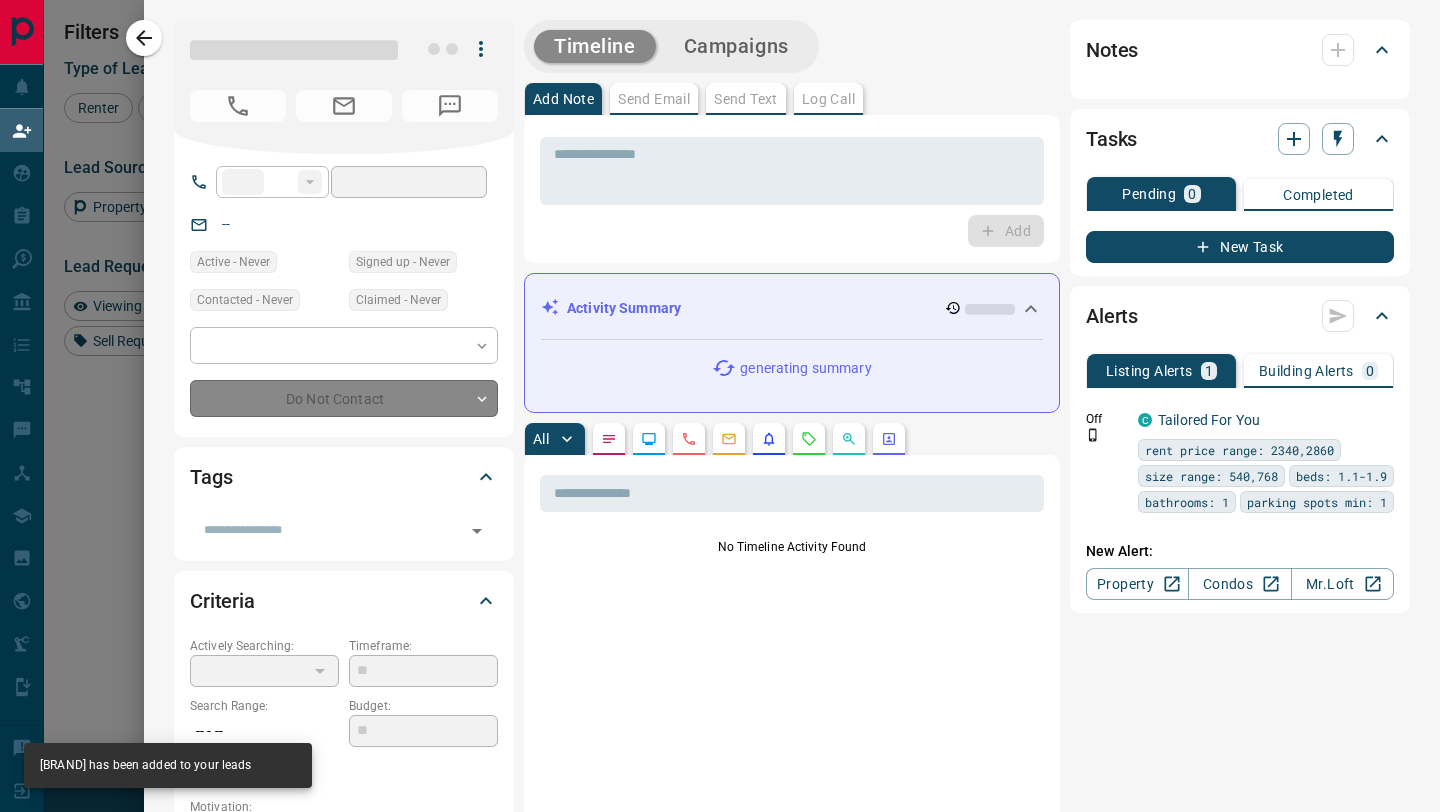 type on "**" 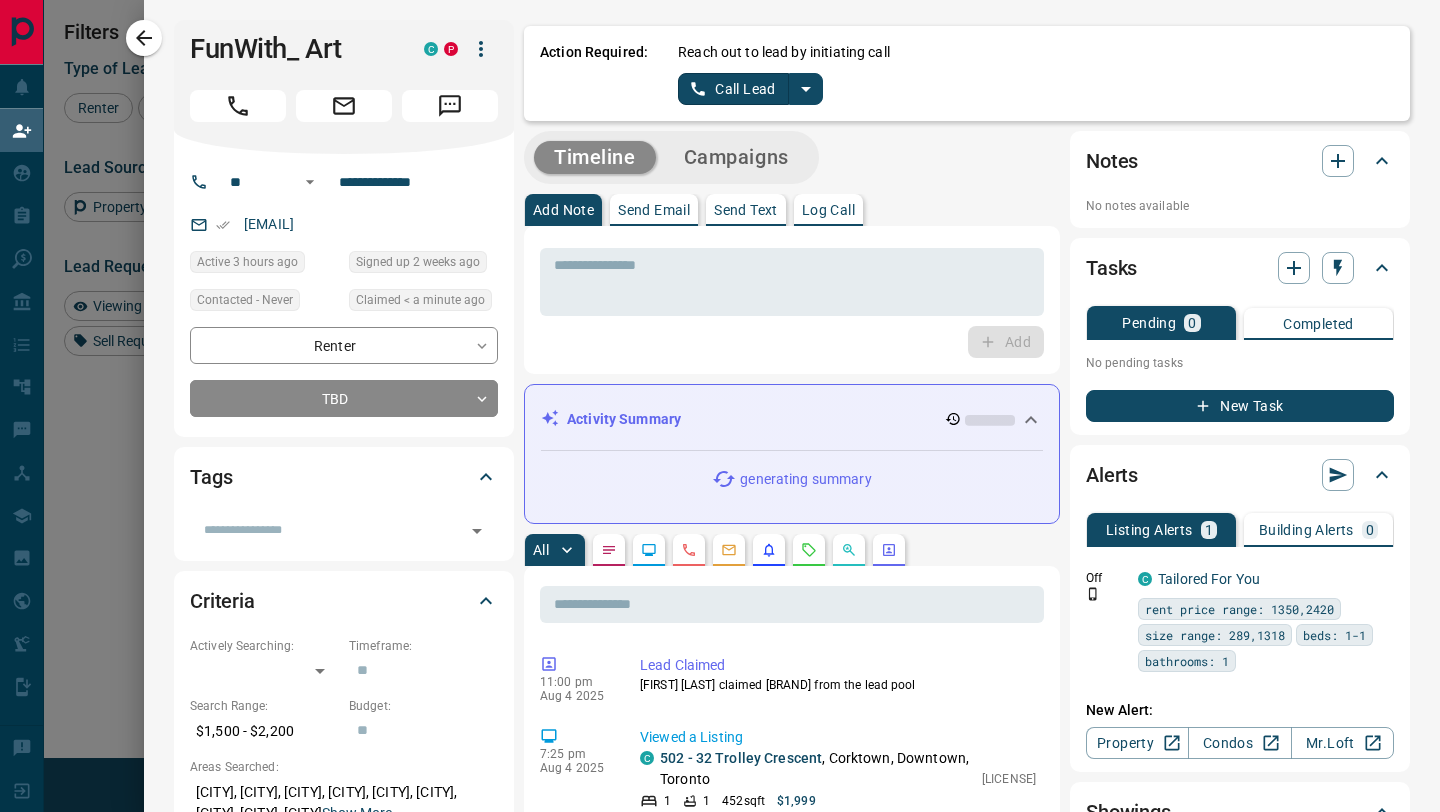 click on "New Task" at bounding box center (1240, 406) 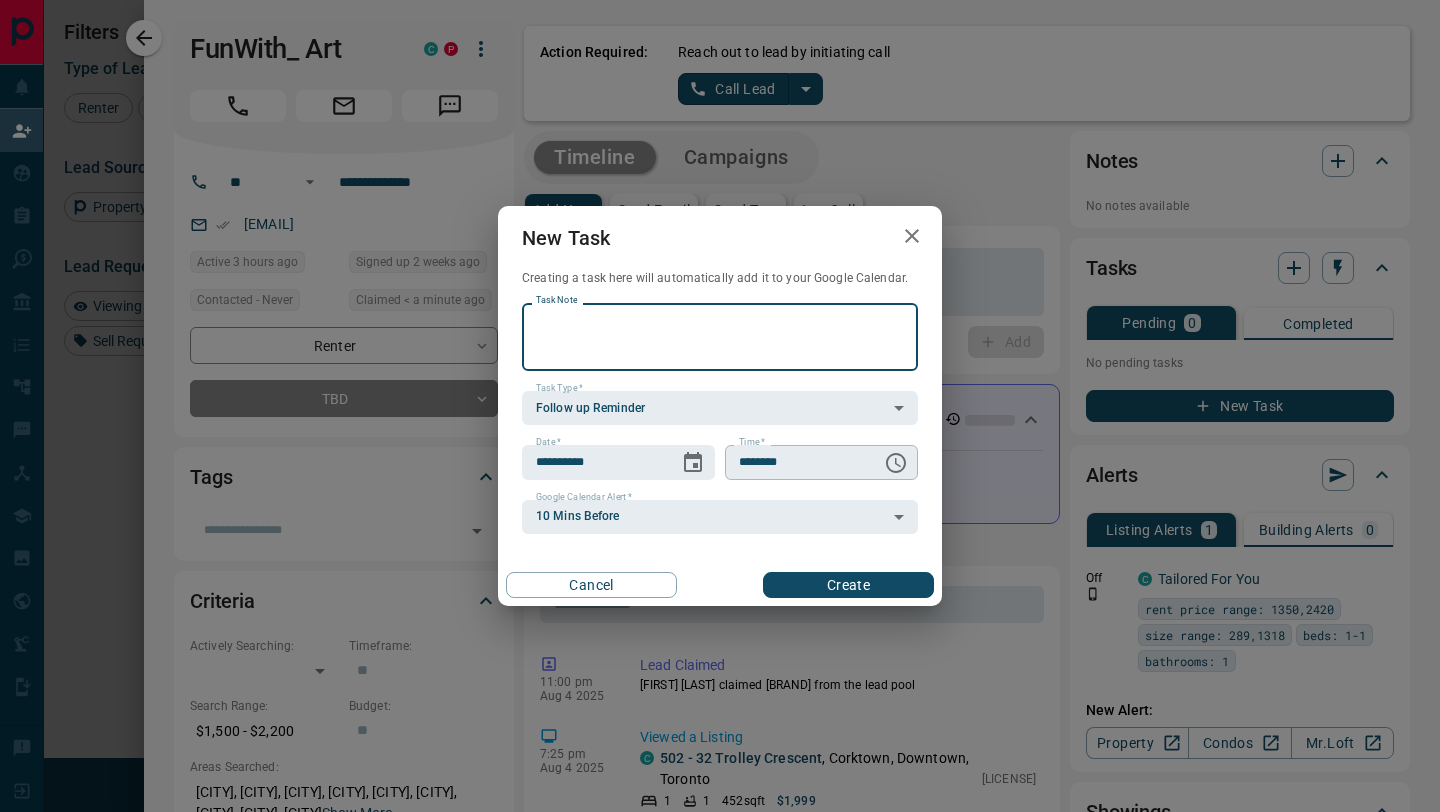 click on "********" at bounding box center (796, 462) 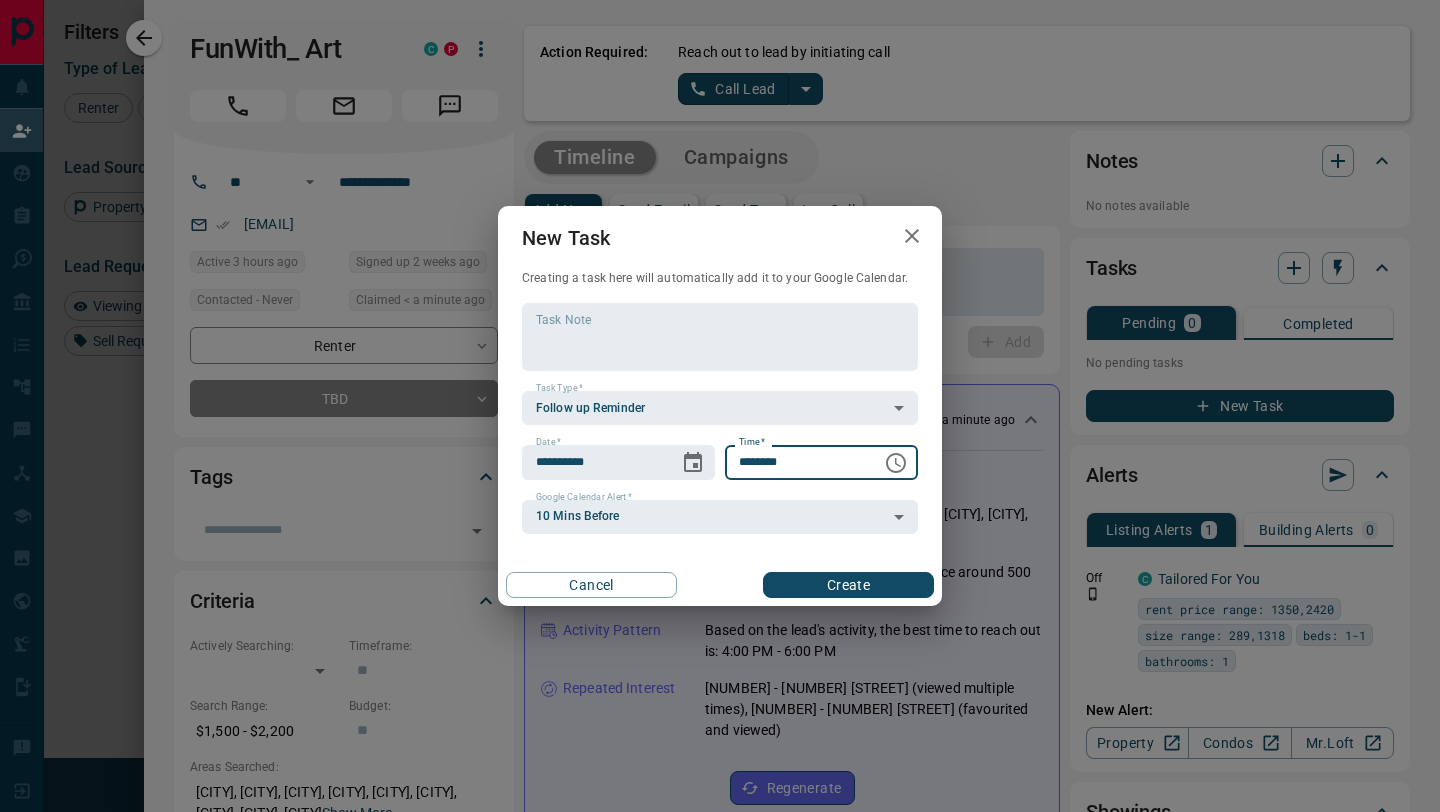 click on "********" at bounding box center (796, 462) 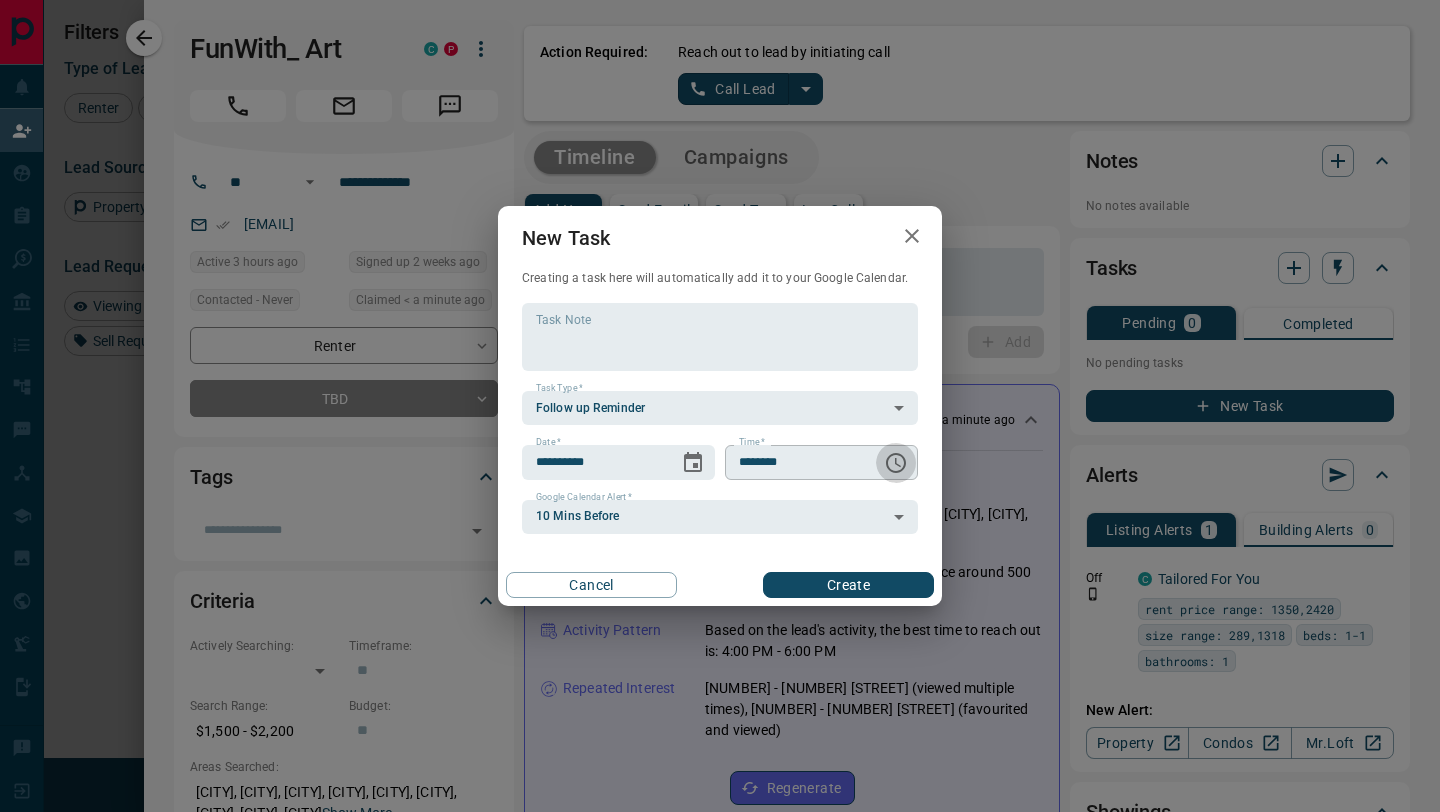 click 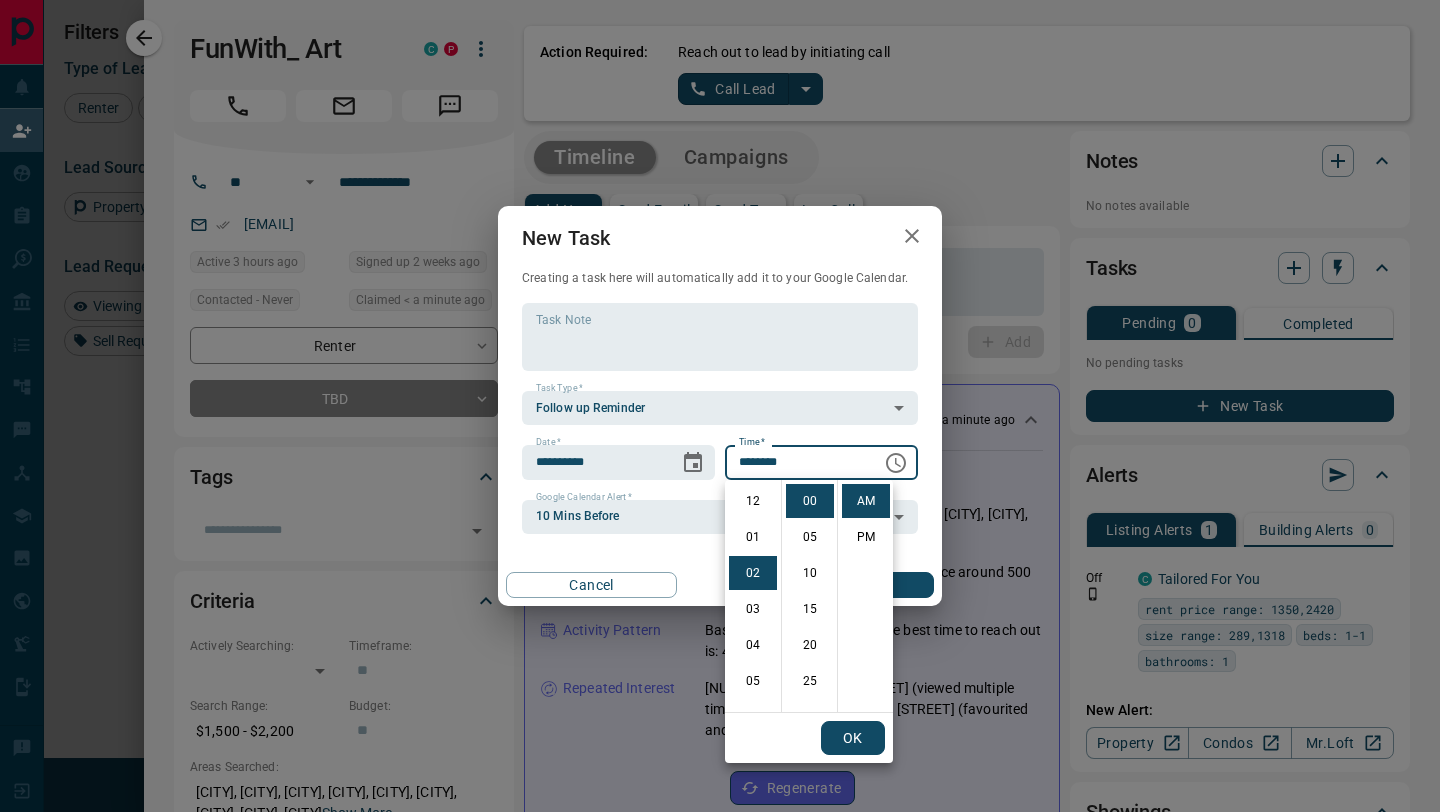 scroll, scrollTop: 72, scrollLeft: 0, axis: vertical 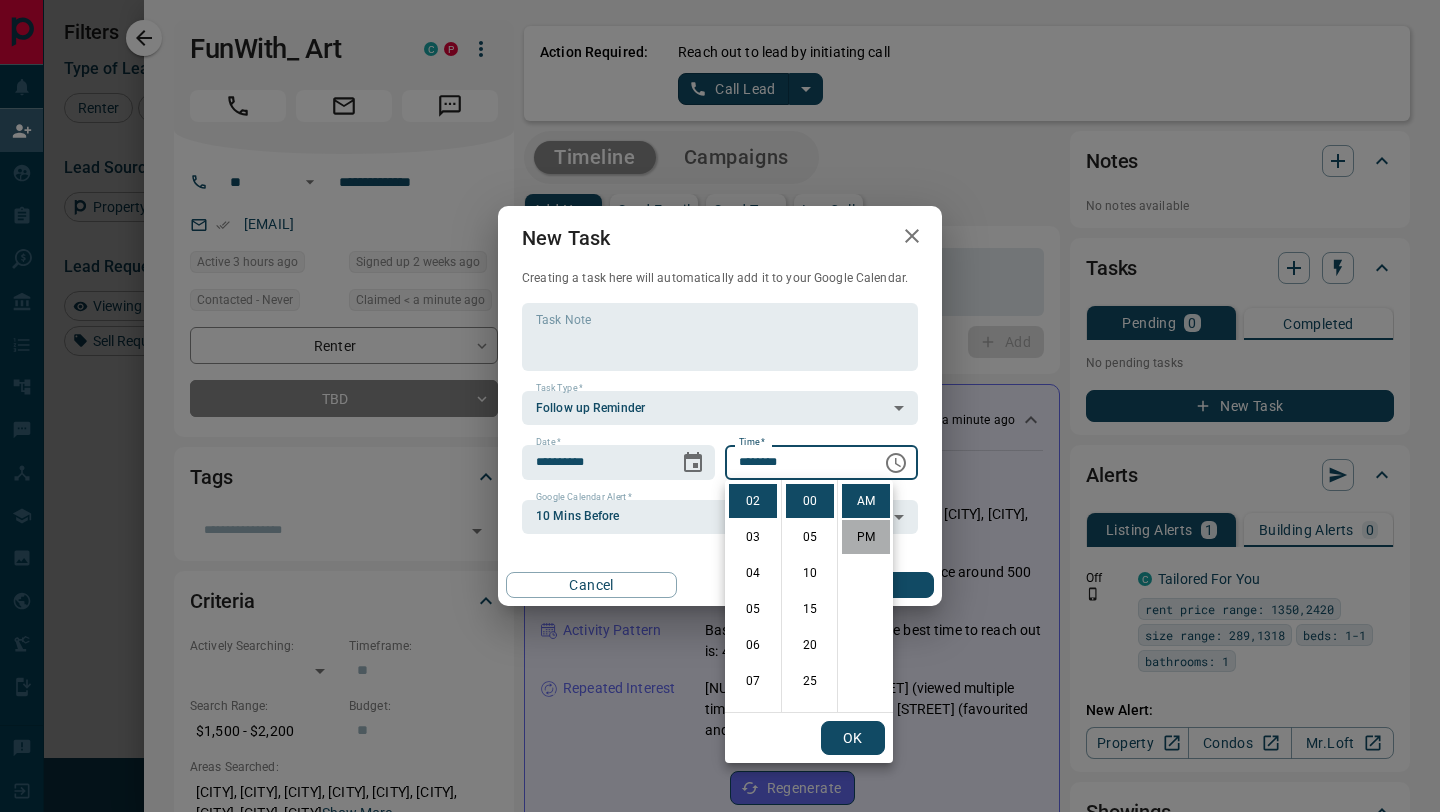 click on "PM" at bounding box center [866, 537] 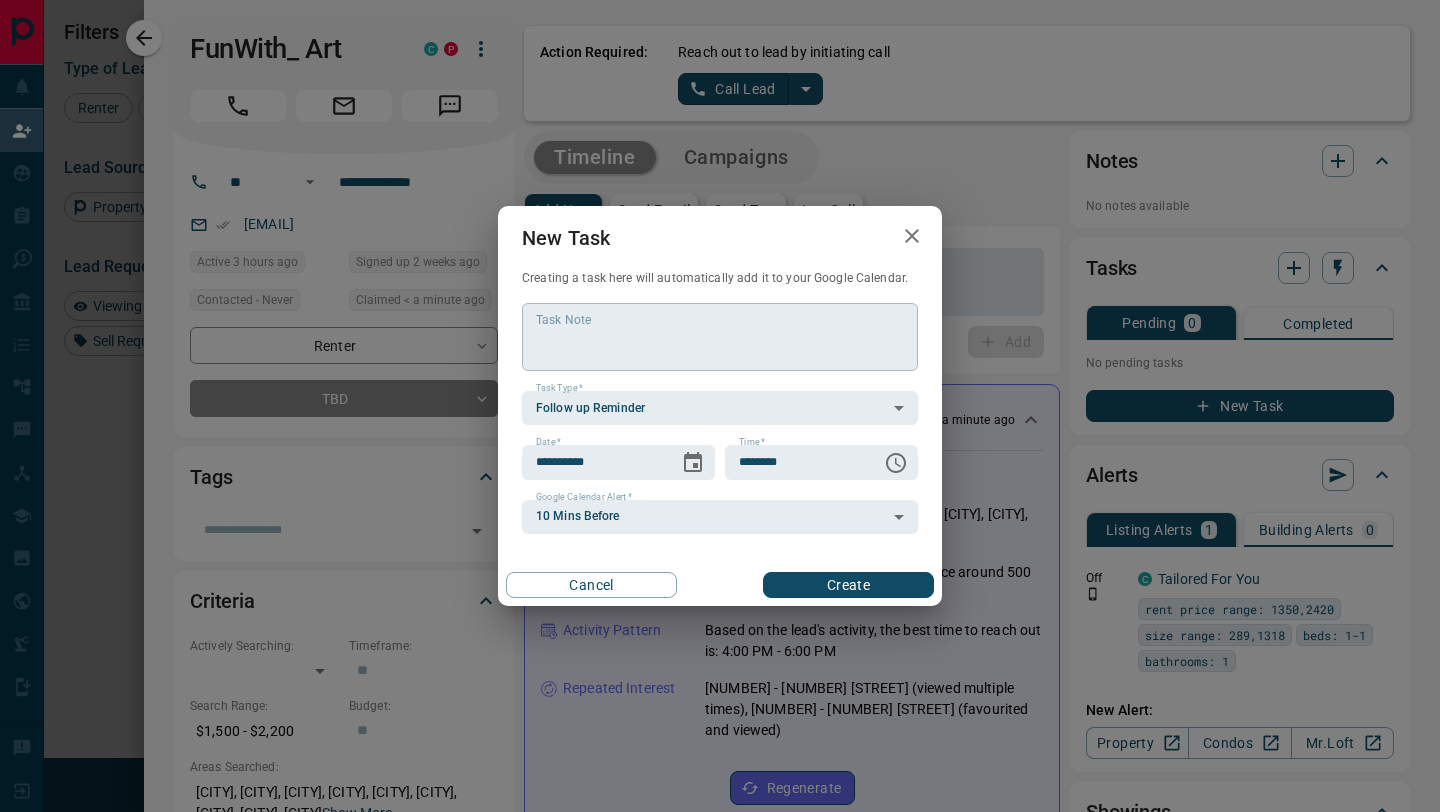 click on "Task Note" at bounding box center (720, 337) 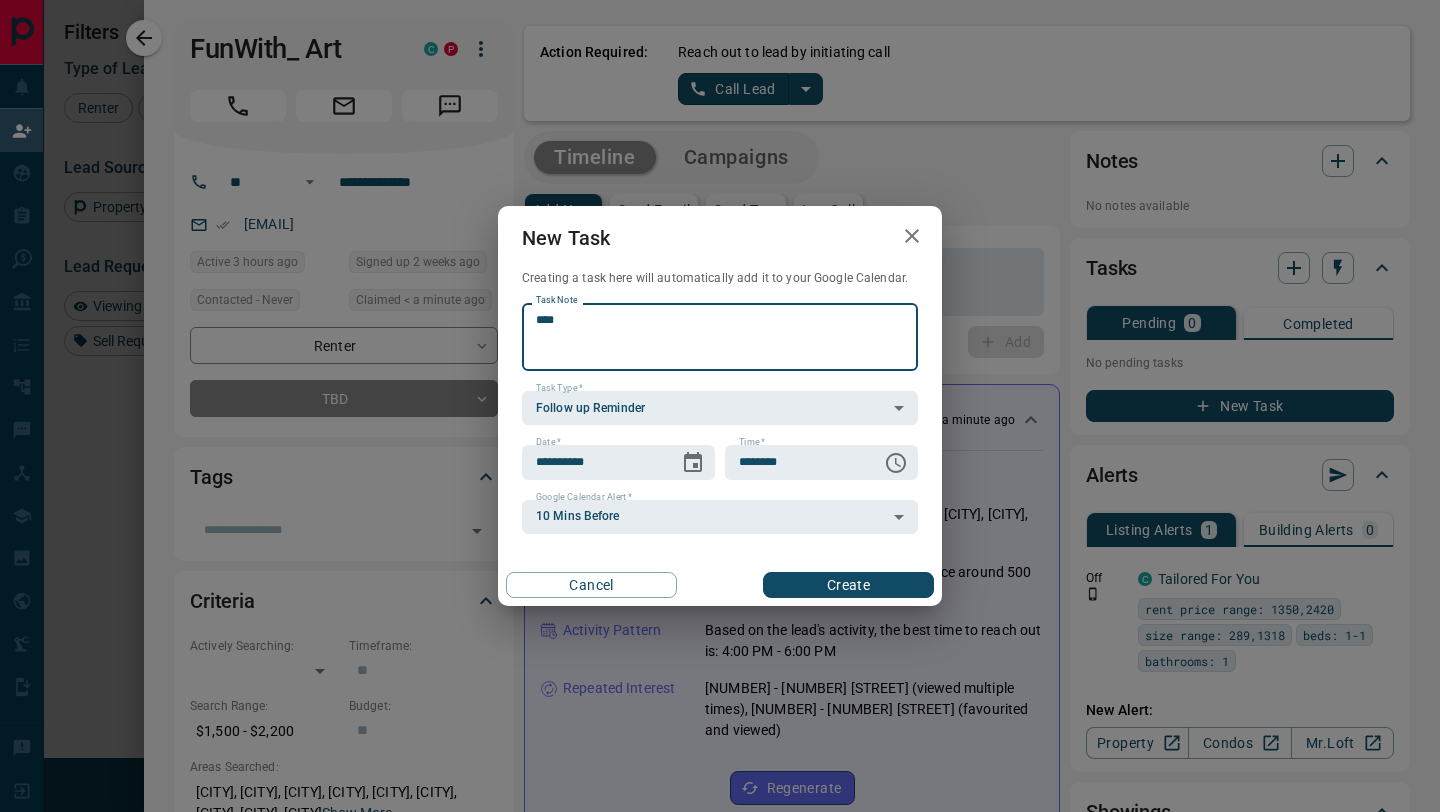 type on "****" 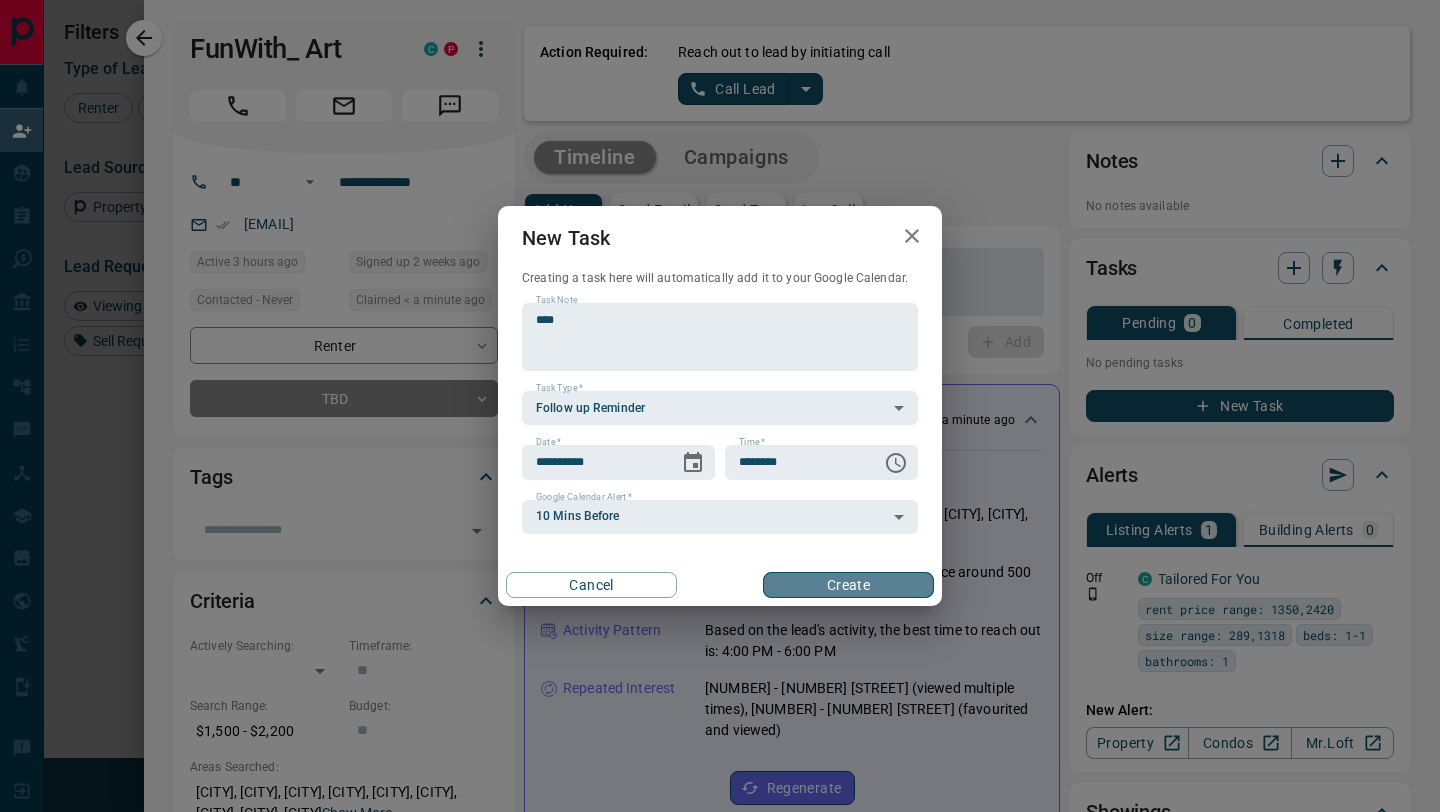 click on "Create" at bounding box center [848, 585] 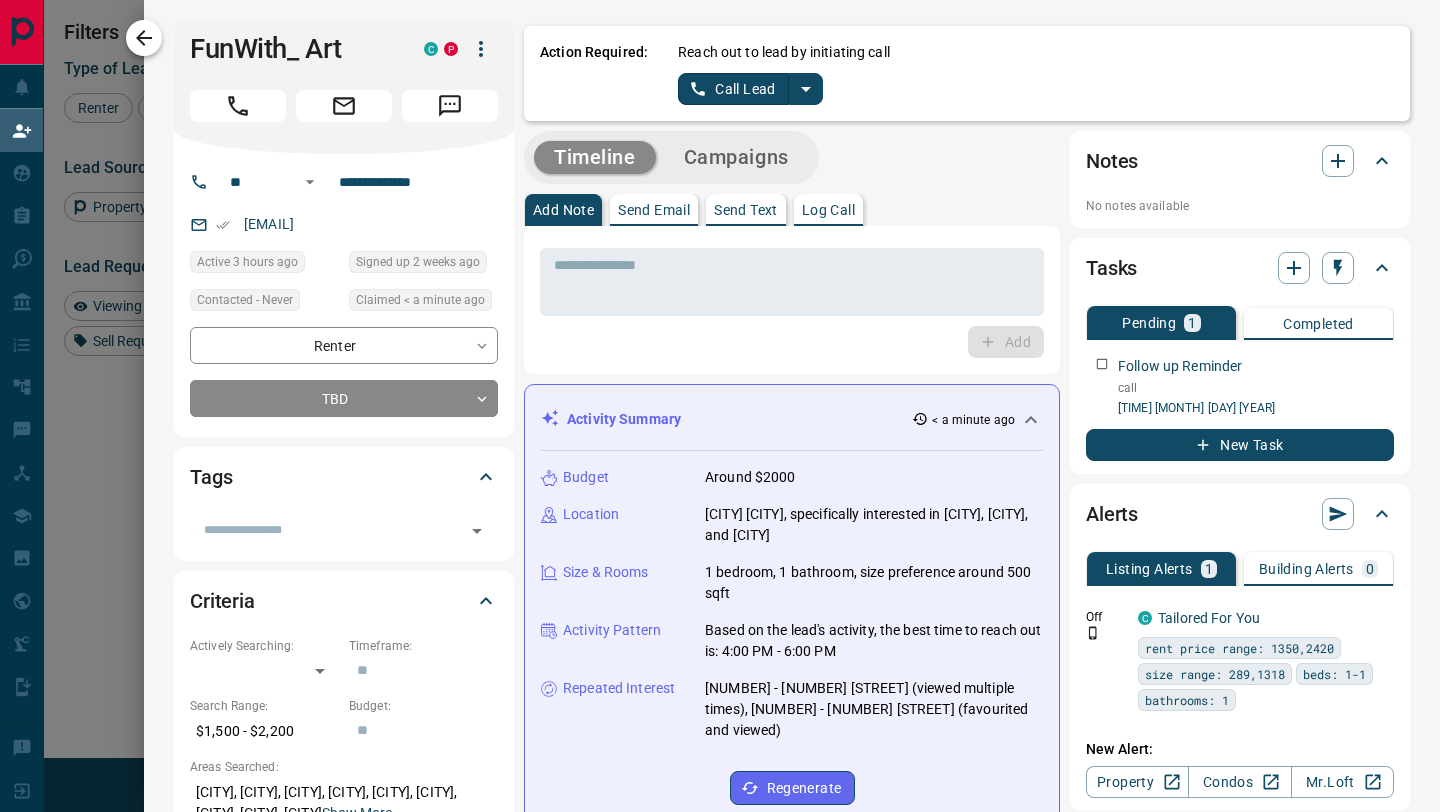 click 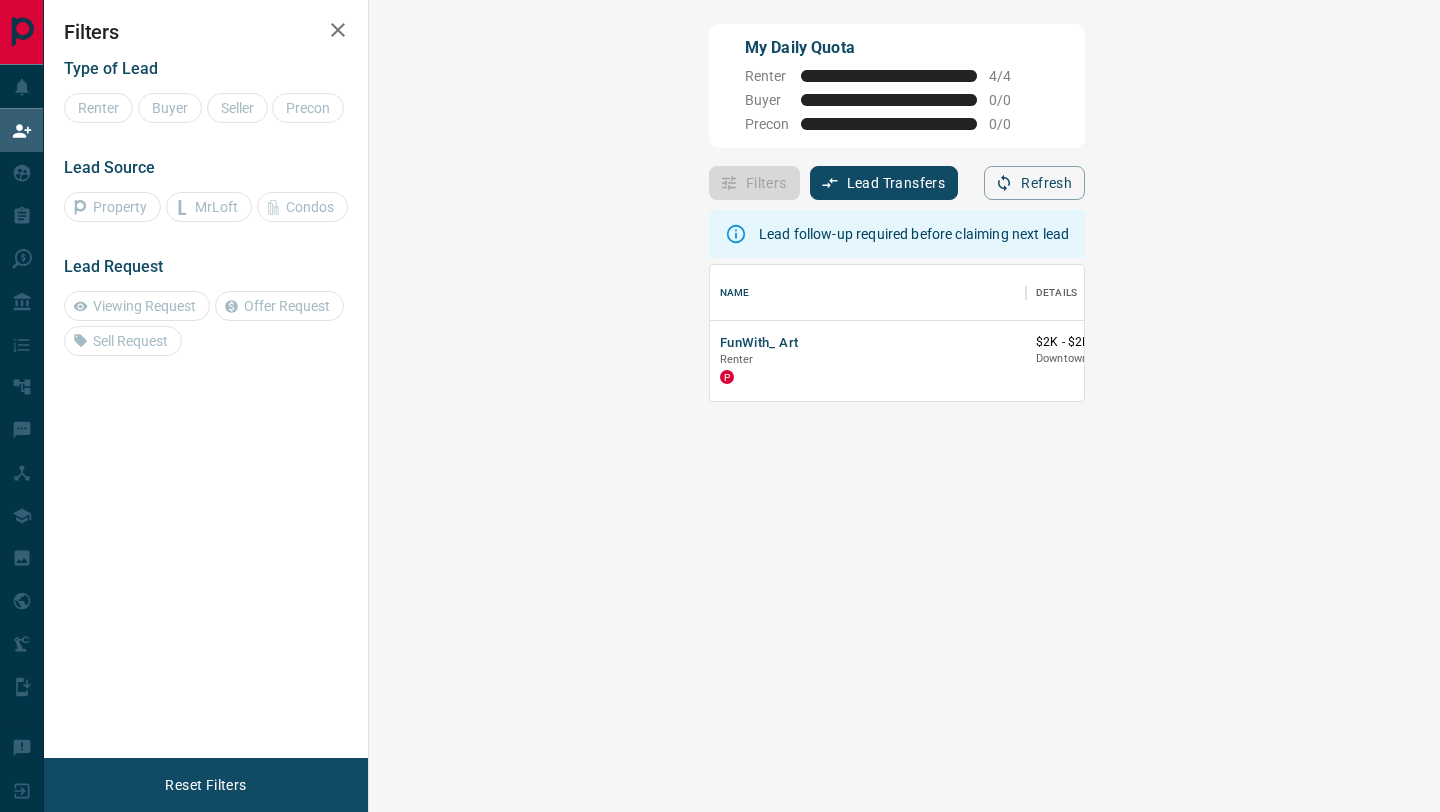 scroll, scrollTop: 1, scrollLeft: 1, axis: both 